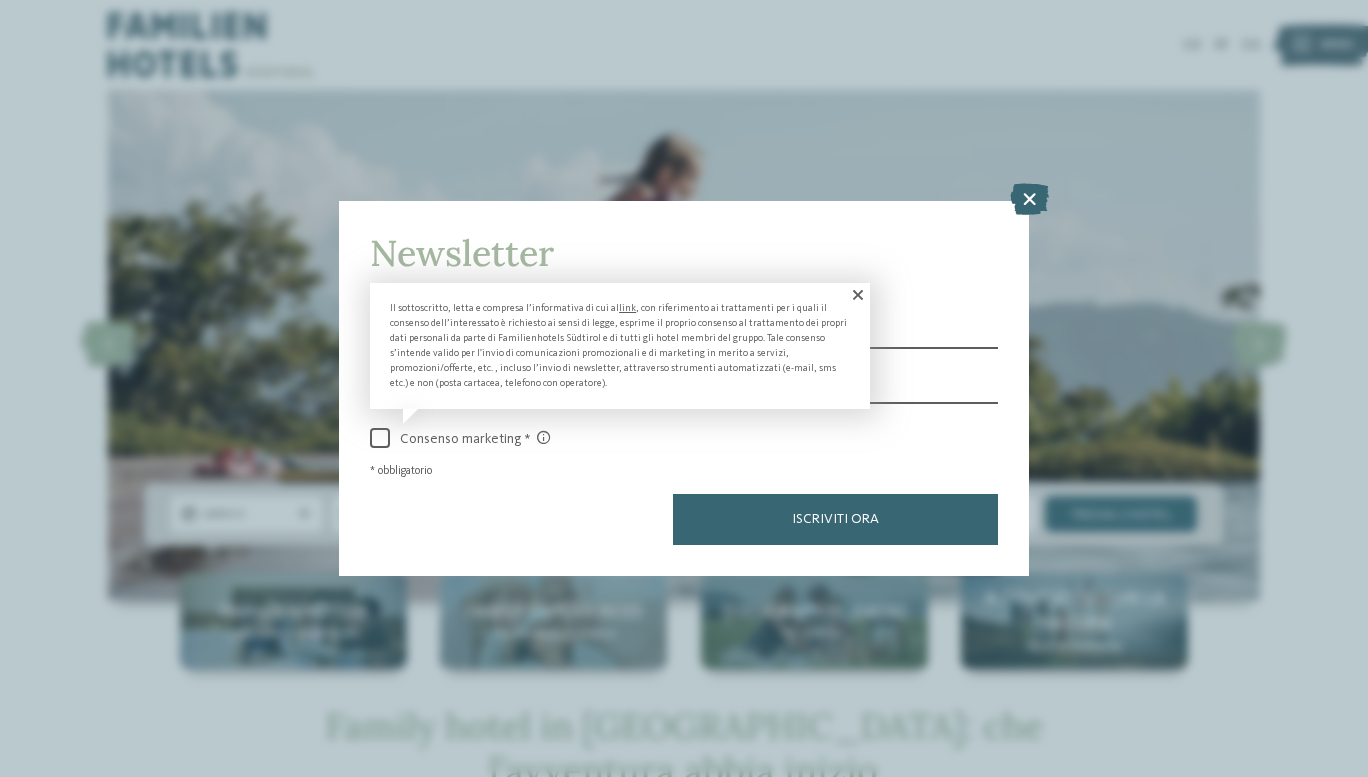 scroll, scrollTop: 0, scrollLeft: 0, axis: both 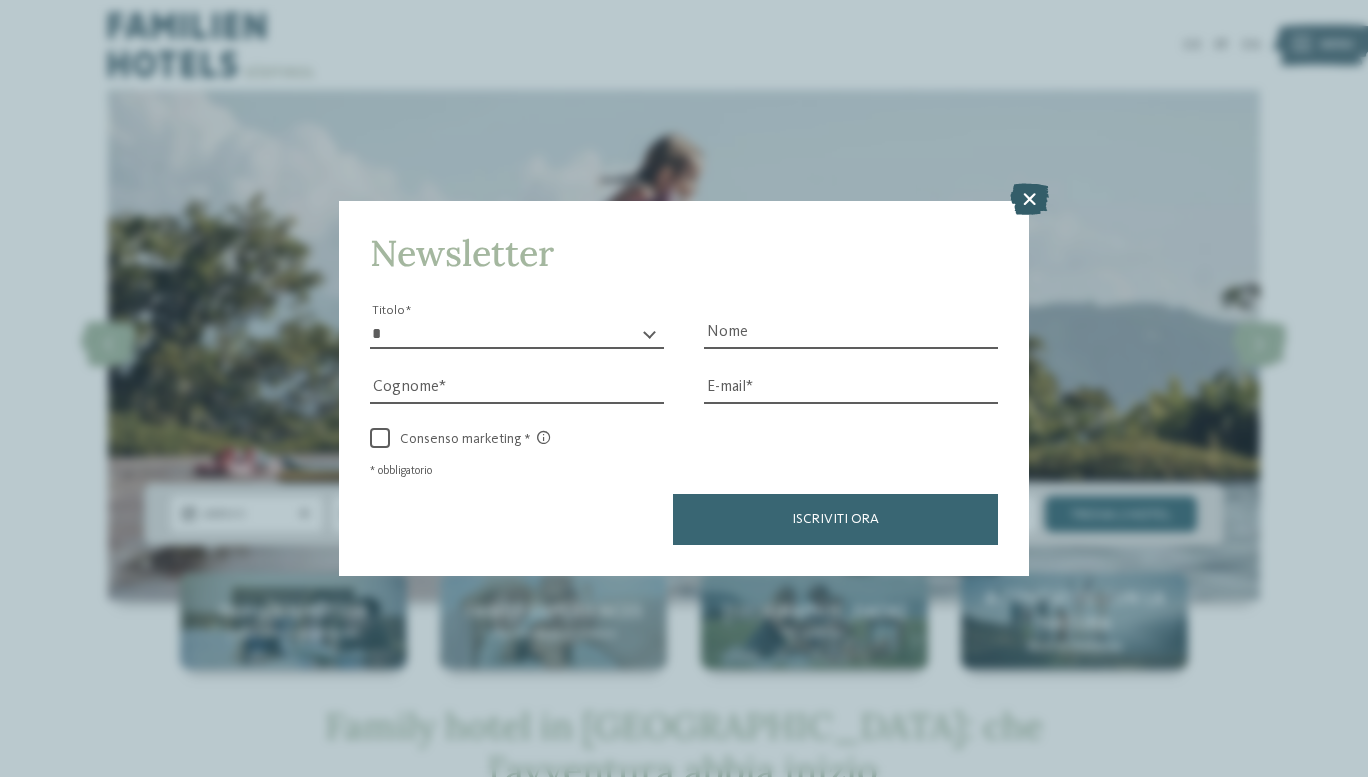 click at bounding box center (1029, 199) 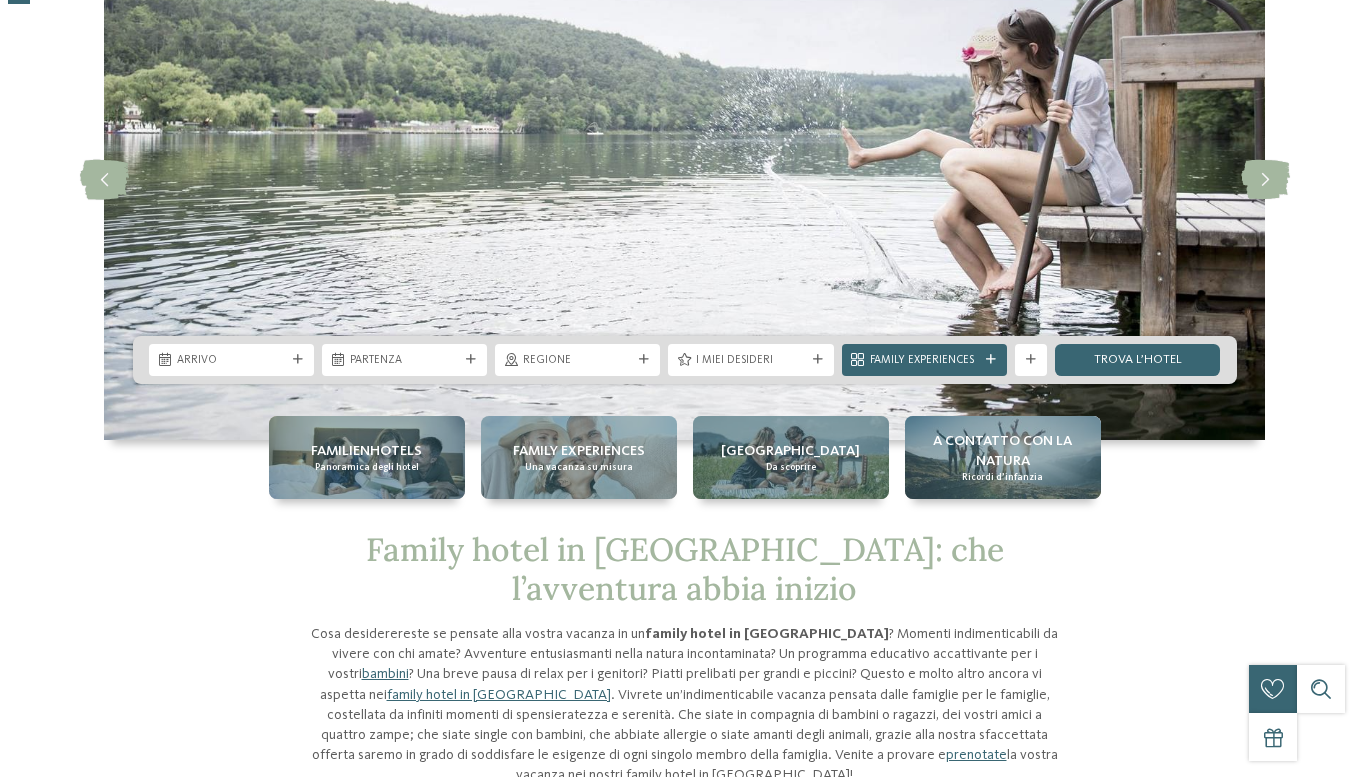 scroll, scrollTop: 300, scrollLeft: 0, axis: vertical 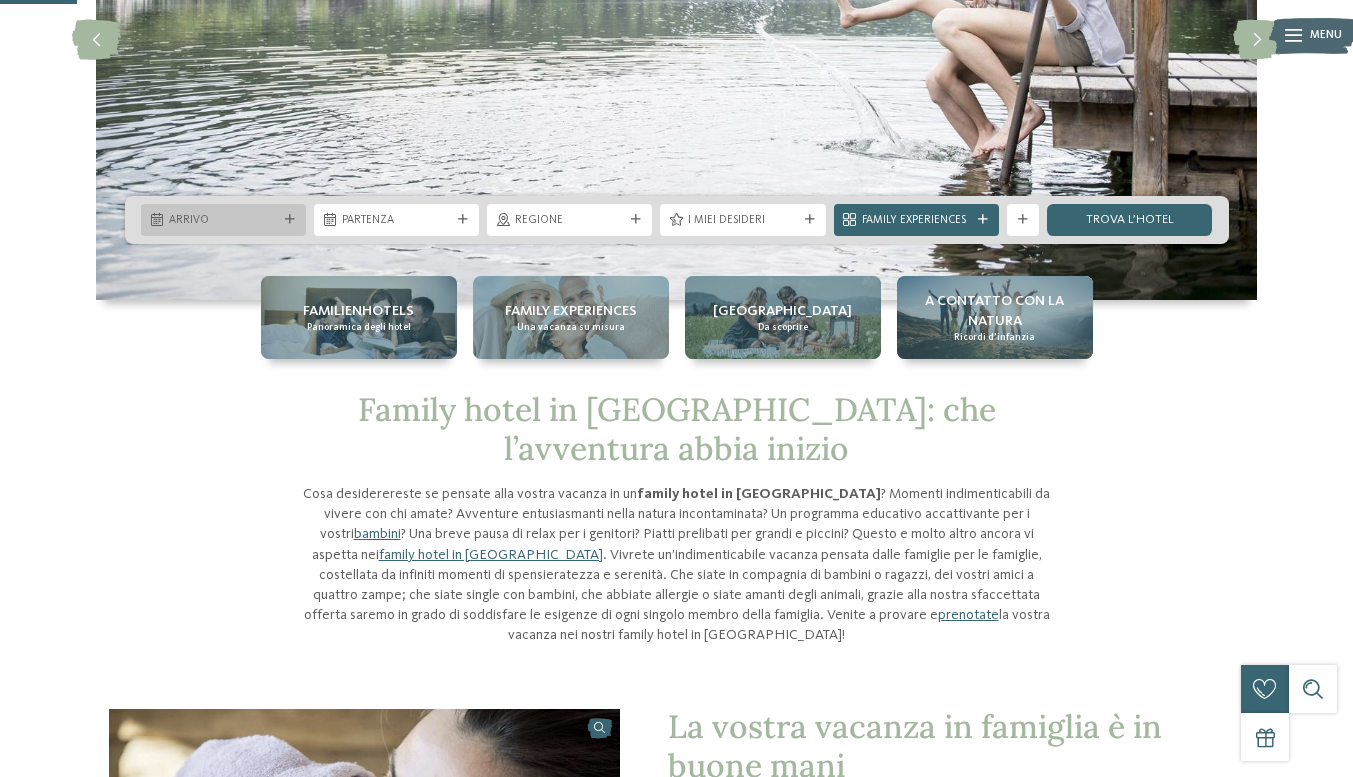 click on "Arrivo" at bounding box center [223, 221] 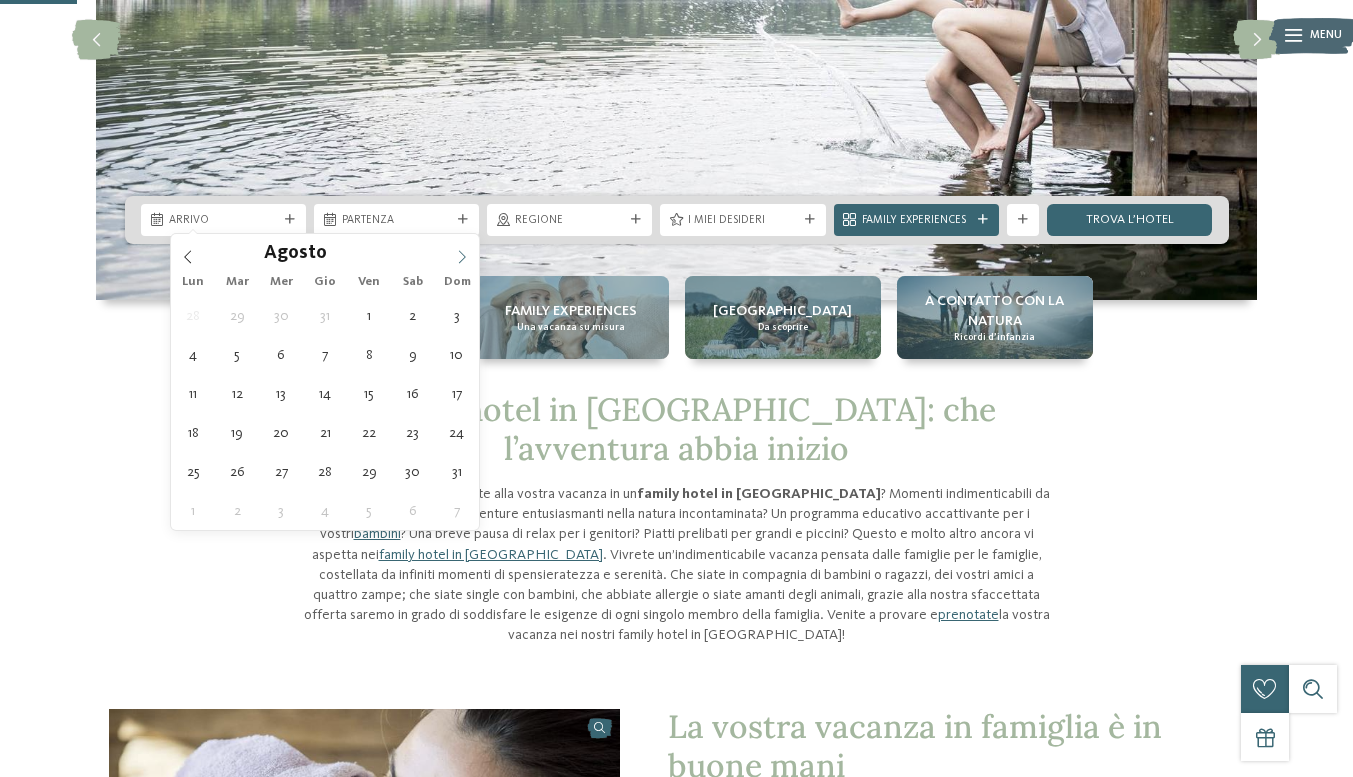 click 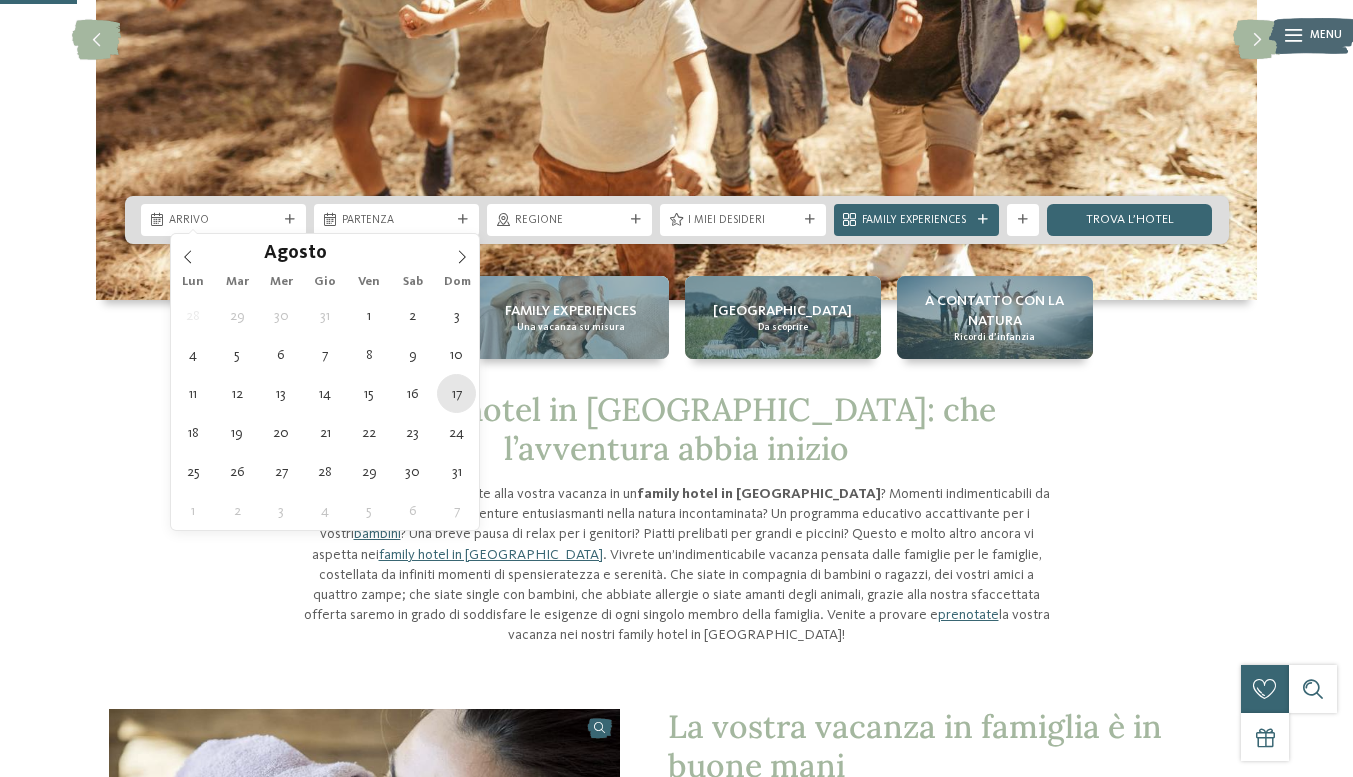 type on "17.08.2025" 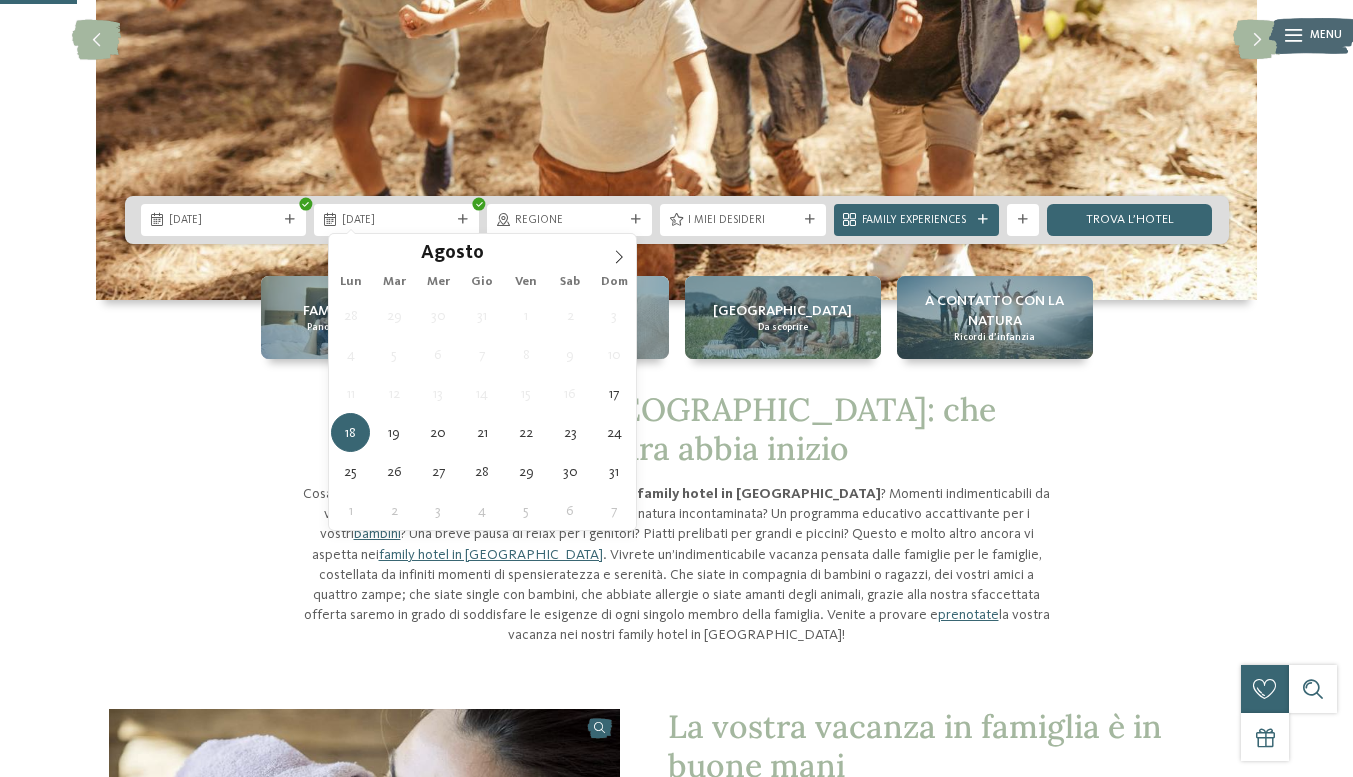 type on "24.08.2025" 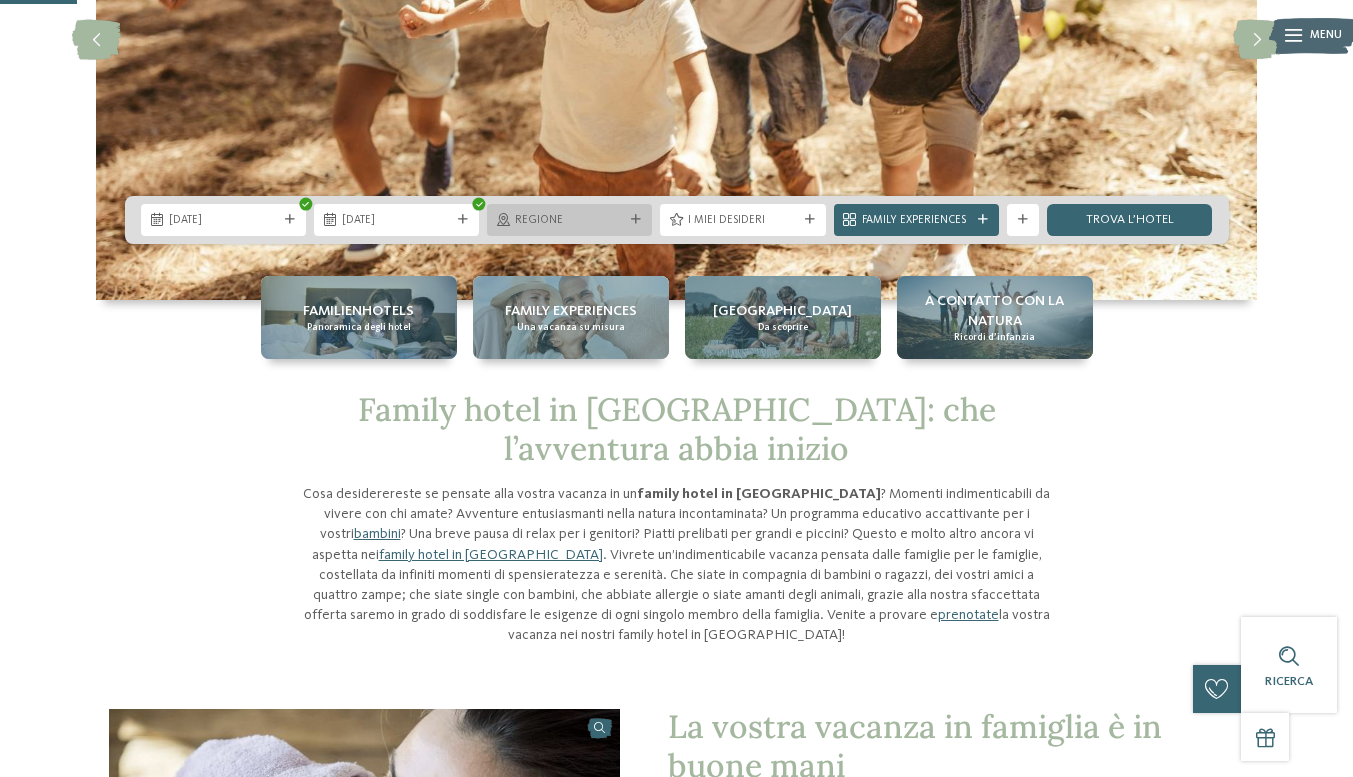 click on "Regione" at bounding box center [569, 221] 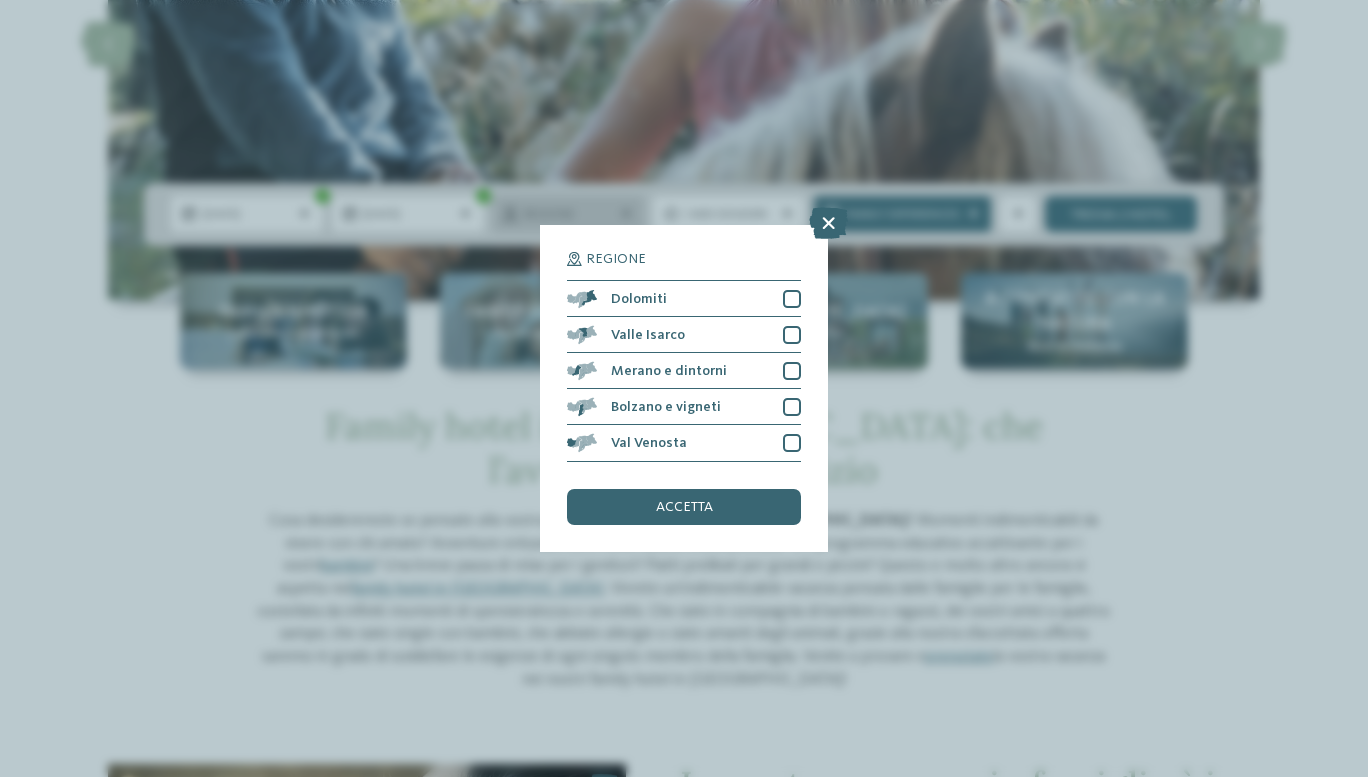 click on "Regione
Dolomiti" at bounding box center [684, 388] 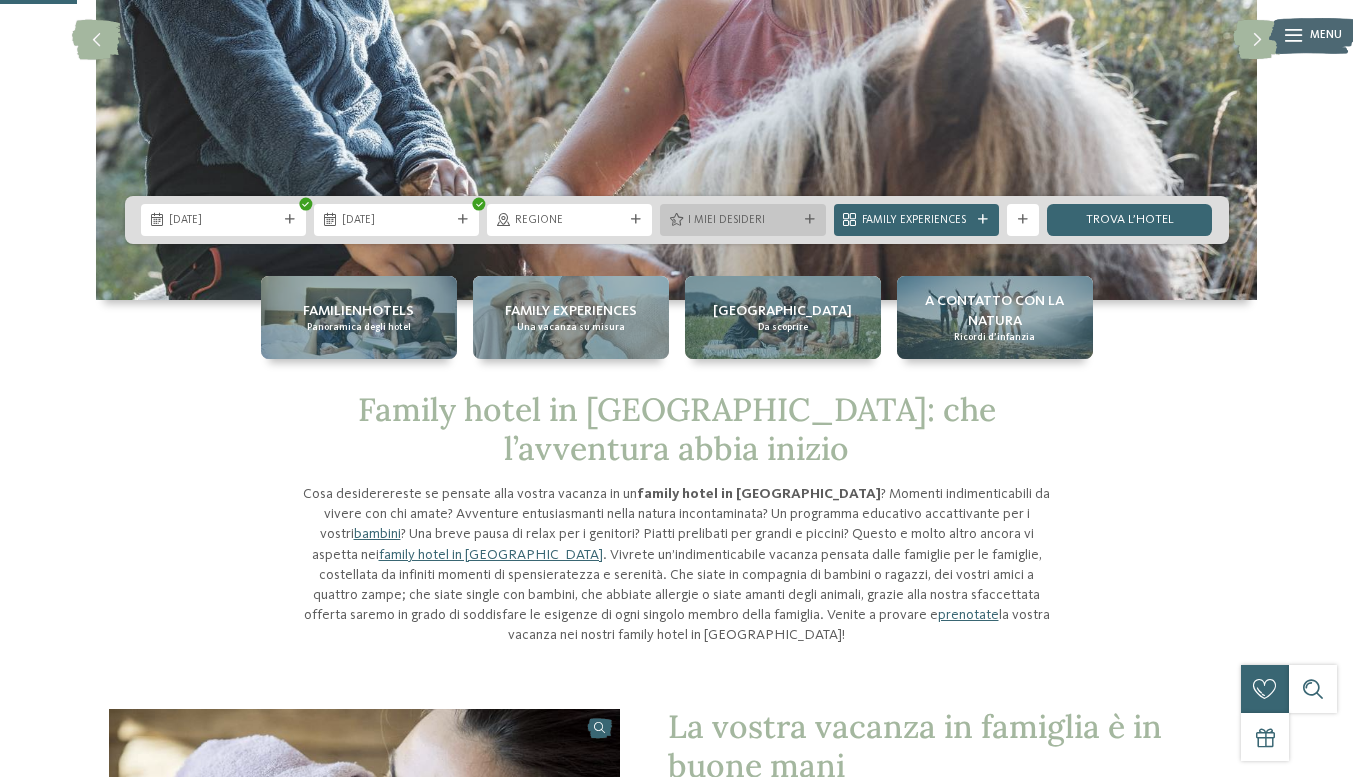 click at bounding box center (676, 220) 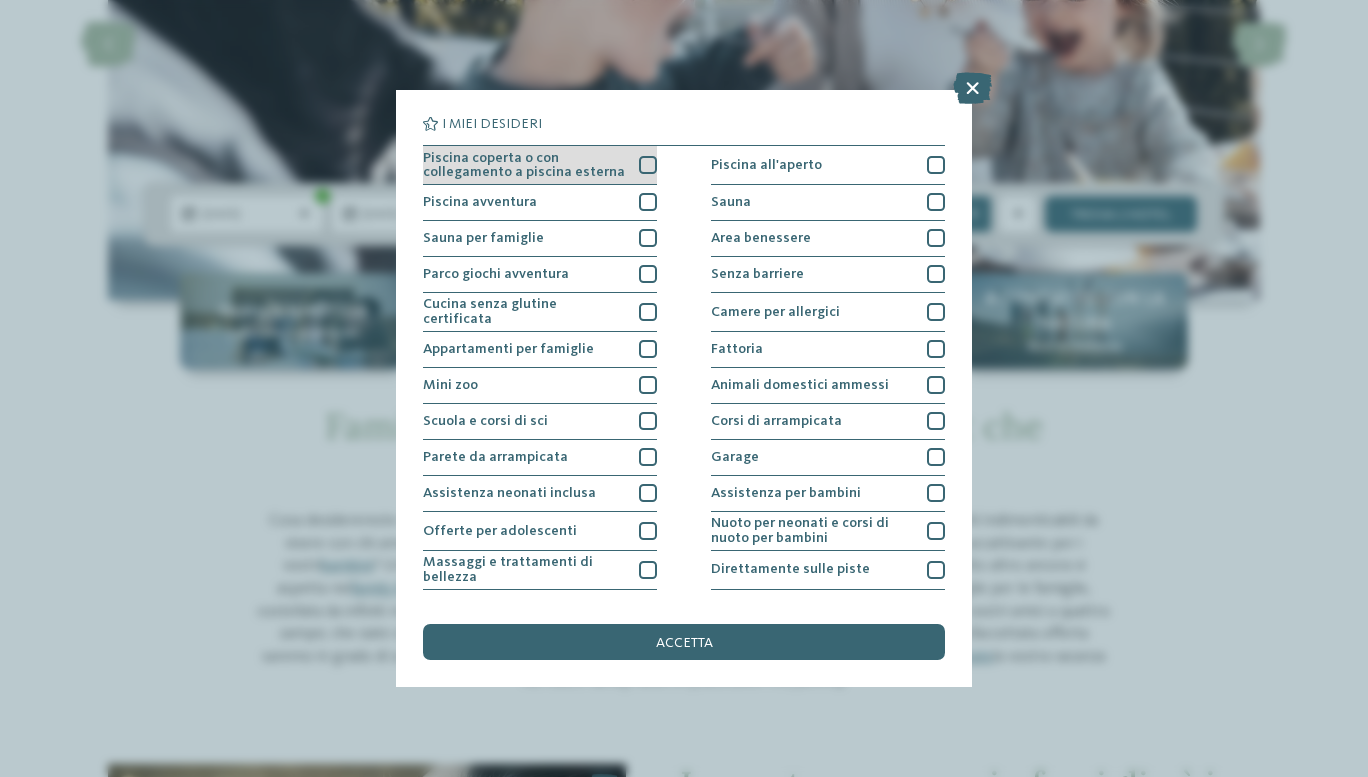 click at bounding box center (648, 165) 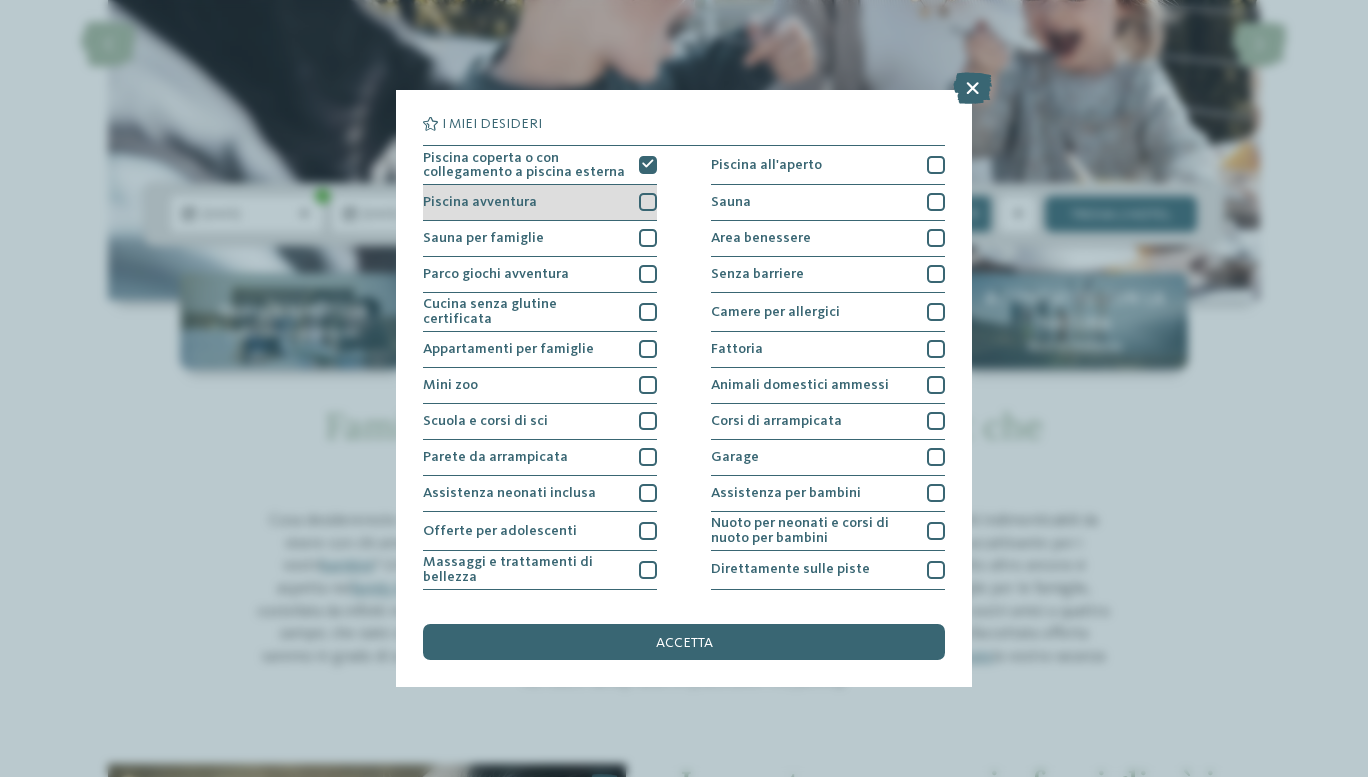 click at bounding box center (648, 202) 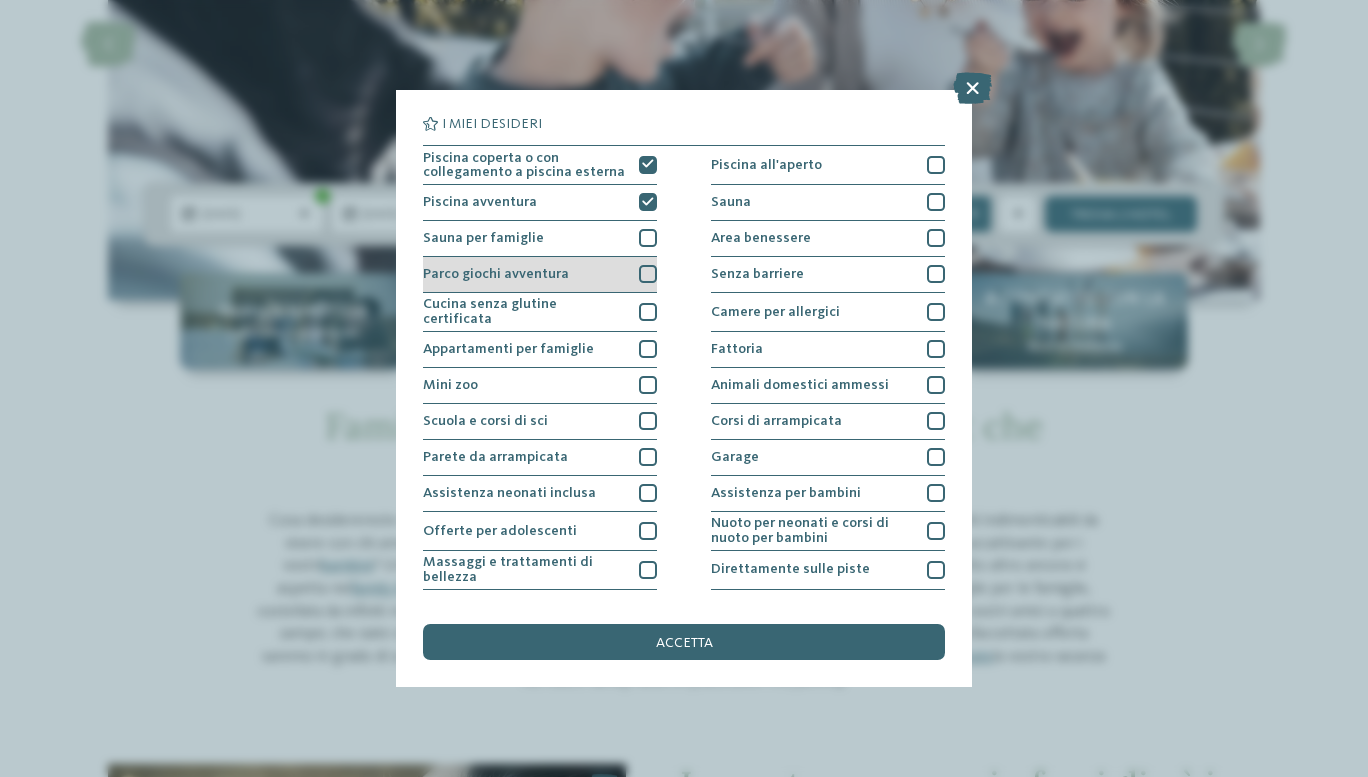 click at bounding box center [648, 274] 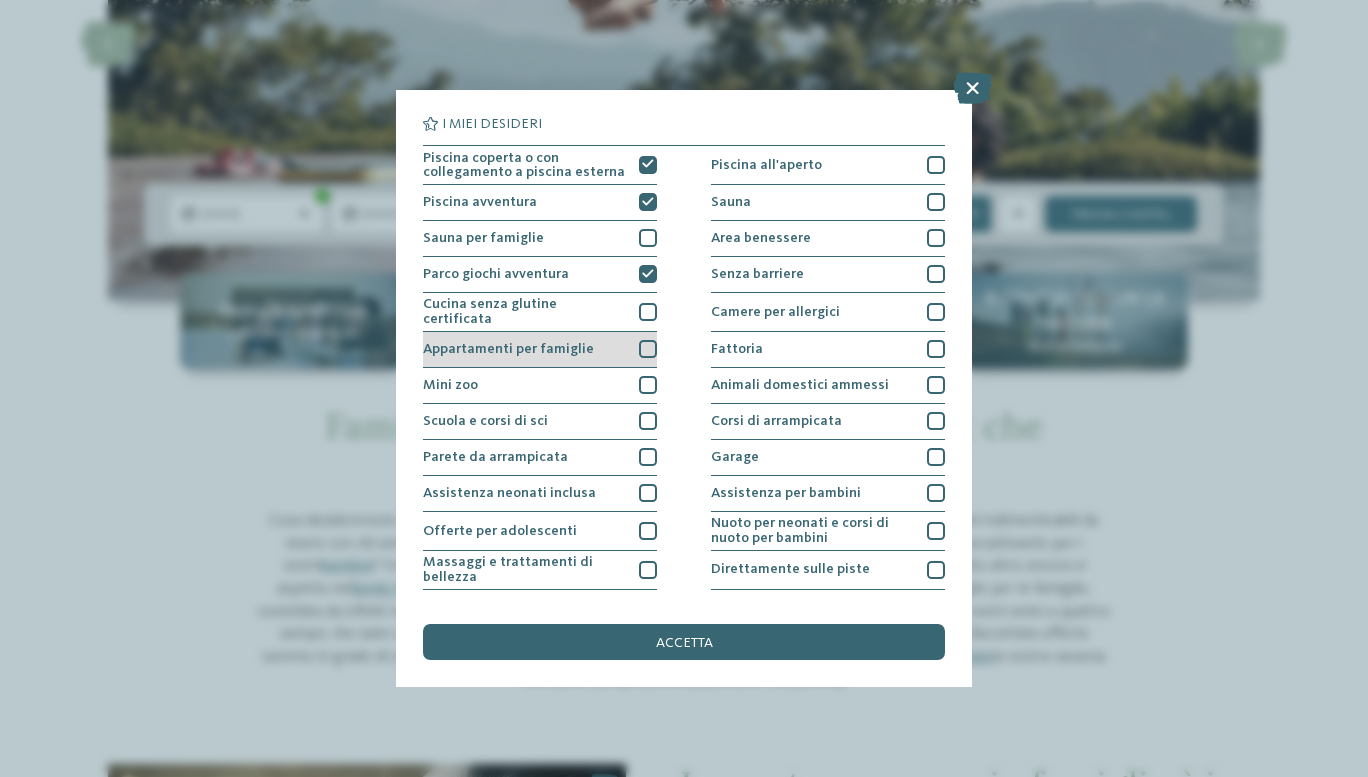 click at bounding box center [648, 349] 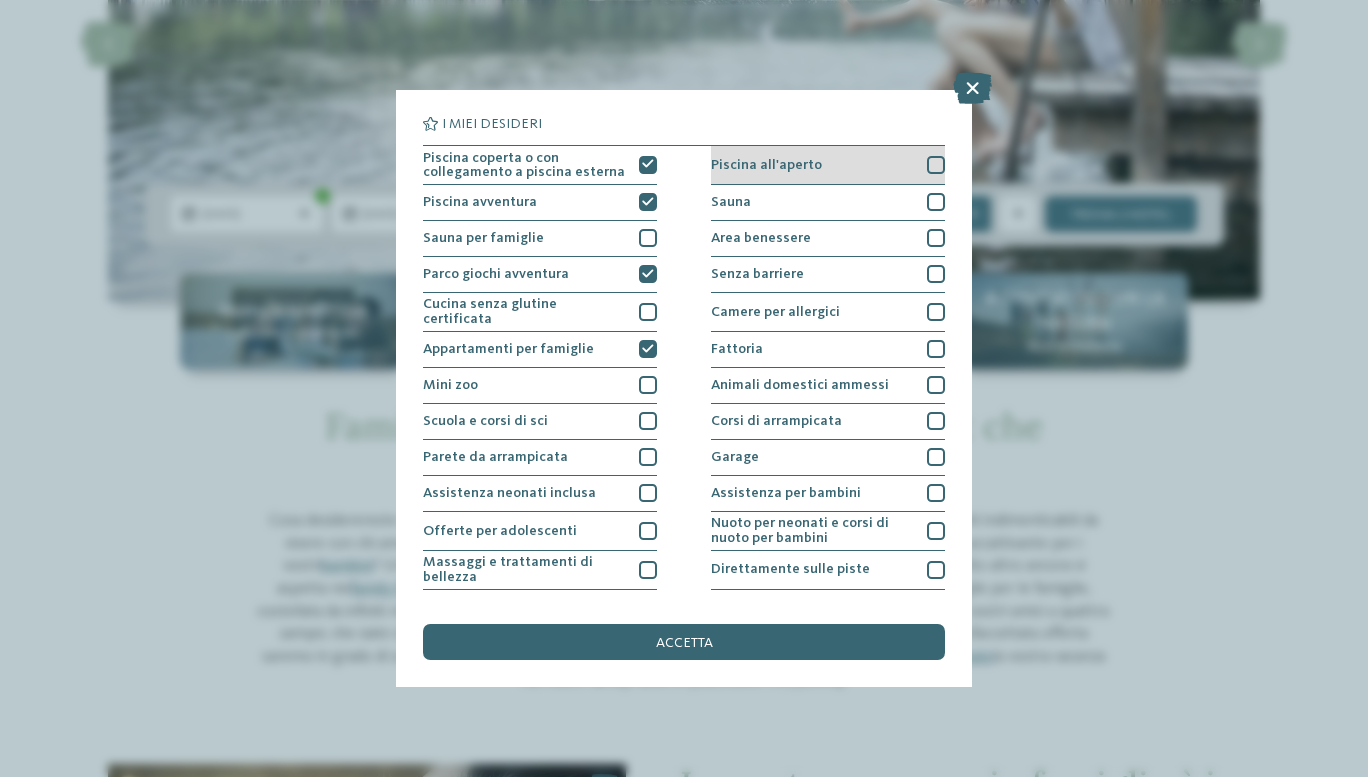 click at bounding box center [936, 165] 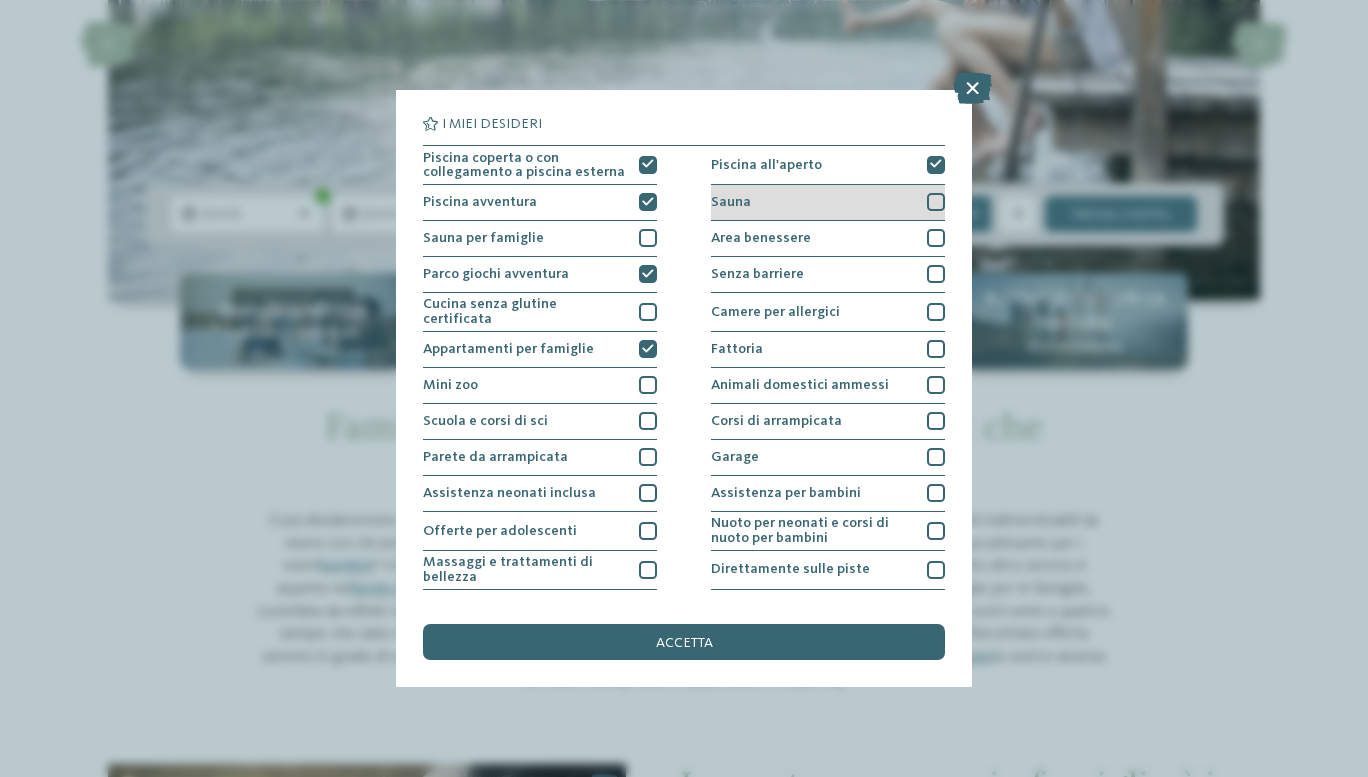 click at bounding box center (936, 202) 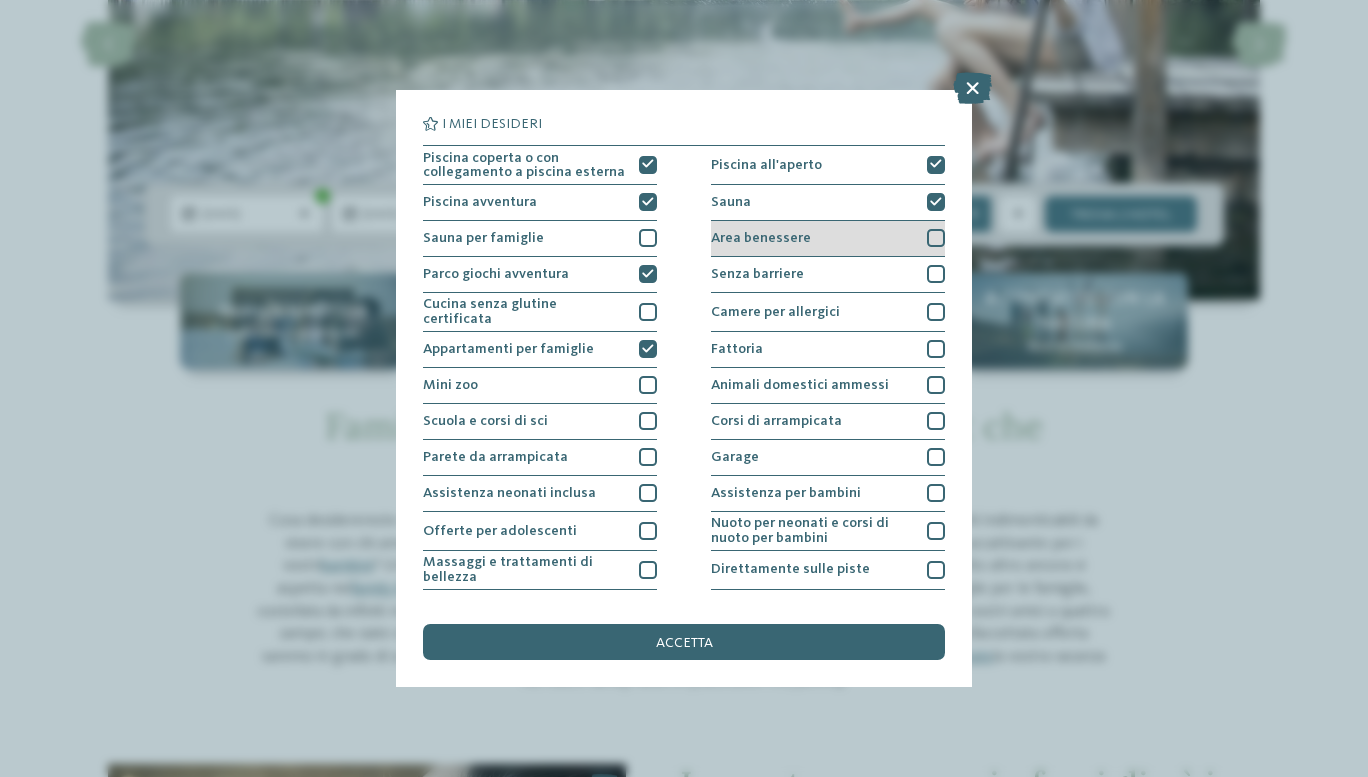 click at bounding box center [936, 238] 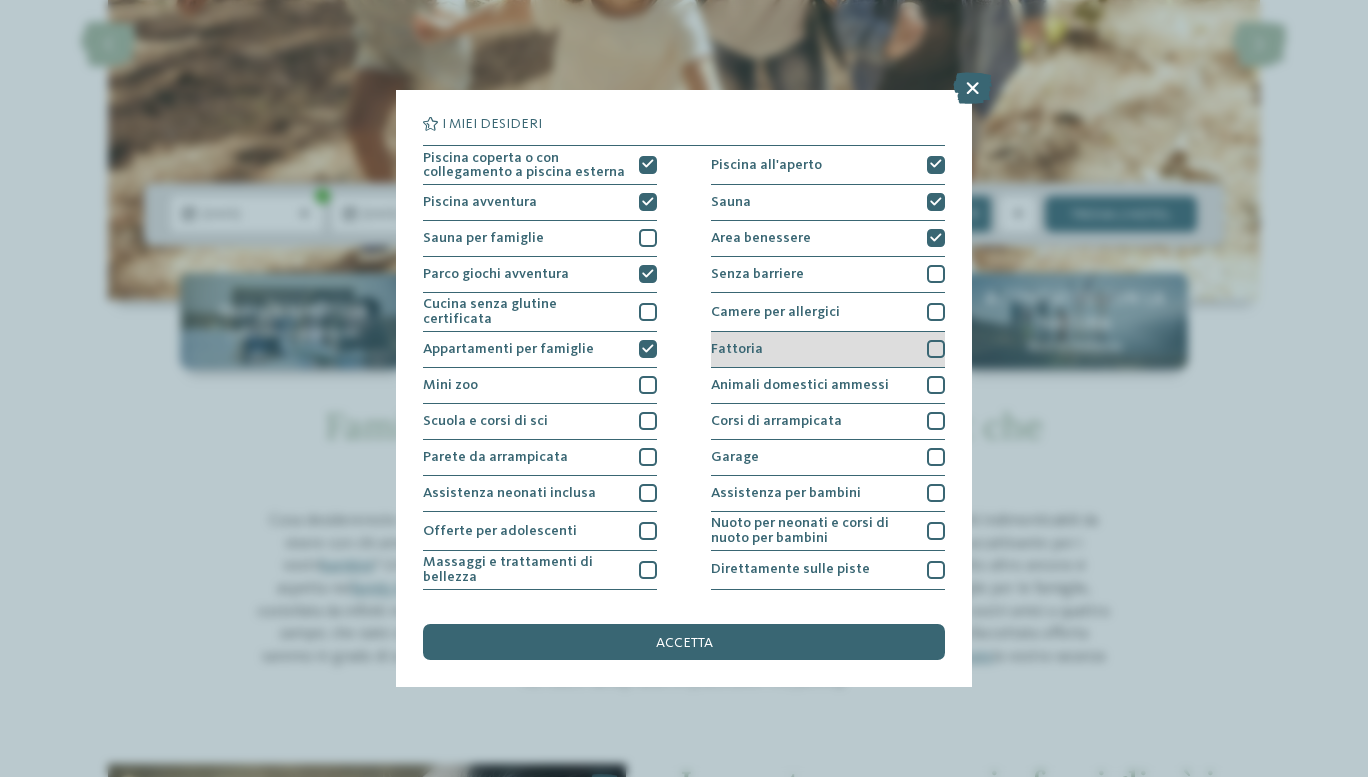 click on "Fattoria" at bounding box center [828, 350] 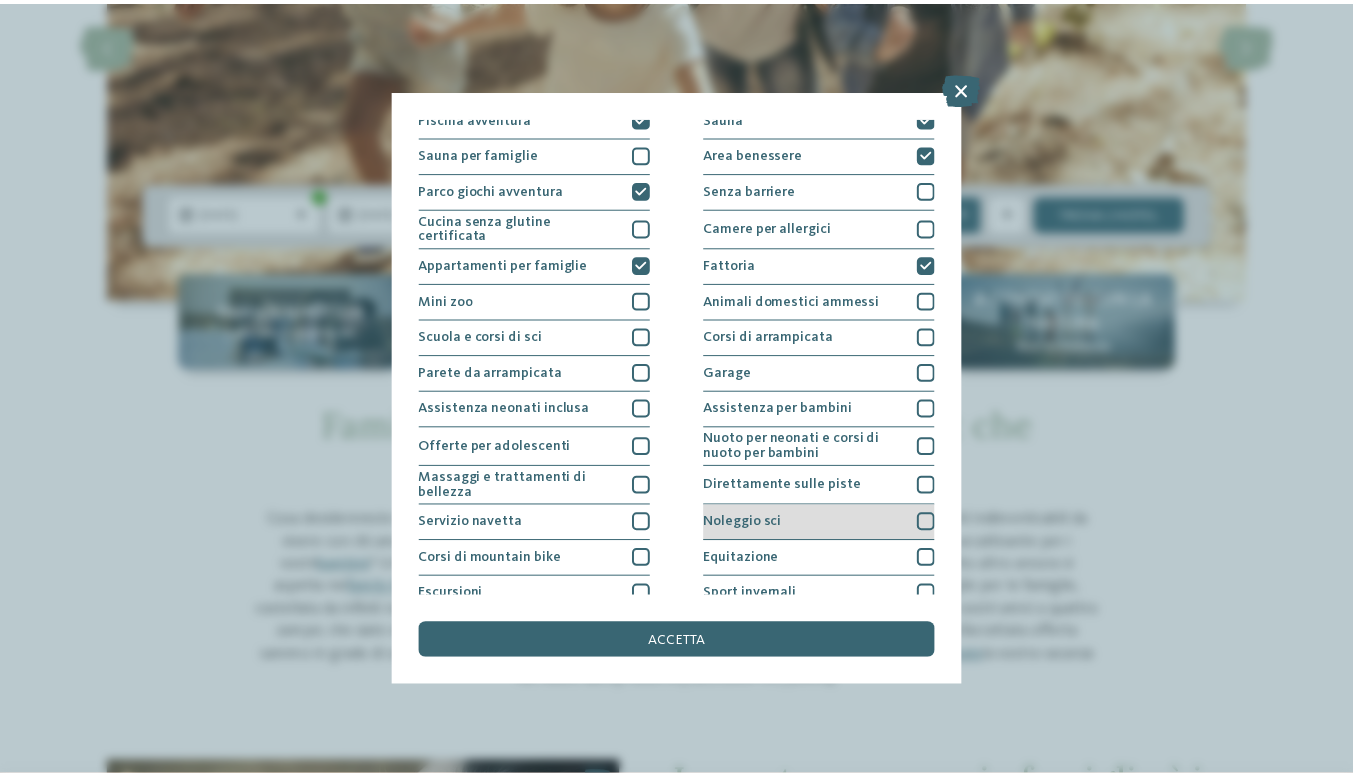 scroll, scrollTop: 170, scrollLeft: 0, axis: vertical 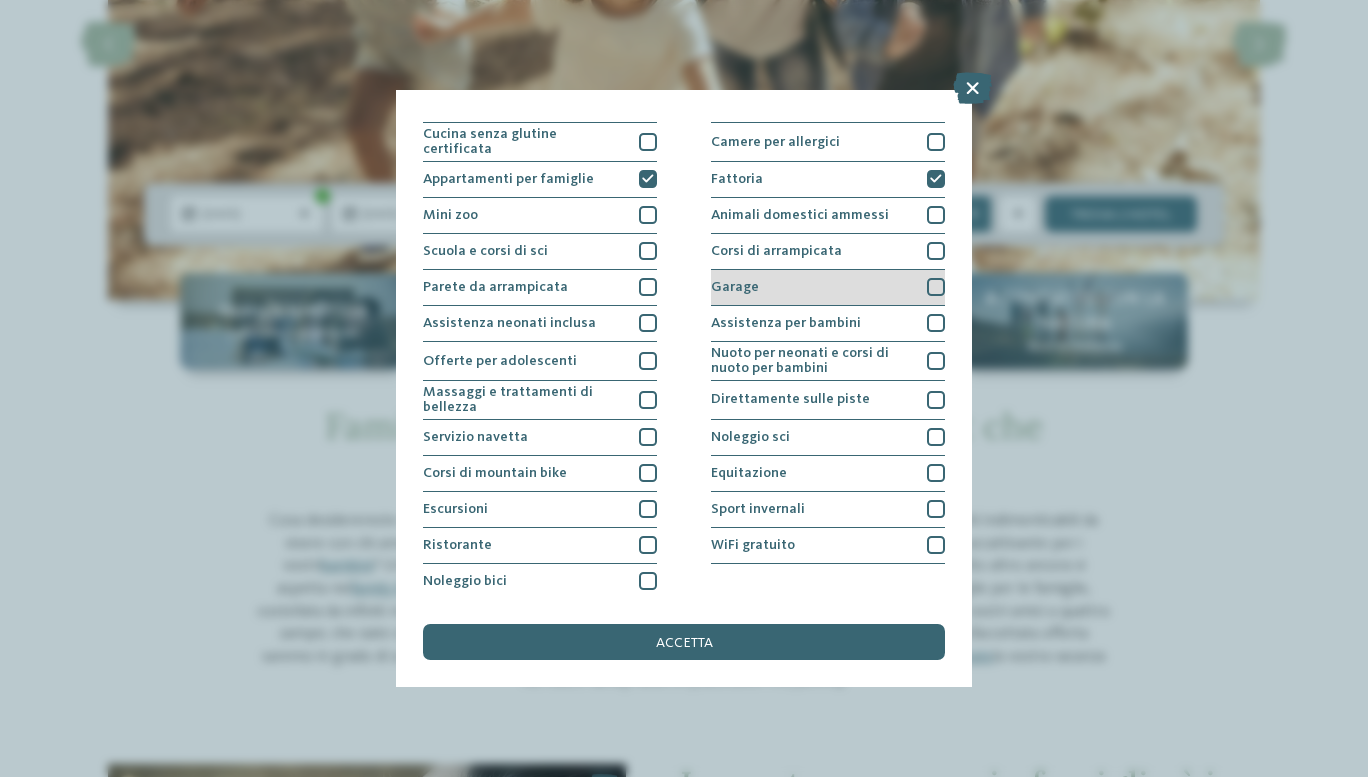 click at bounding box center [936, 287] 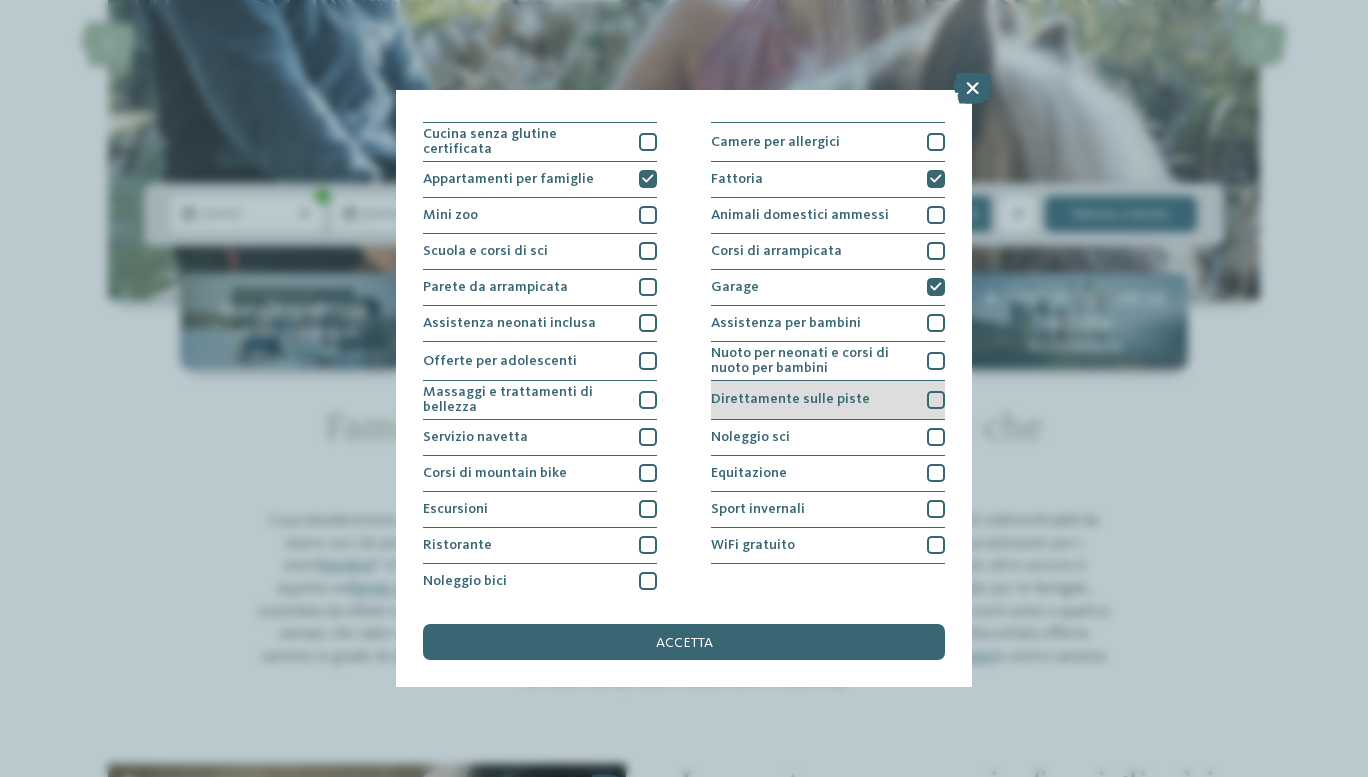 click on "Direttamente sulle piste" at bounding box center (790, 399) 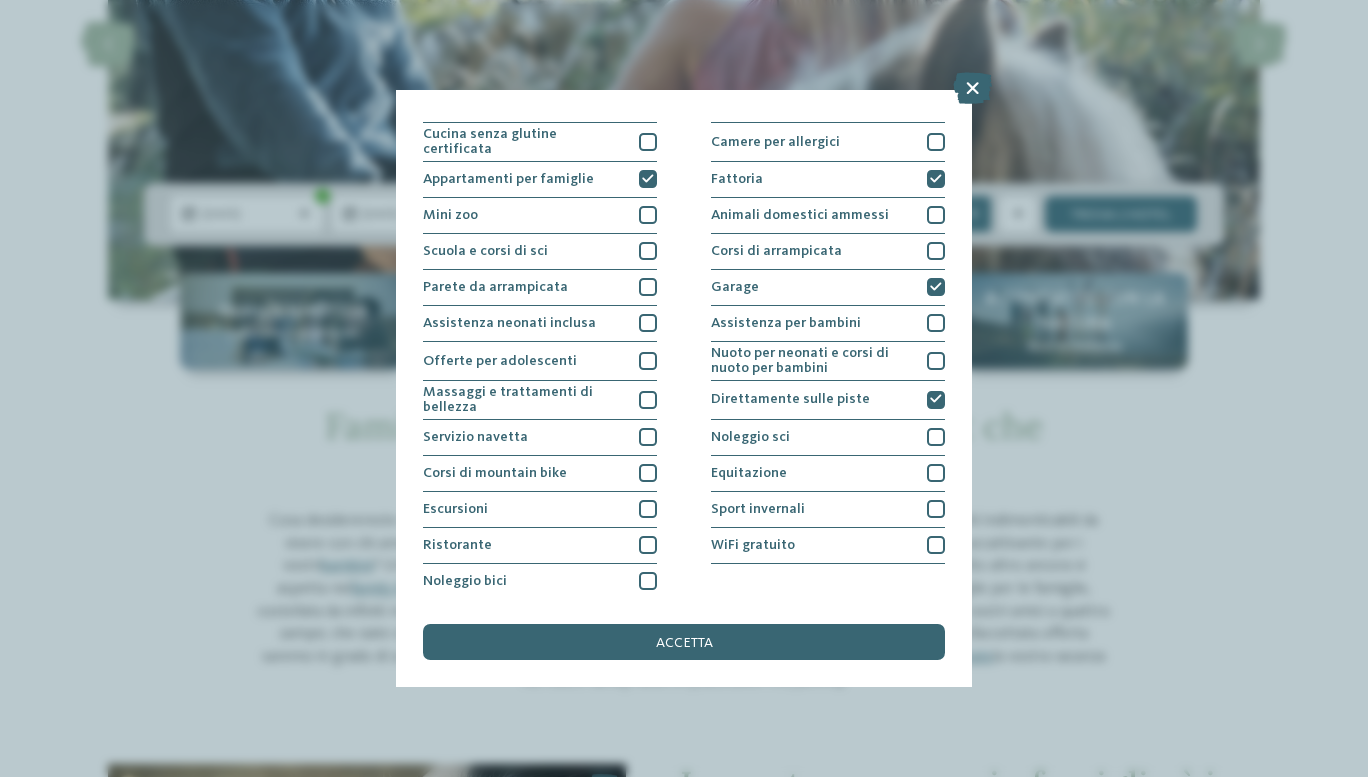 click on "I miei desideri
Piscina coperta o con collegamento a piscina esterna
Piscina all'aperto
Sauna" at bounding box center (684, 388) 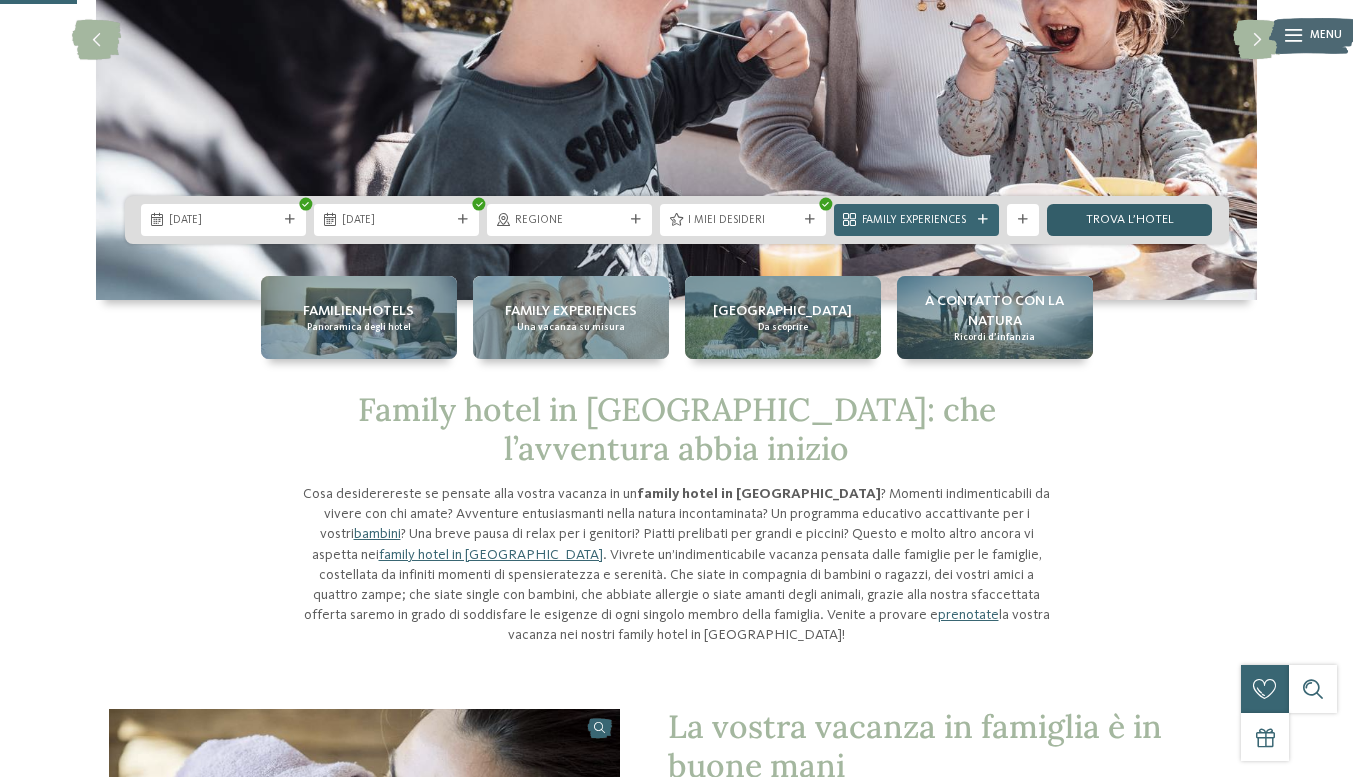 click on "trova l’hotel" at bounding box center (1129, 220) 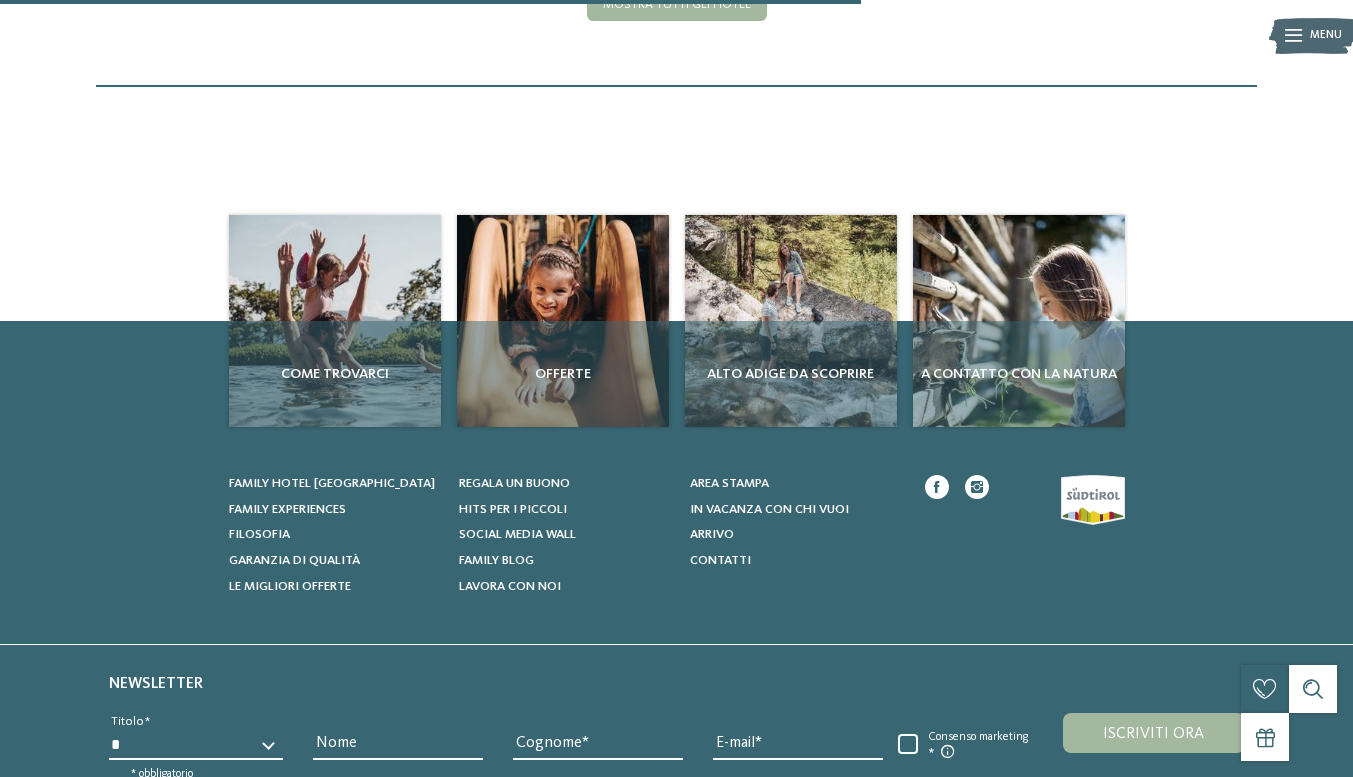 scroll, scrollTop: 687, scrollLeft: 0, axis: vertical 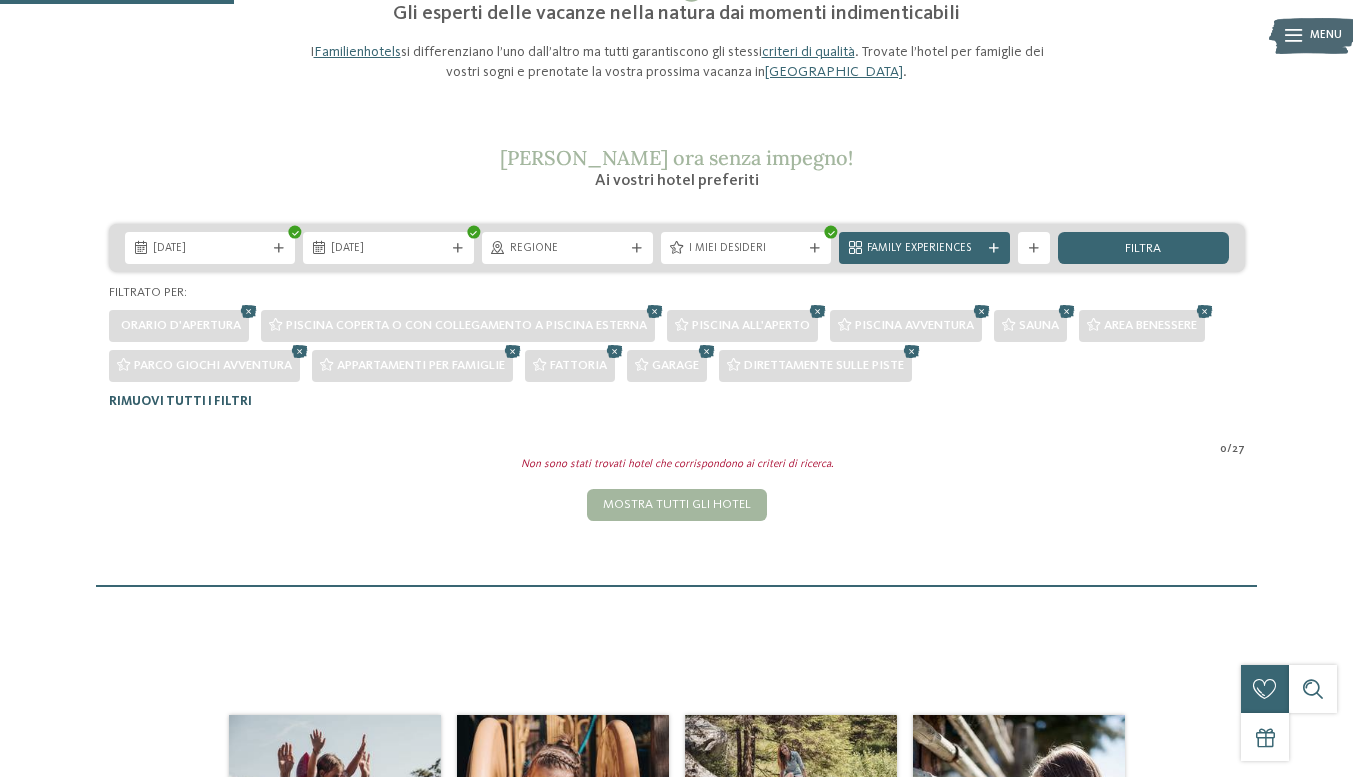 click on "Rimuovi tutti i filtri" at bounding box center [180, 401] 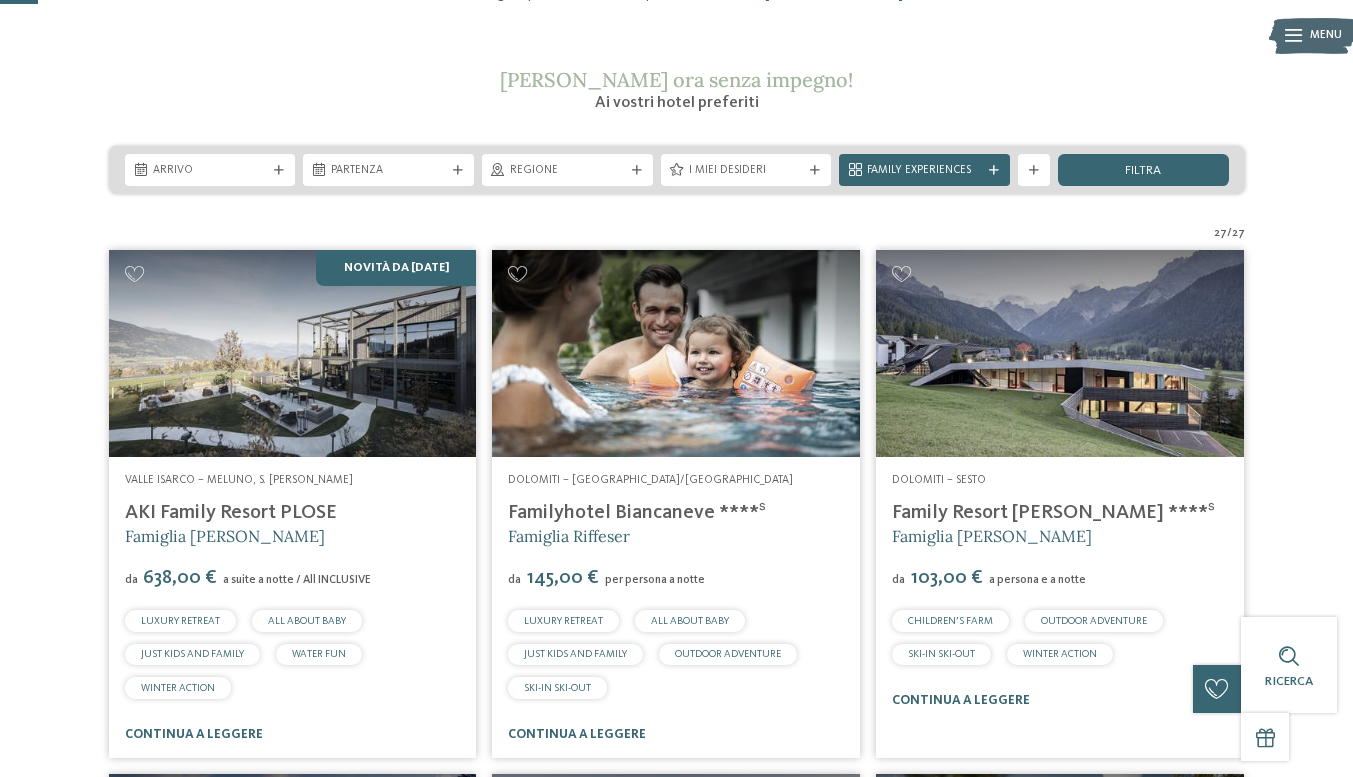 scroll, scrollTop: 170, scrollLeft: 0, axis: vertical 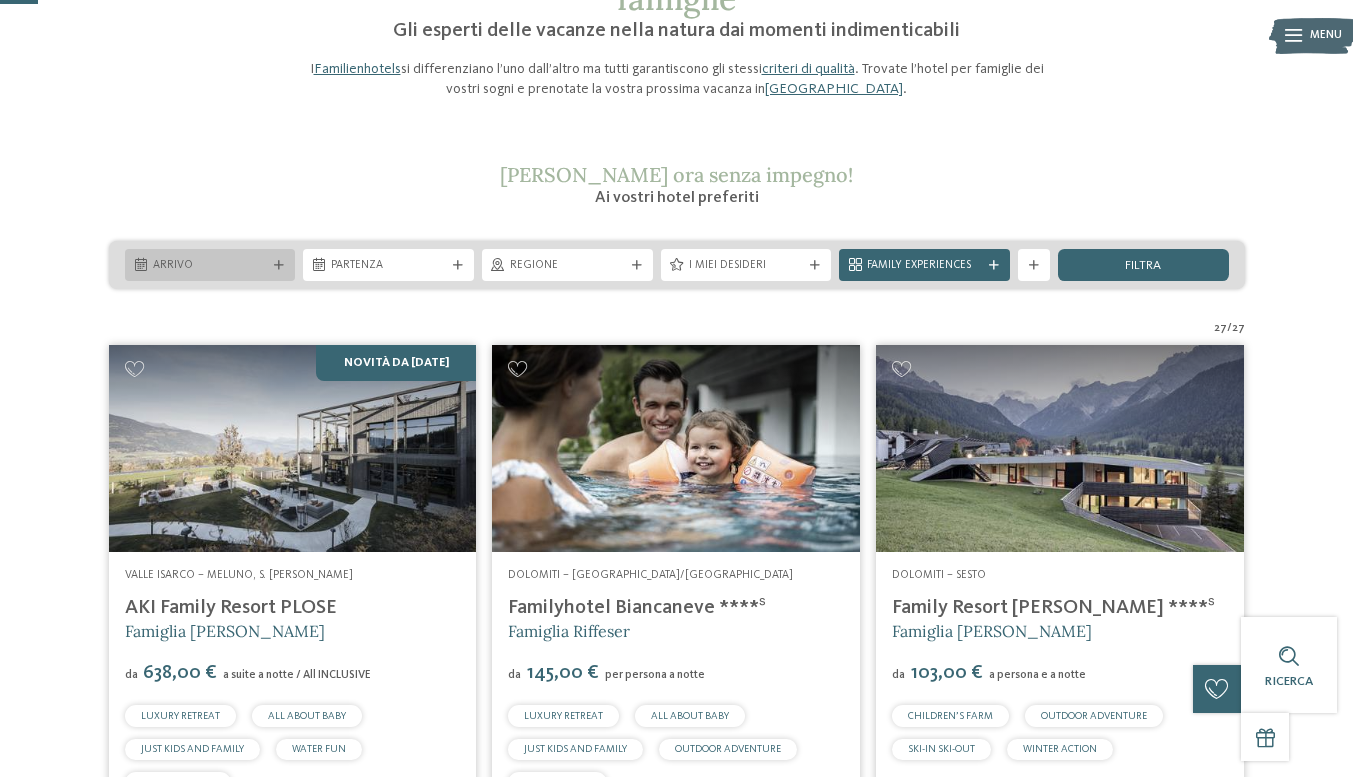 click on "Arrivo" at bounding box center [210, 266] 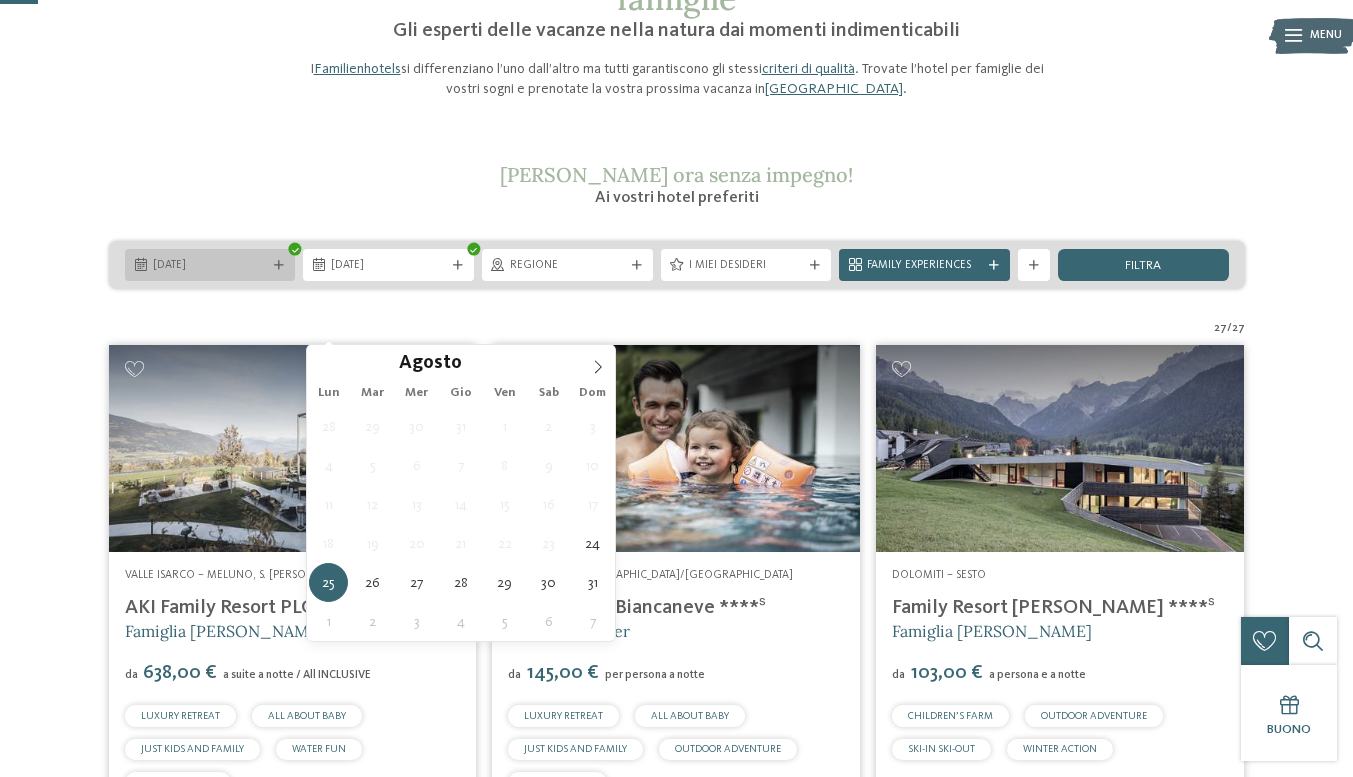 click on "24.08.2025" at bounding box center (210, 266) 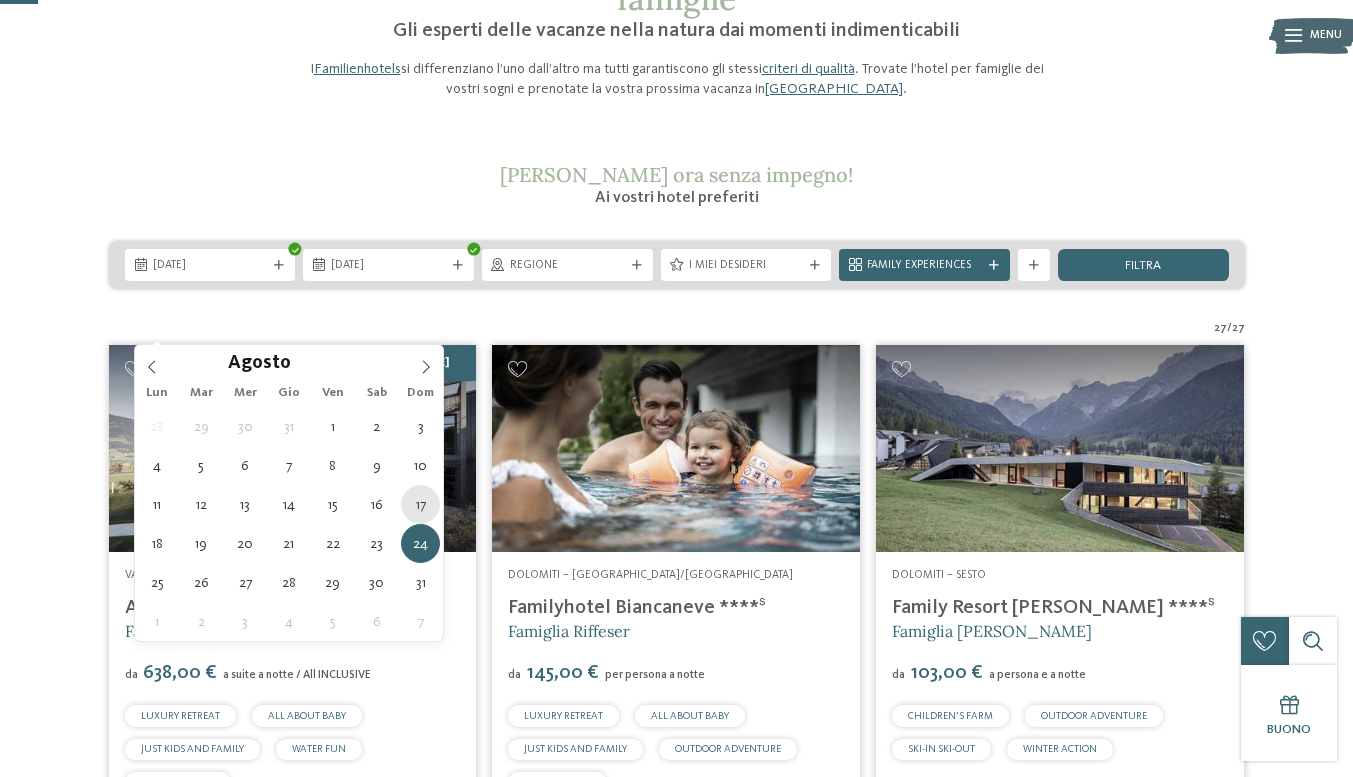 type on "17.08.2025" 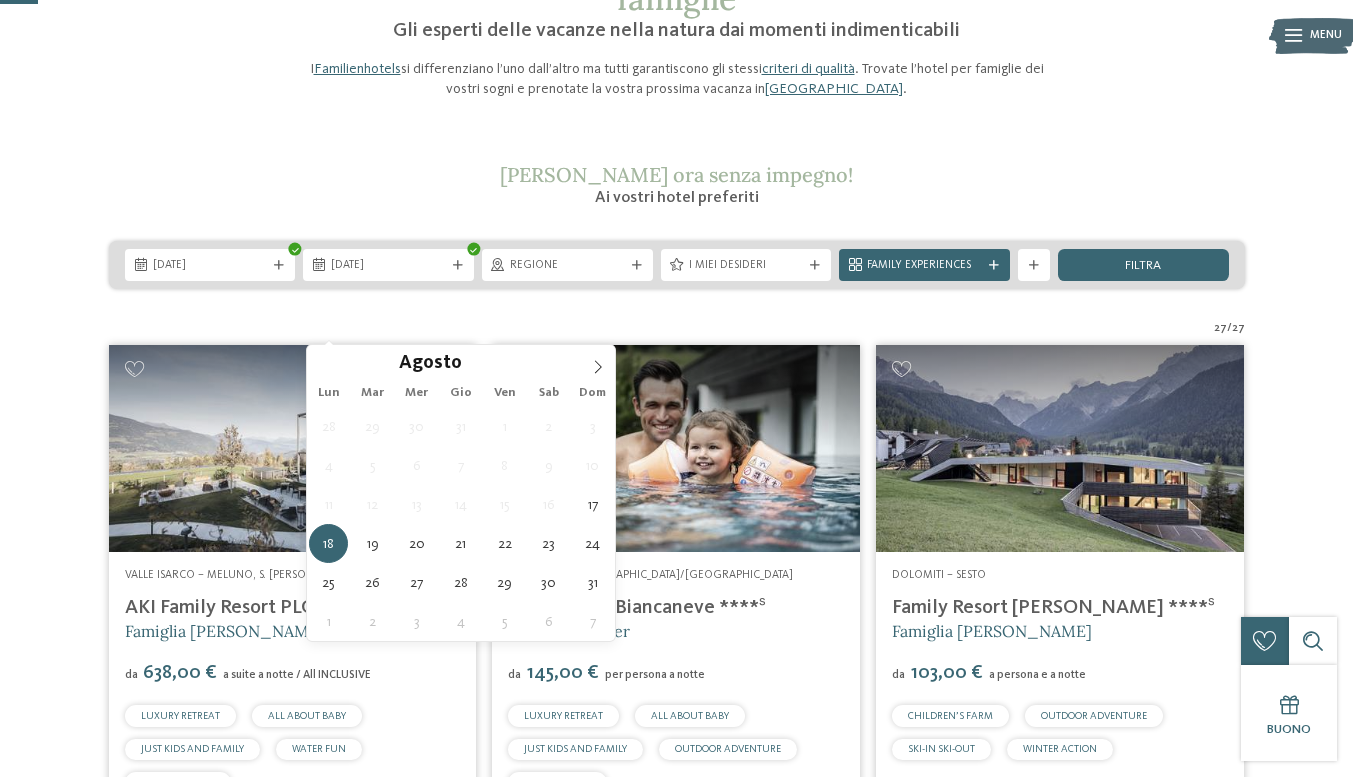 click on "17.08.2025
18.08.2025" at bounding box center (677, 265) 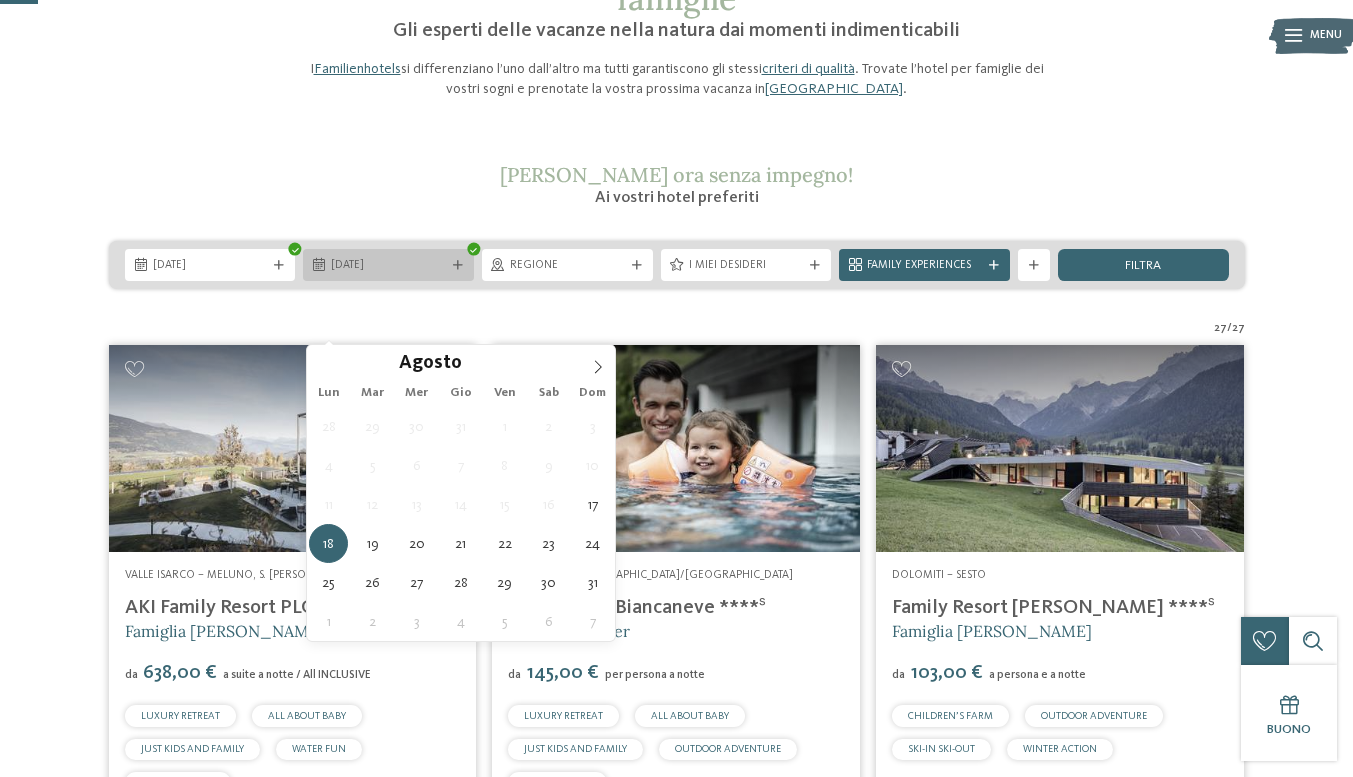 click on "18.08.2025" at bounding box center [388, 266] 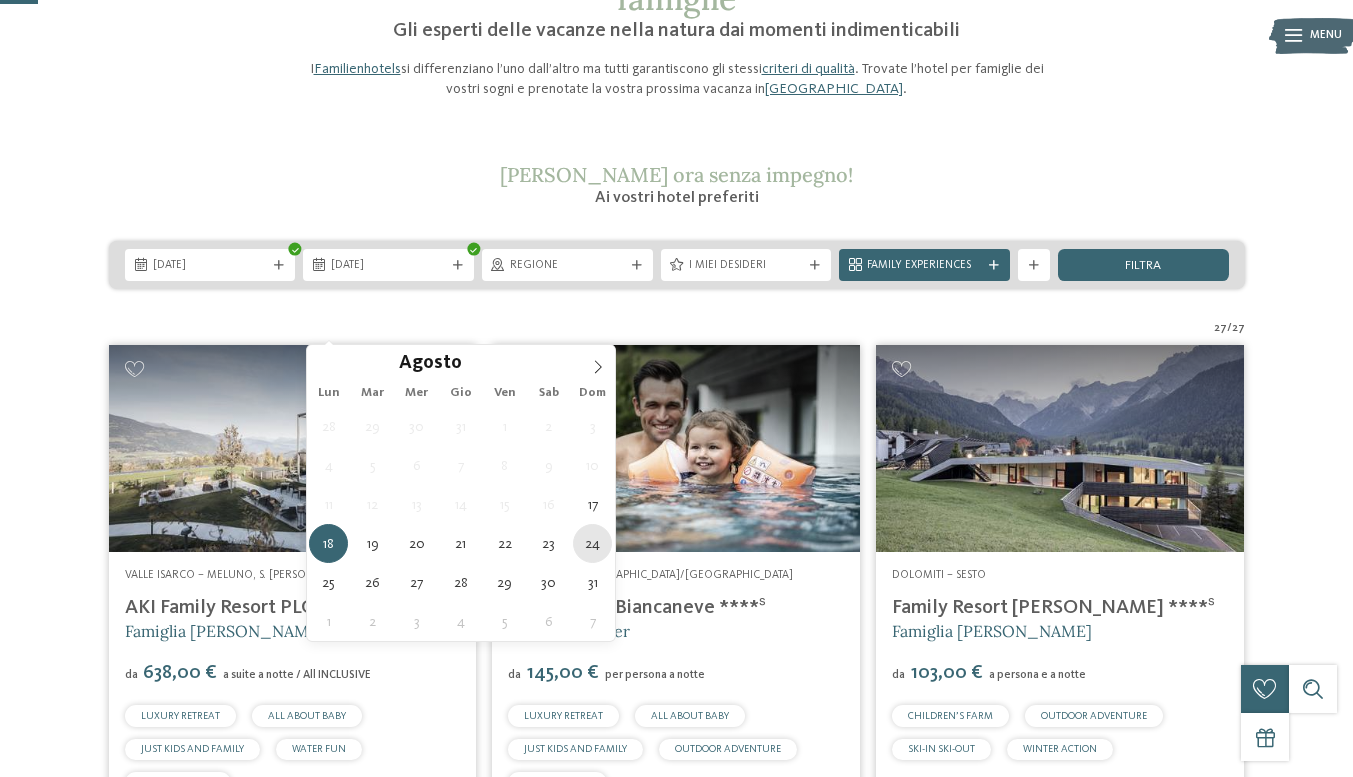 type on "24.08.2025" 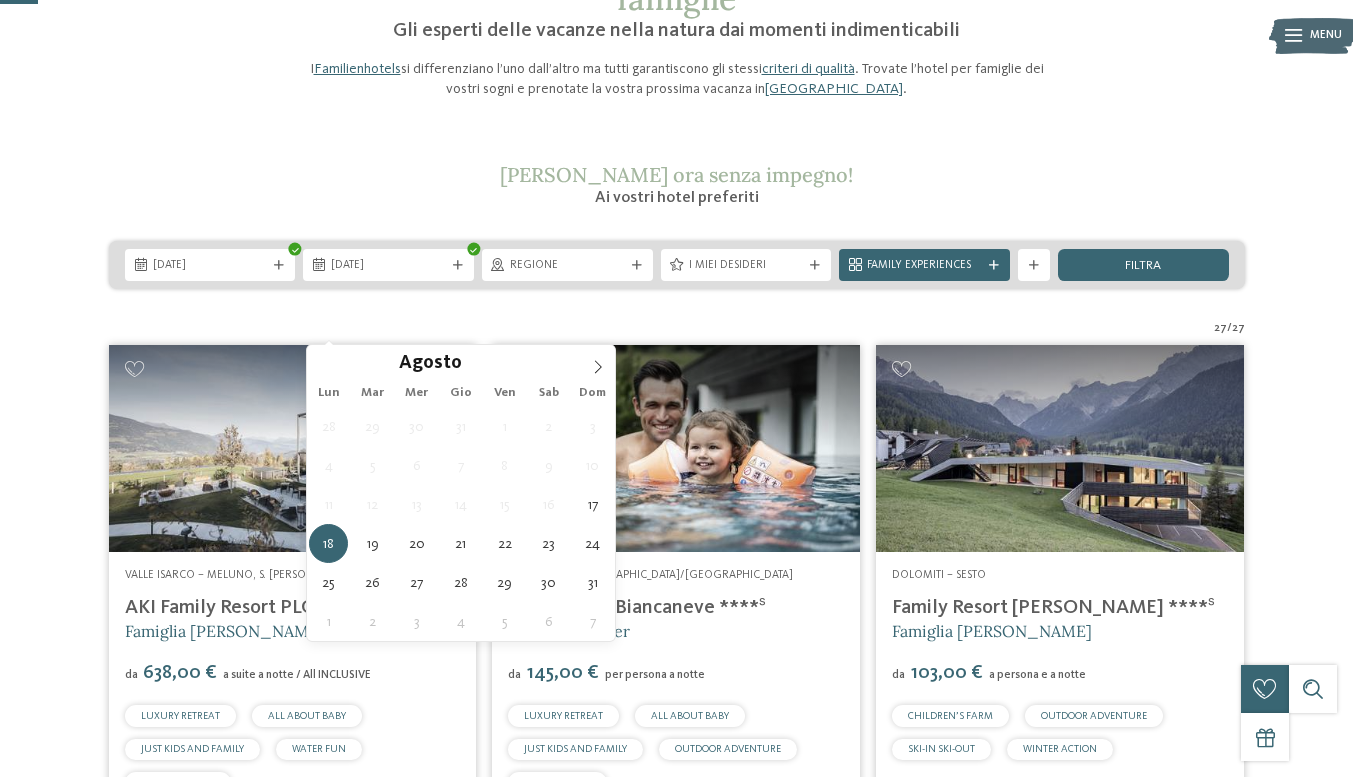 drag, startPoint x: 601, startPoint y: 556, endPoint x: 603, endPoint y: 539, distance: 17.117243 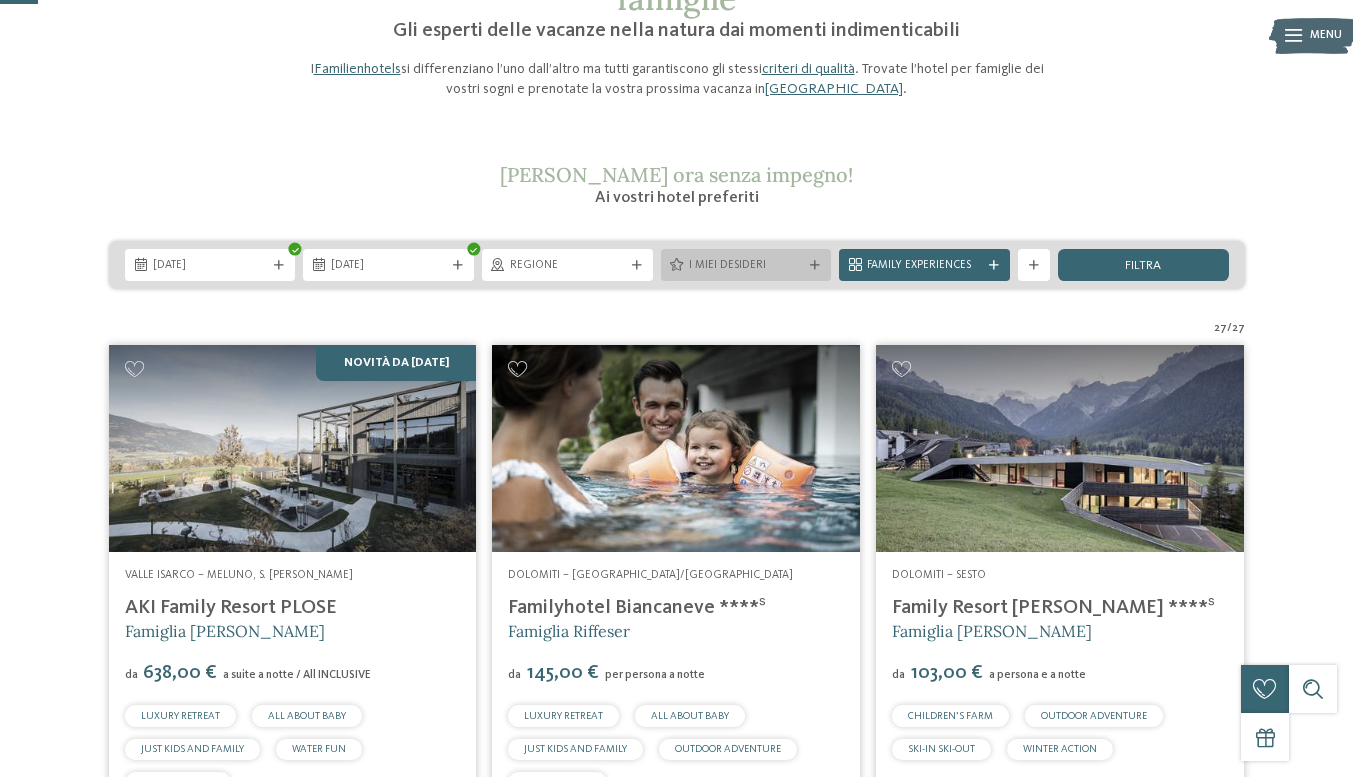 click on "I miei desideri" at bounding box center (746, 266) 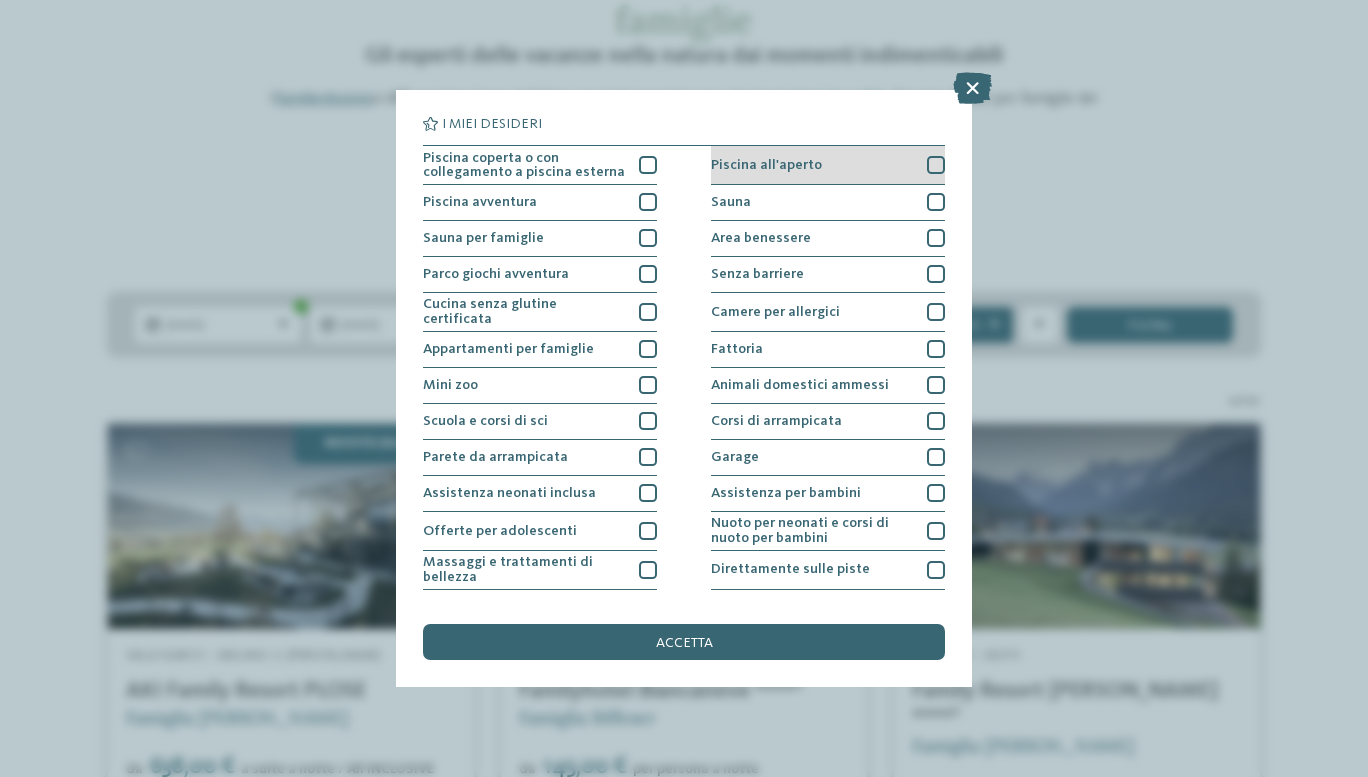 click at bounding box center (936, 165) 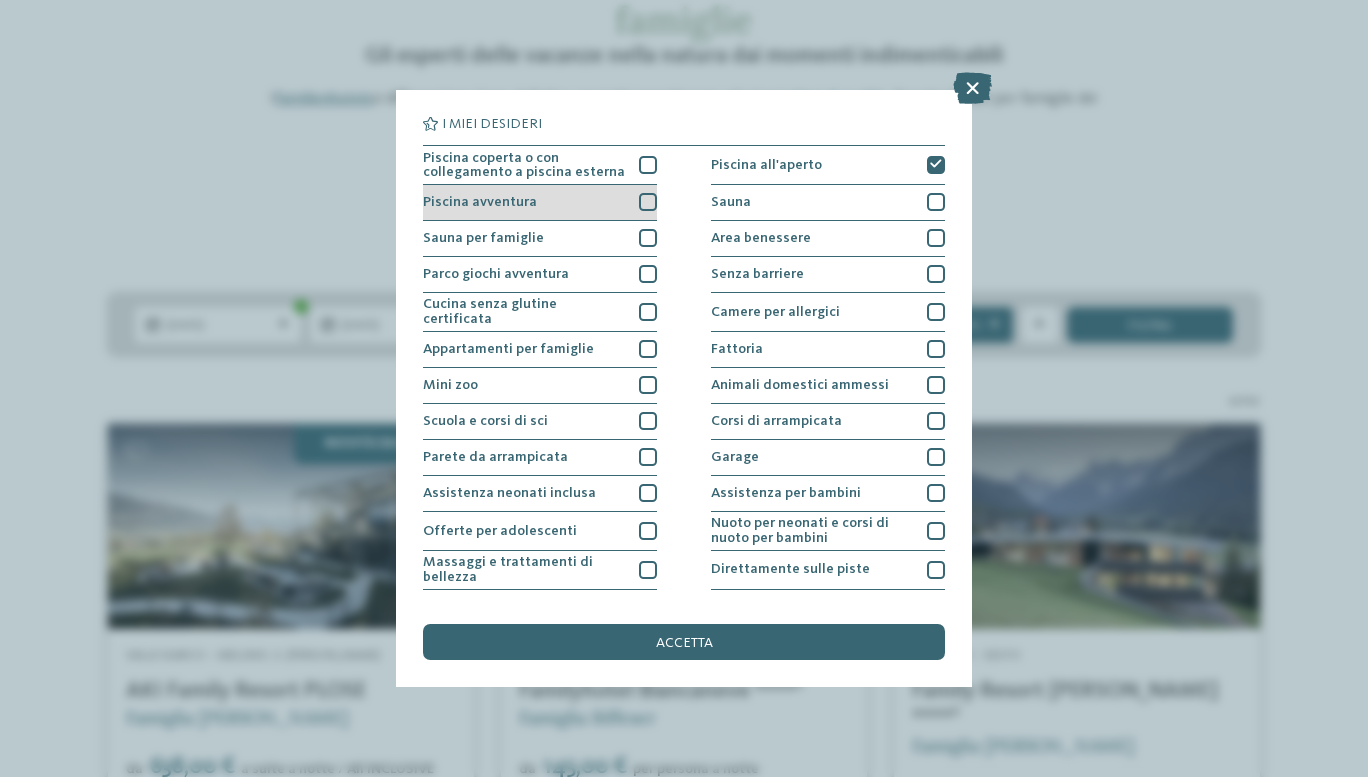 click at bounding box center [648, 202] 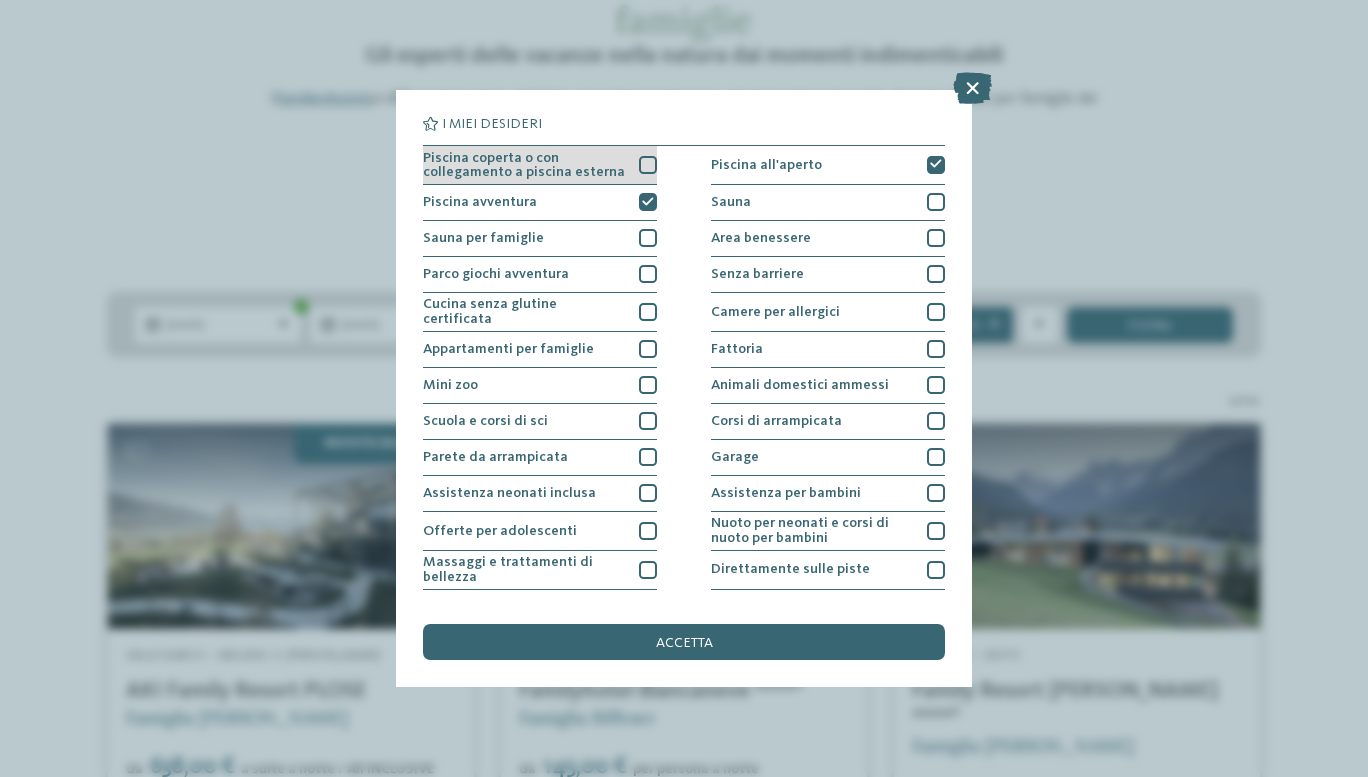 click at bounding box center [648, 165] 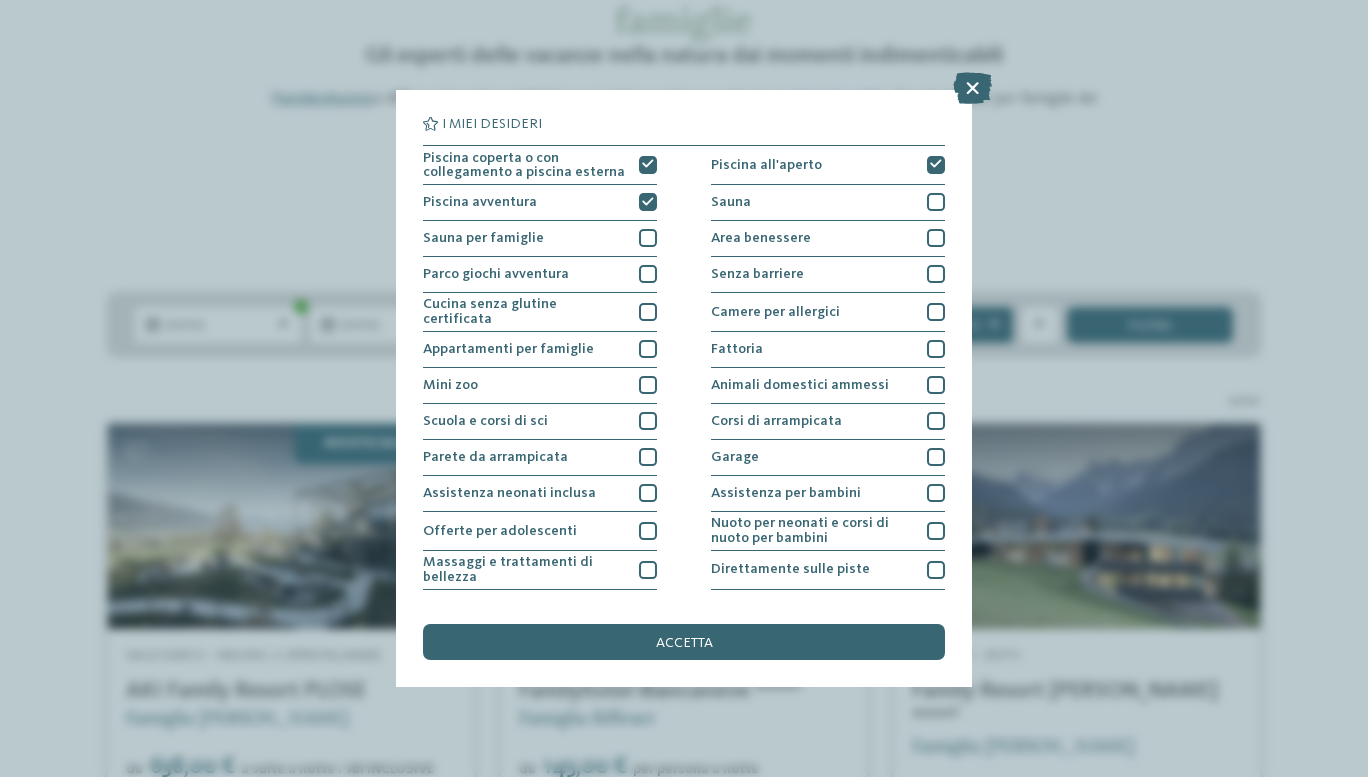 click on "Piscina coperta o con collegamento a piscina esterna
Piscina all'aperto
Piscina avventura
Sauna" at bounding box center [684, 457] 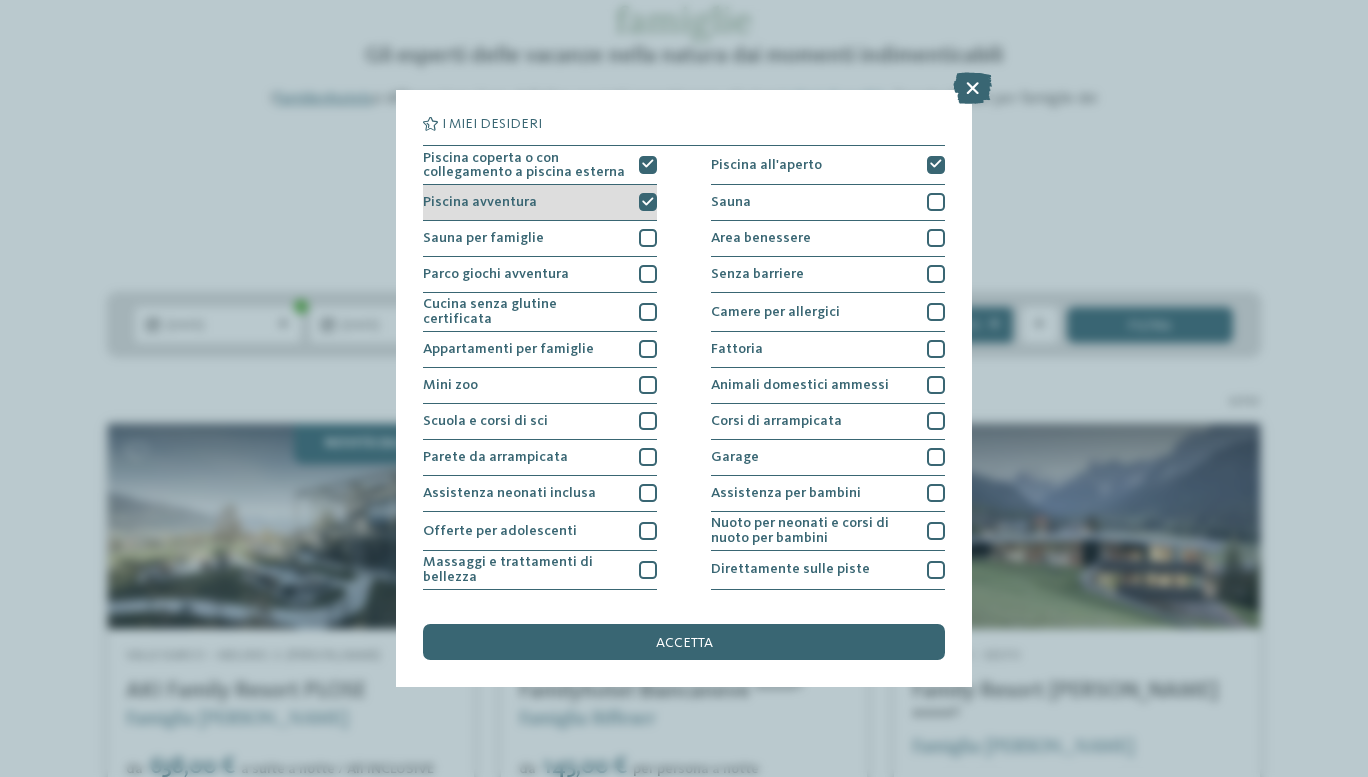 click at bounding box center (648, 202) 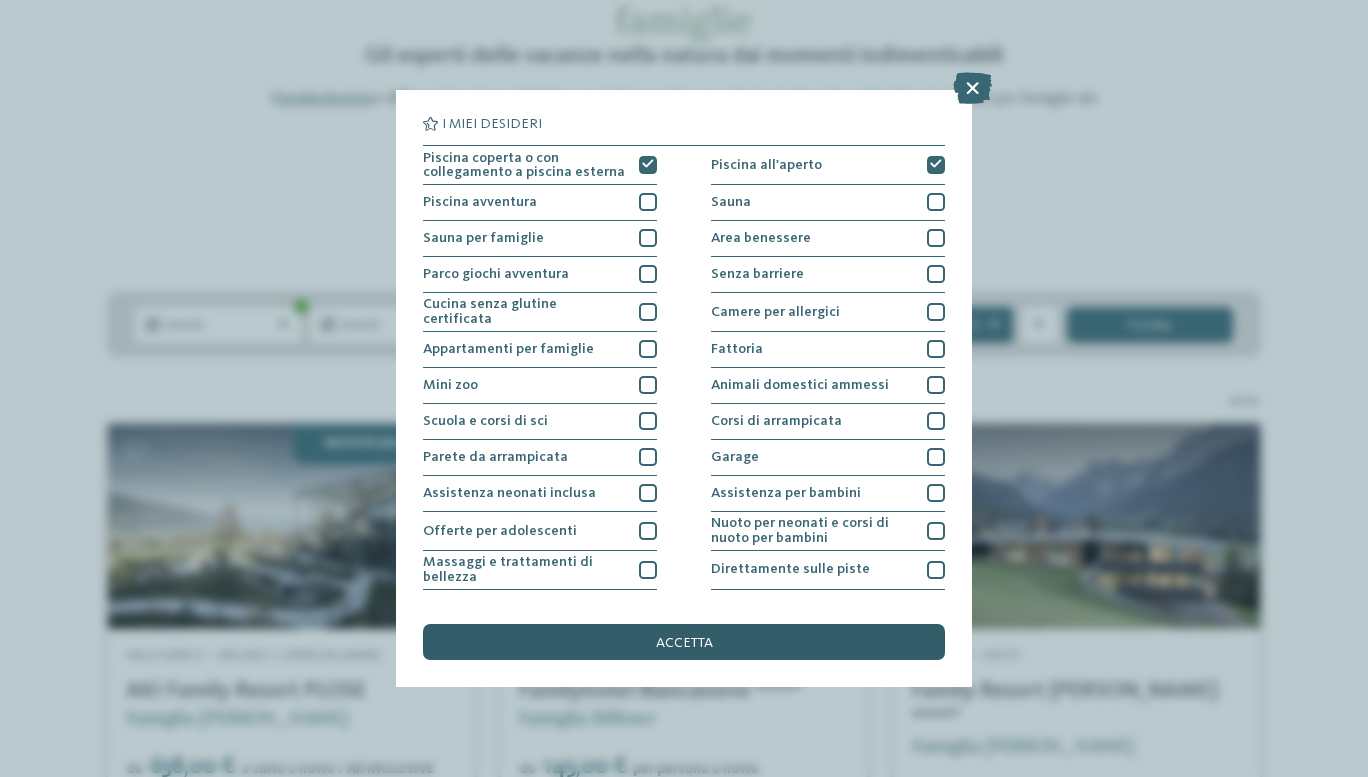 click on "accetta" at bounding box center (684, 643) 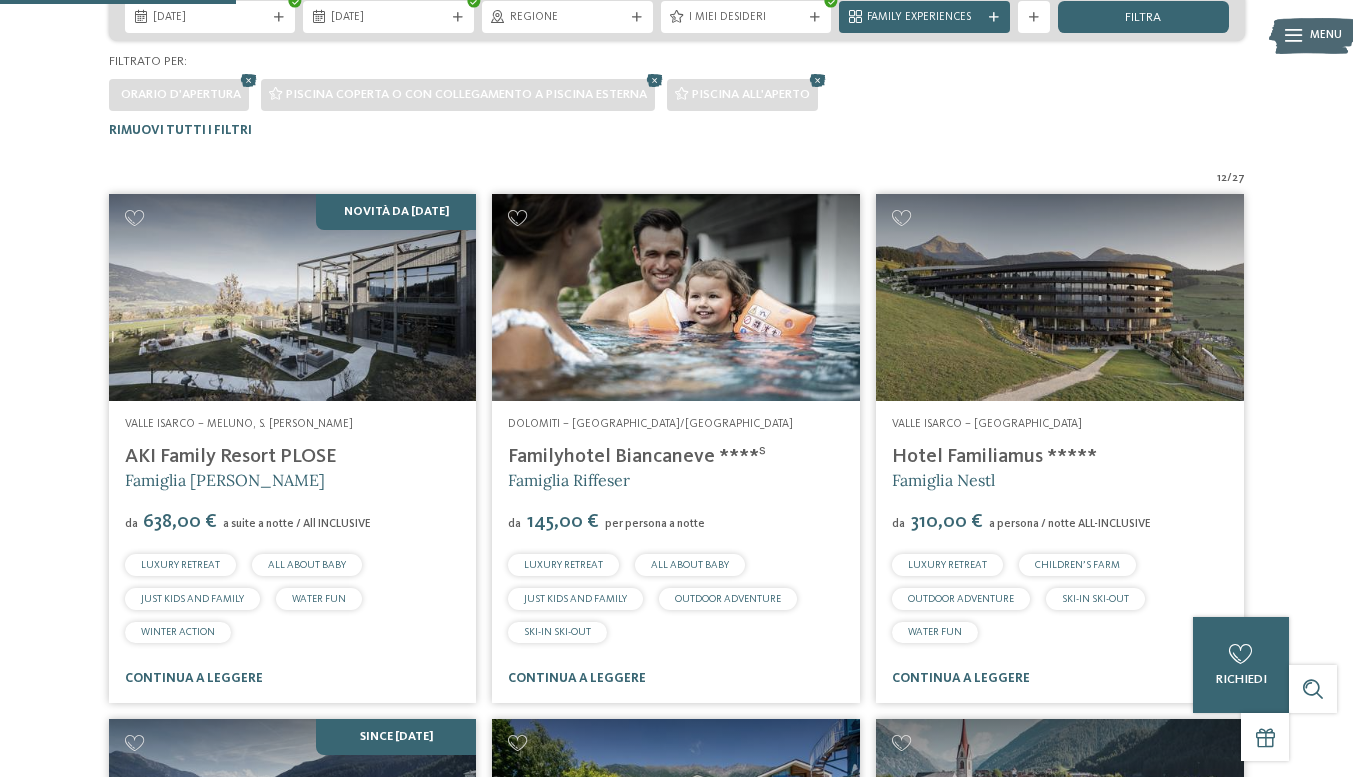 scroll, scrollTop: 179, scrollLeft: 0, axis: vertical 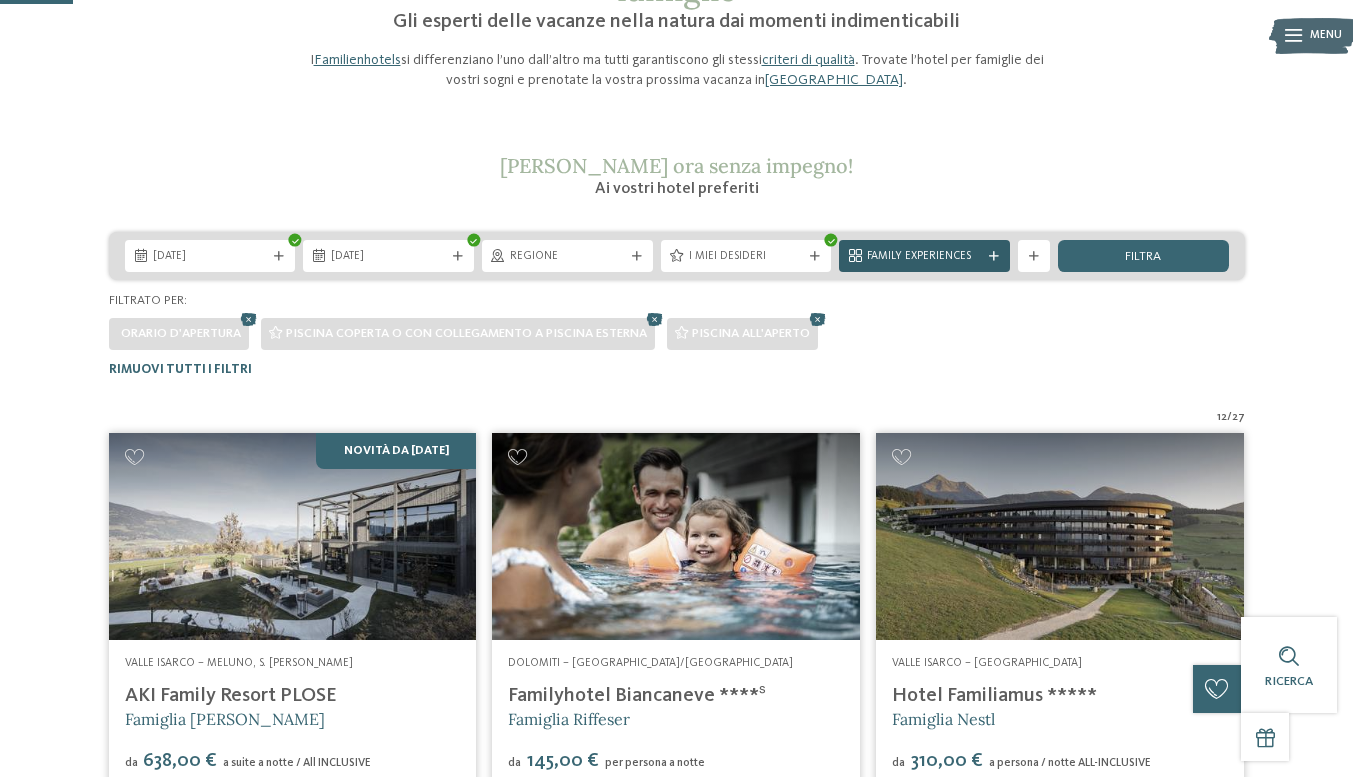 click at bounding box center [994, 257] 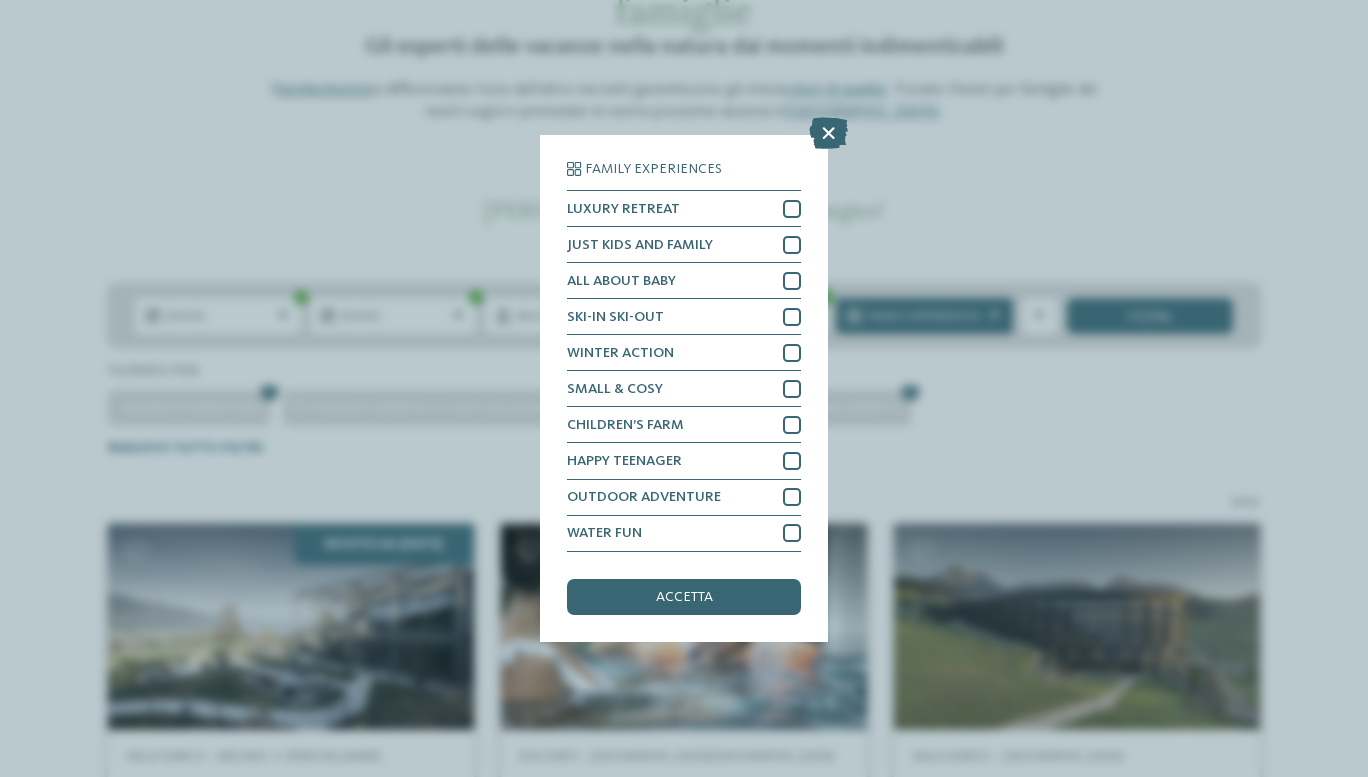click at bounding box center [828, 134] 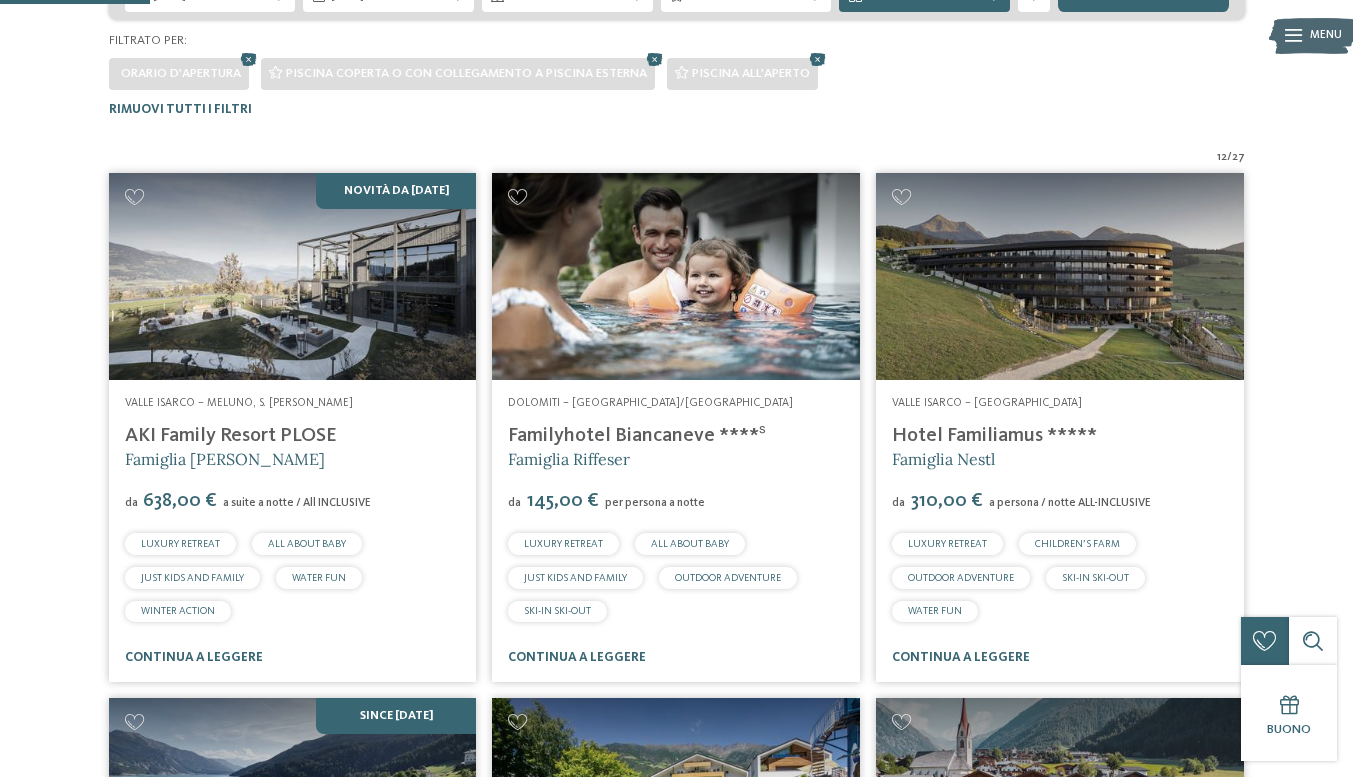 scroll, scrollTop: 579, scrollLeft: 0, axis: vertical 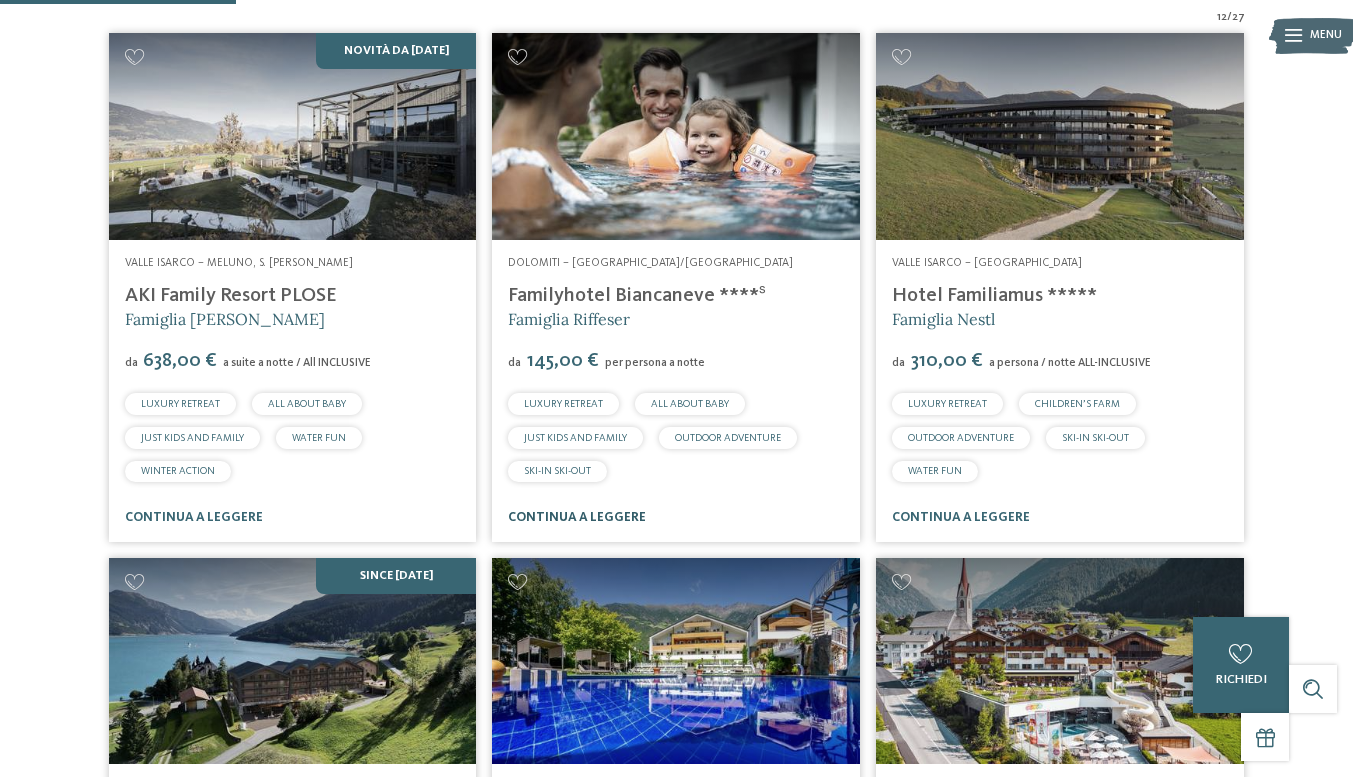 click on "continua a leggere" at bounding box center (577, 517) 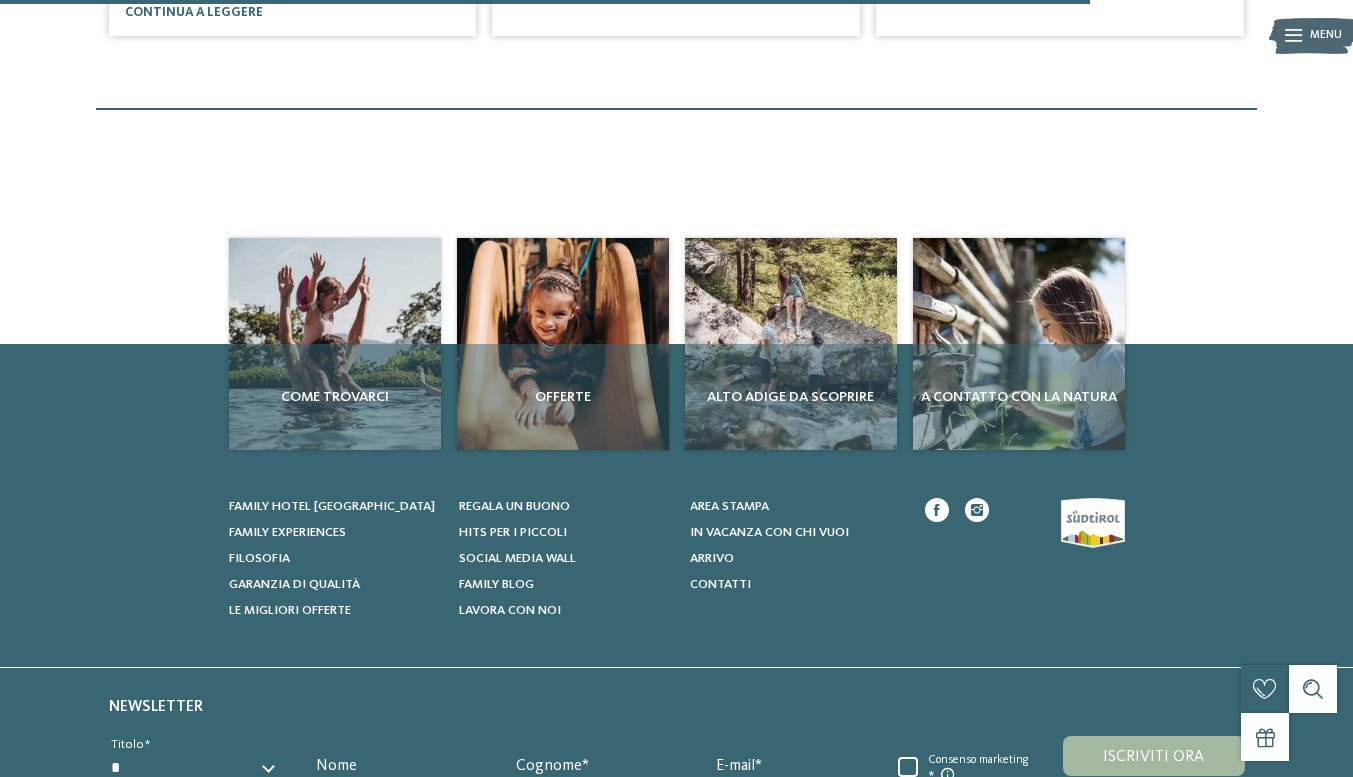 scroll, scrollTop: 2479, scrollLeft: 0, axis: vertical 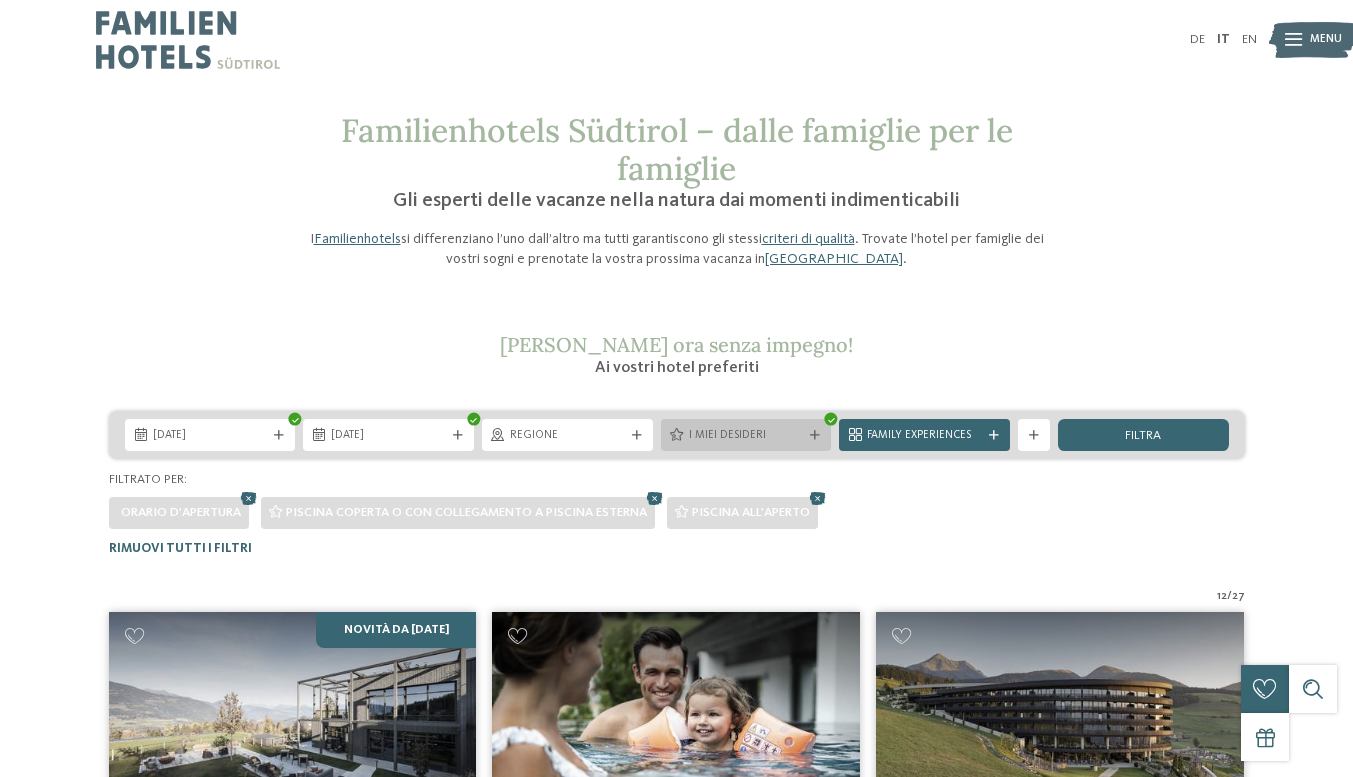click on "I miei desideri" at bounding box center [746, 435] 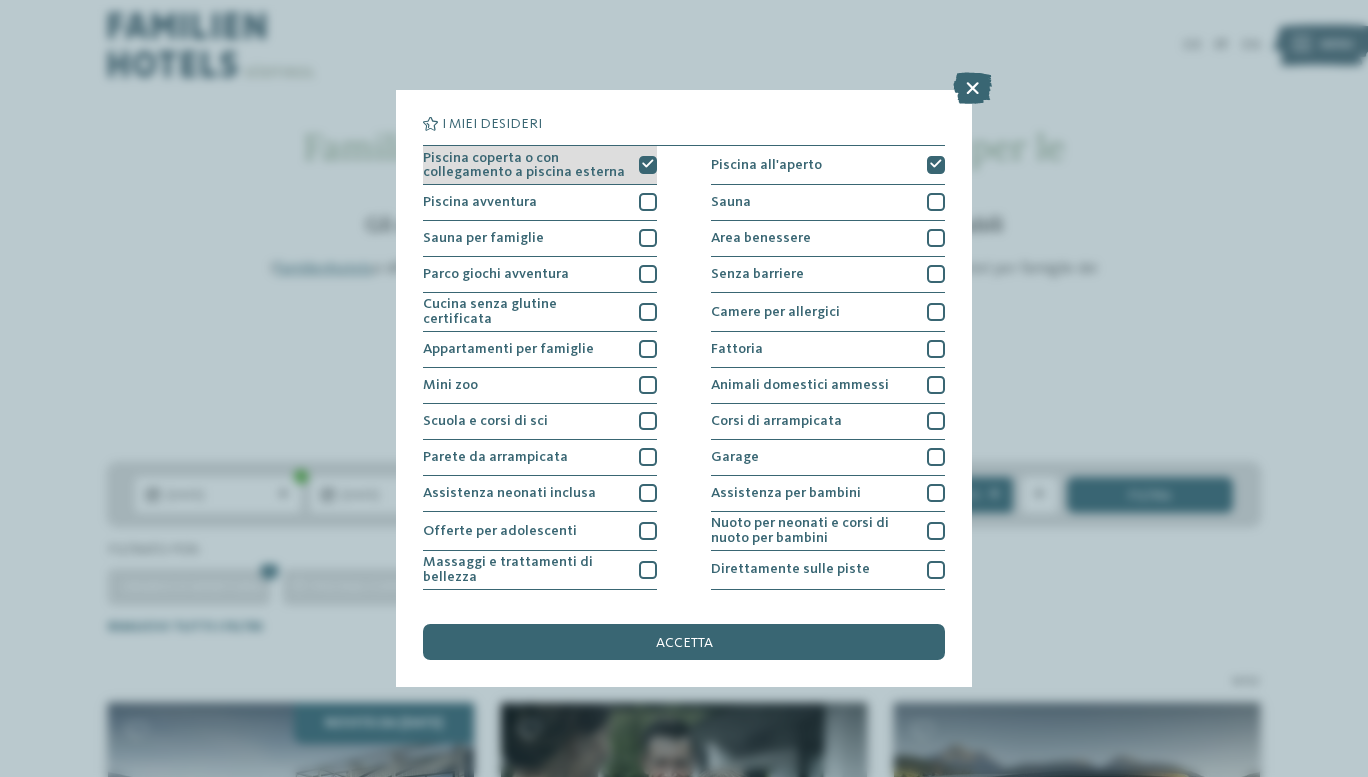 click at bounding box center [648, 164] 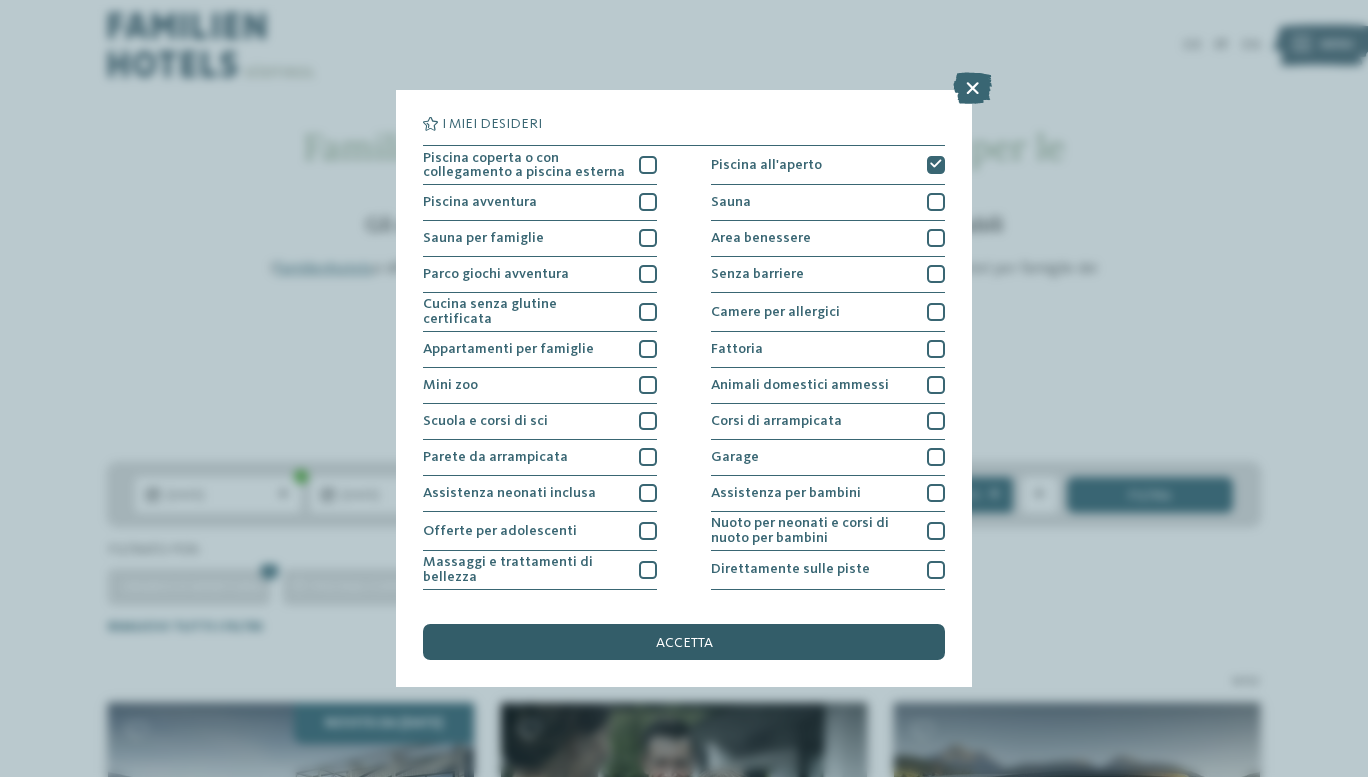 click on "accetta" at bounding box center (684, 643) 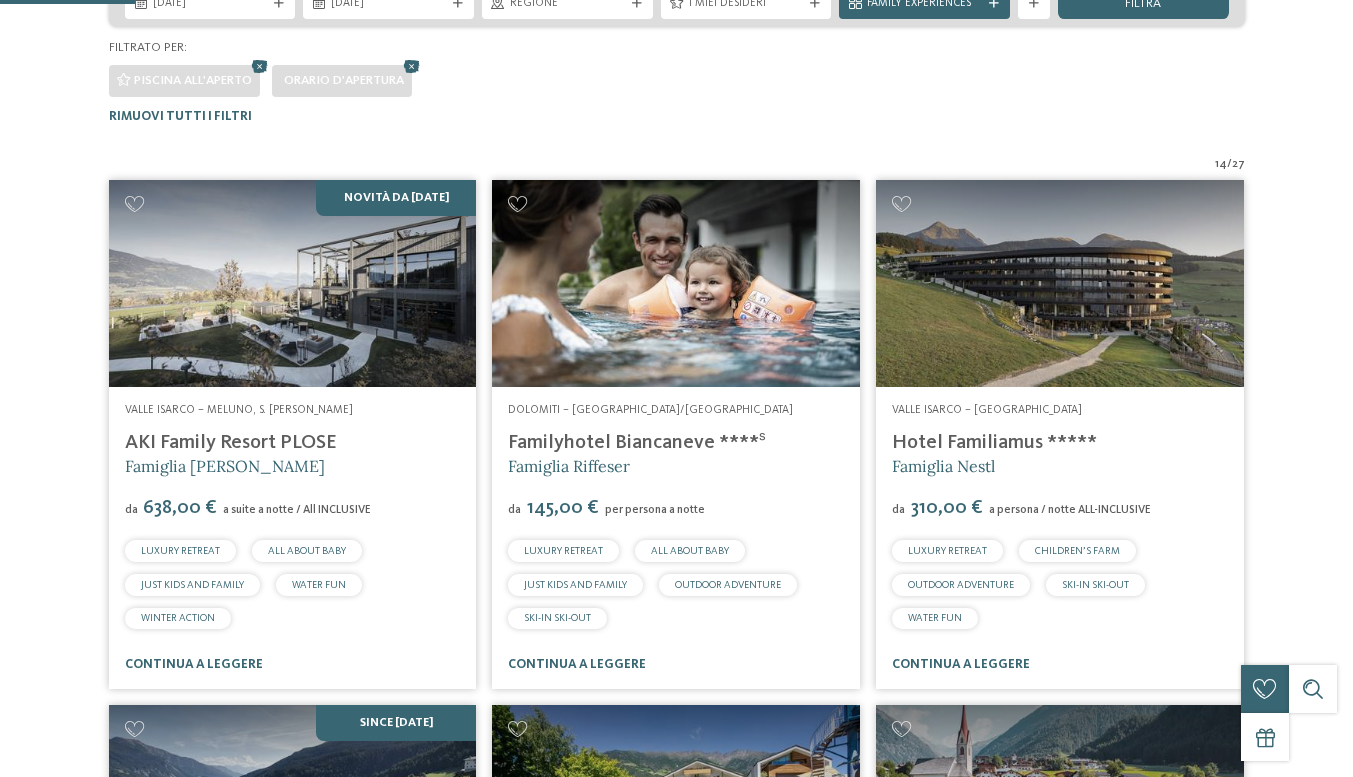 scroll, scrollTop: 555, scrollLeft: 0, axis: vertical 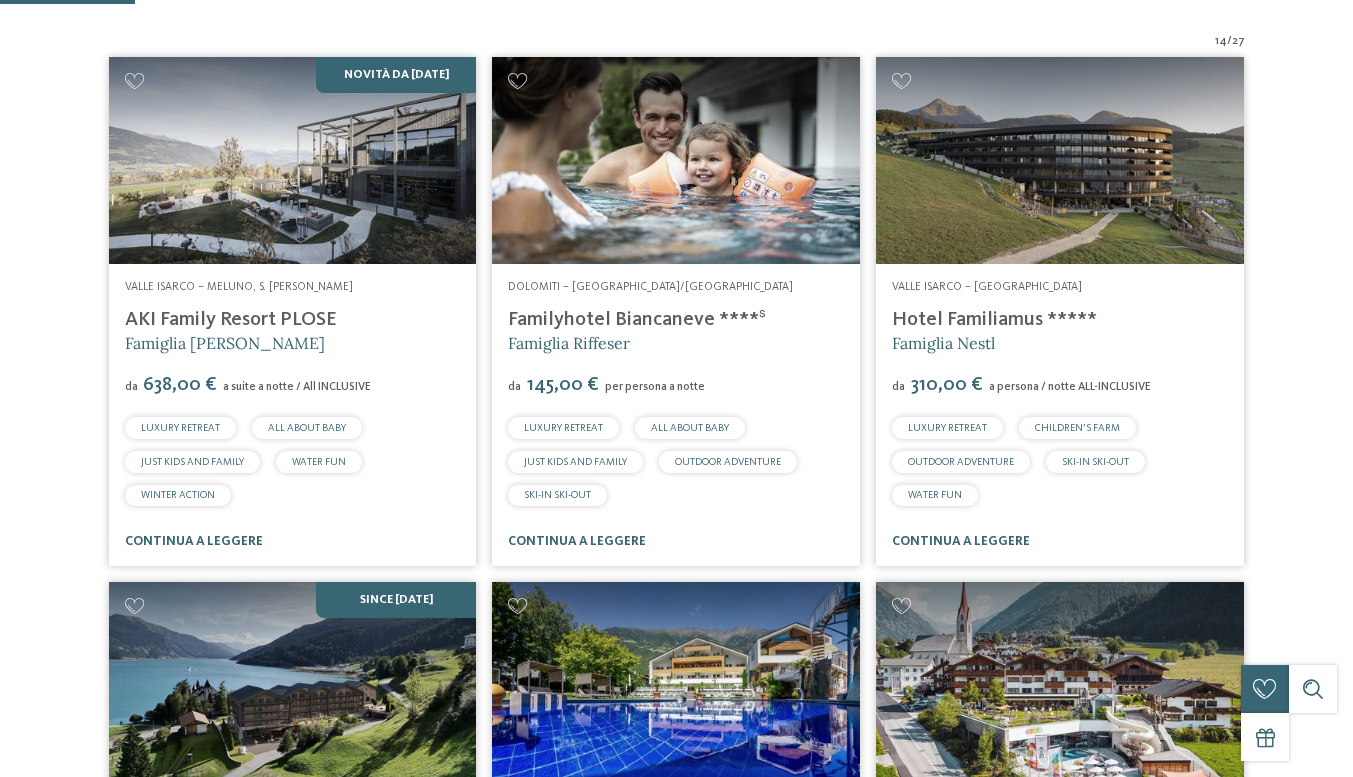 click on "da
310,00 €
a persona / notte ALL-INCLUSIVE" at bounding box center [1060, 385] 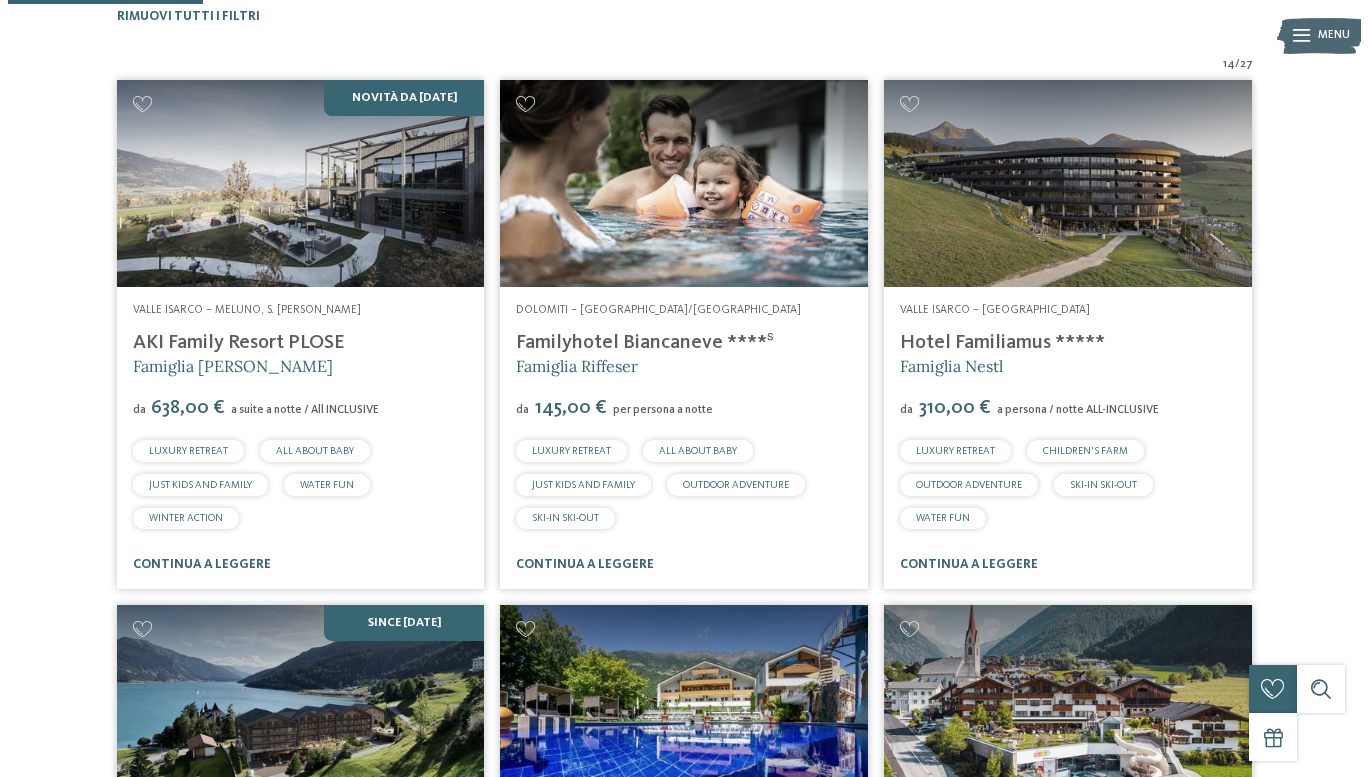 scroll, scrollTop: 155, scrollLeft: 0, axis: vertical 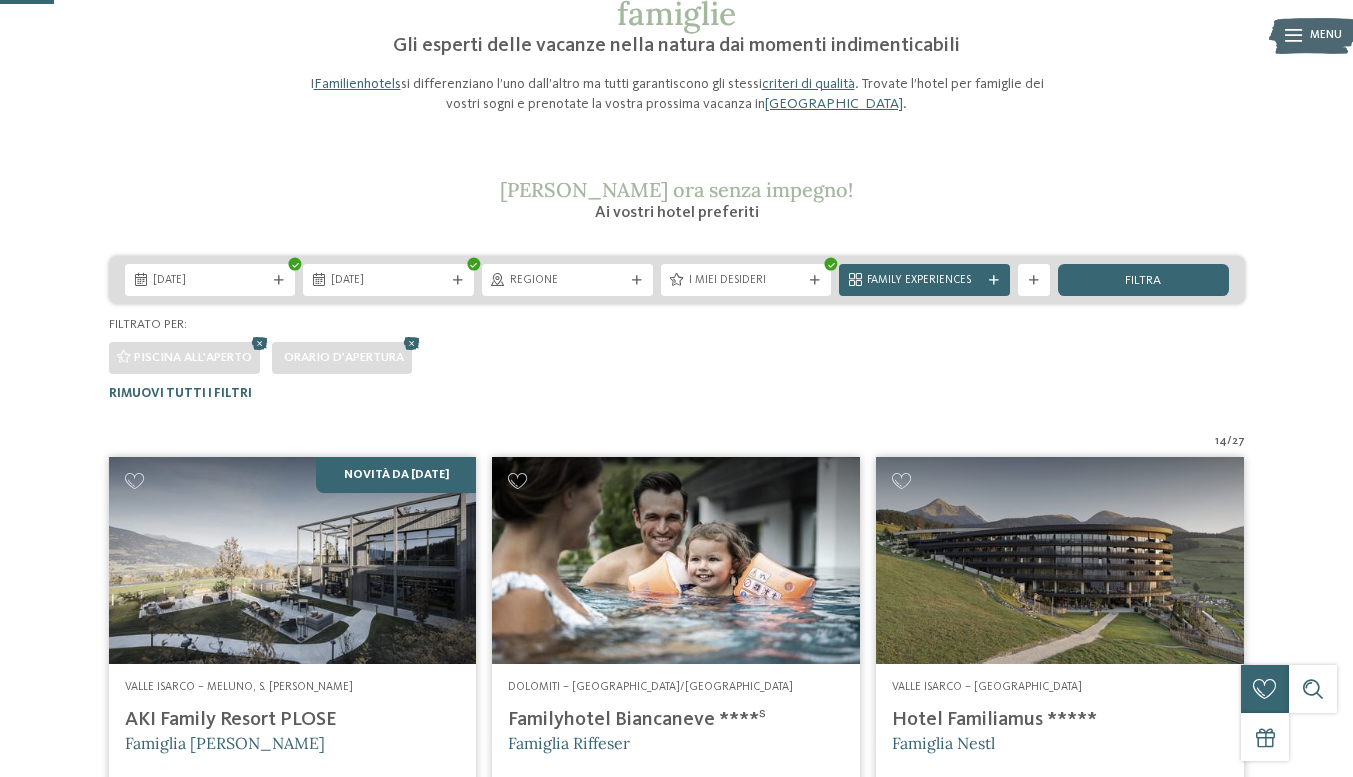 click at bounding box center (1293, 36) 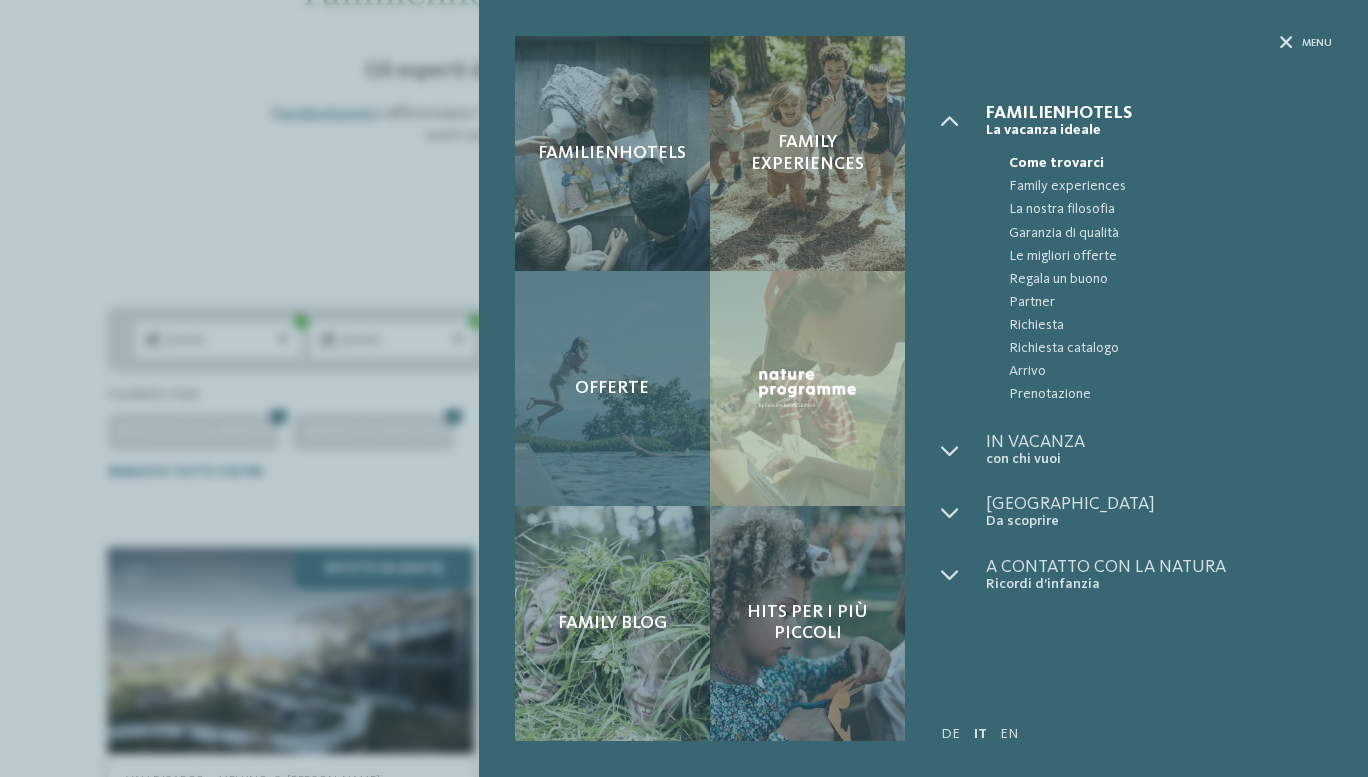 click on "Offerte" at bounding box center (612, 388) 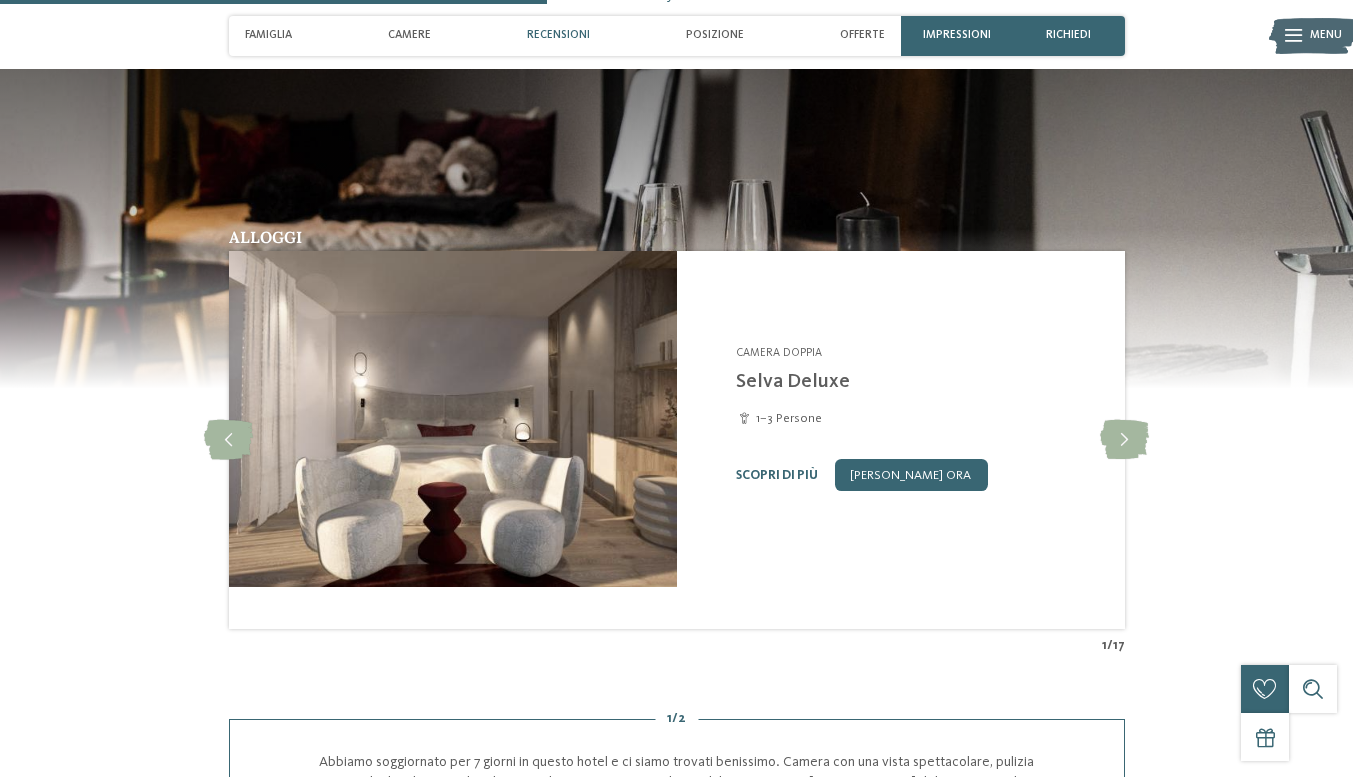 scroll, scrollTop: 2000, scrollLeft: 0, axis: vertical 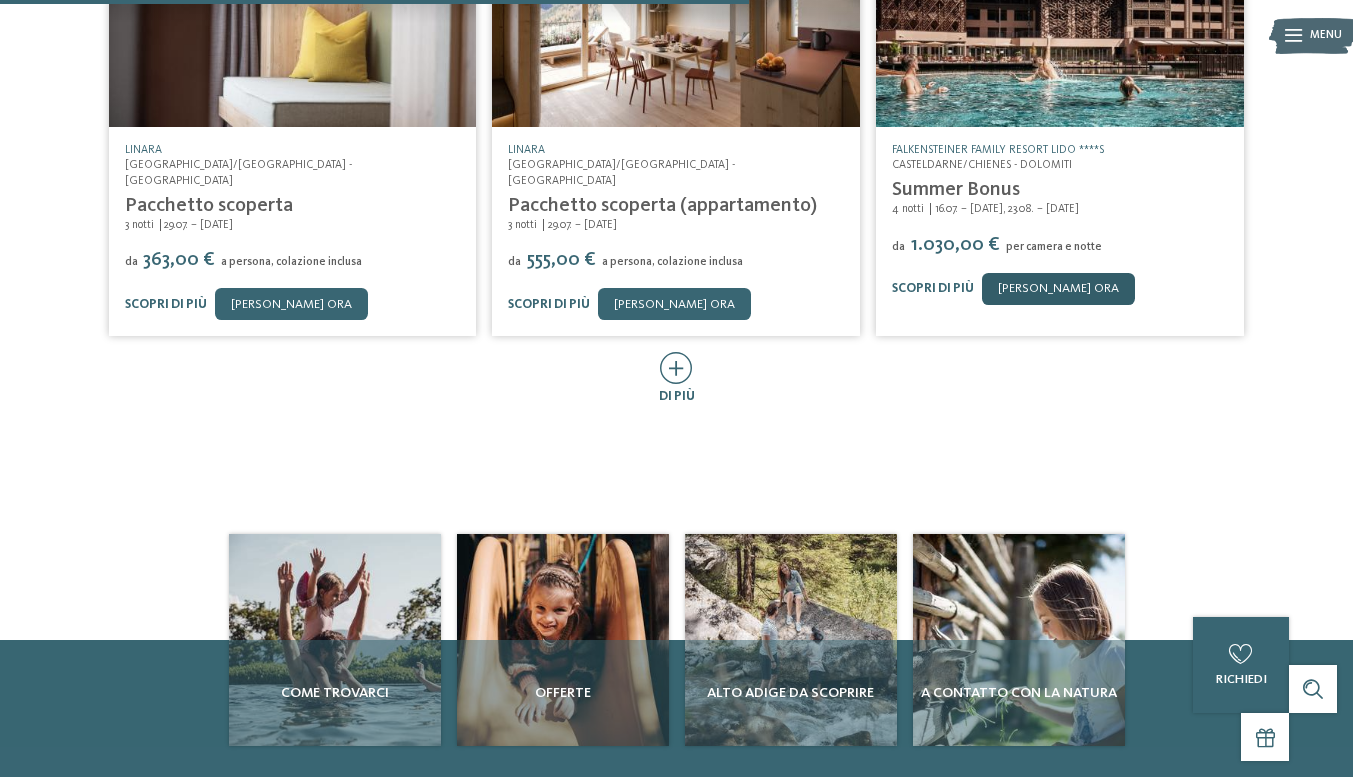click on "[PERSON_NAME] ora" at bounding box center (1058, 289) 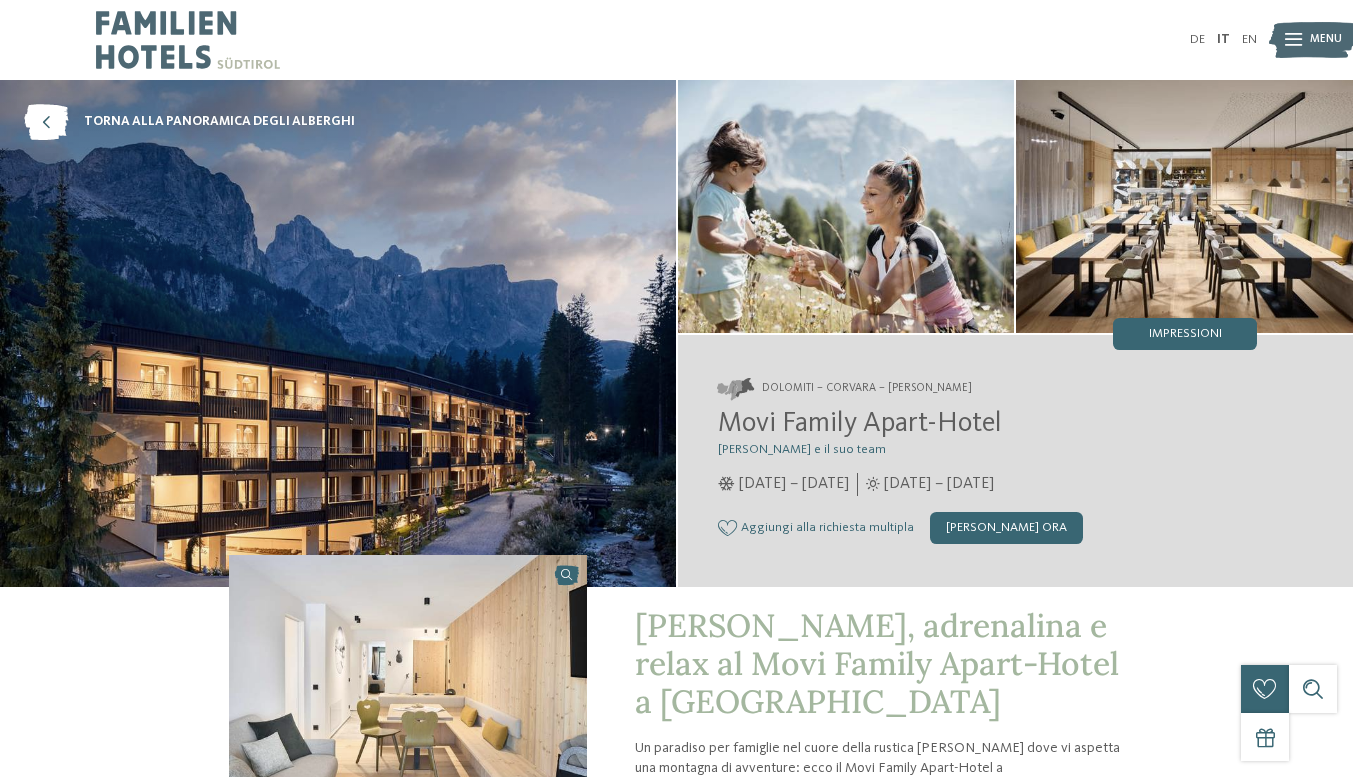 scroll, scrollTop: 0, scrollLeft: 0, axis: both 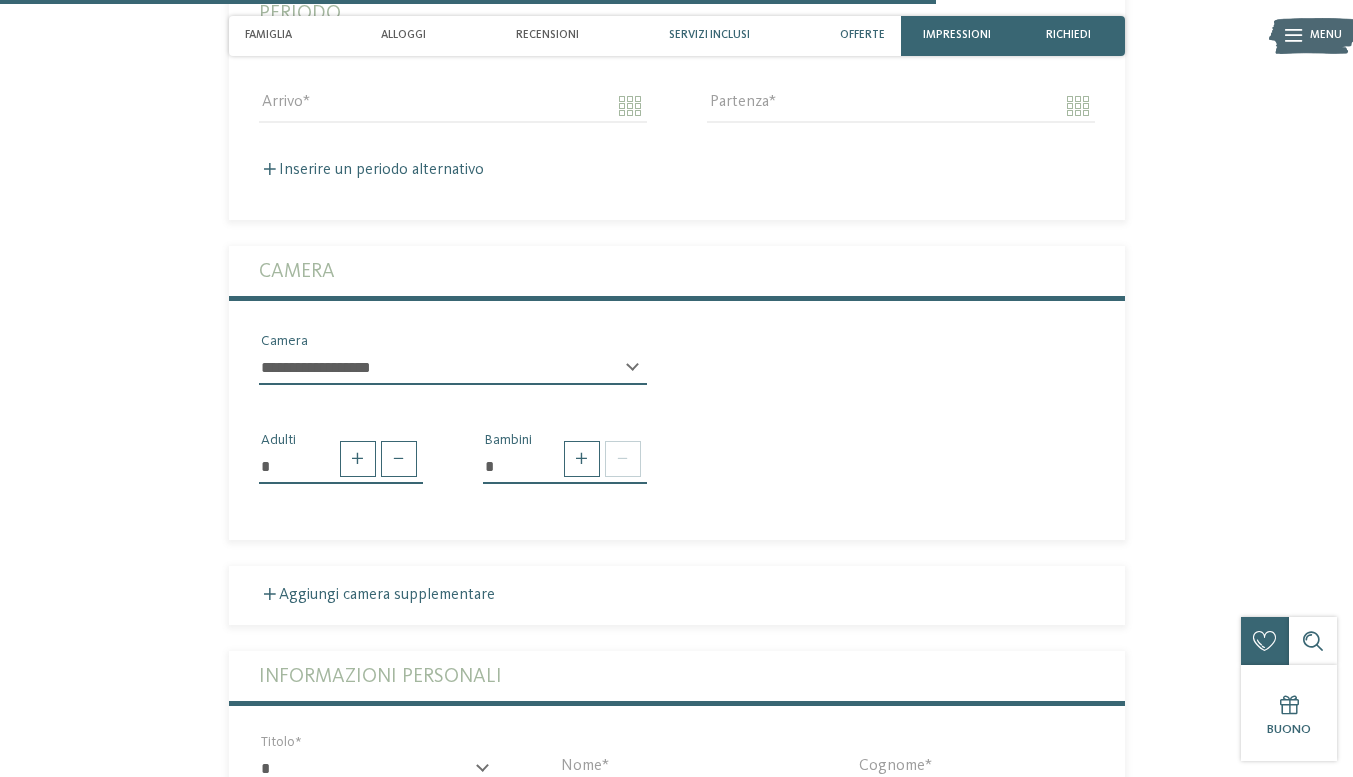 click on "Servizi inclusi" at bounding box center (709, 35) 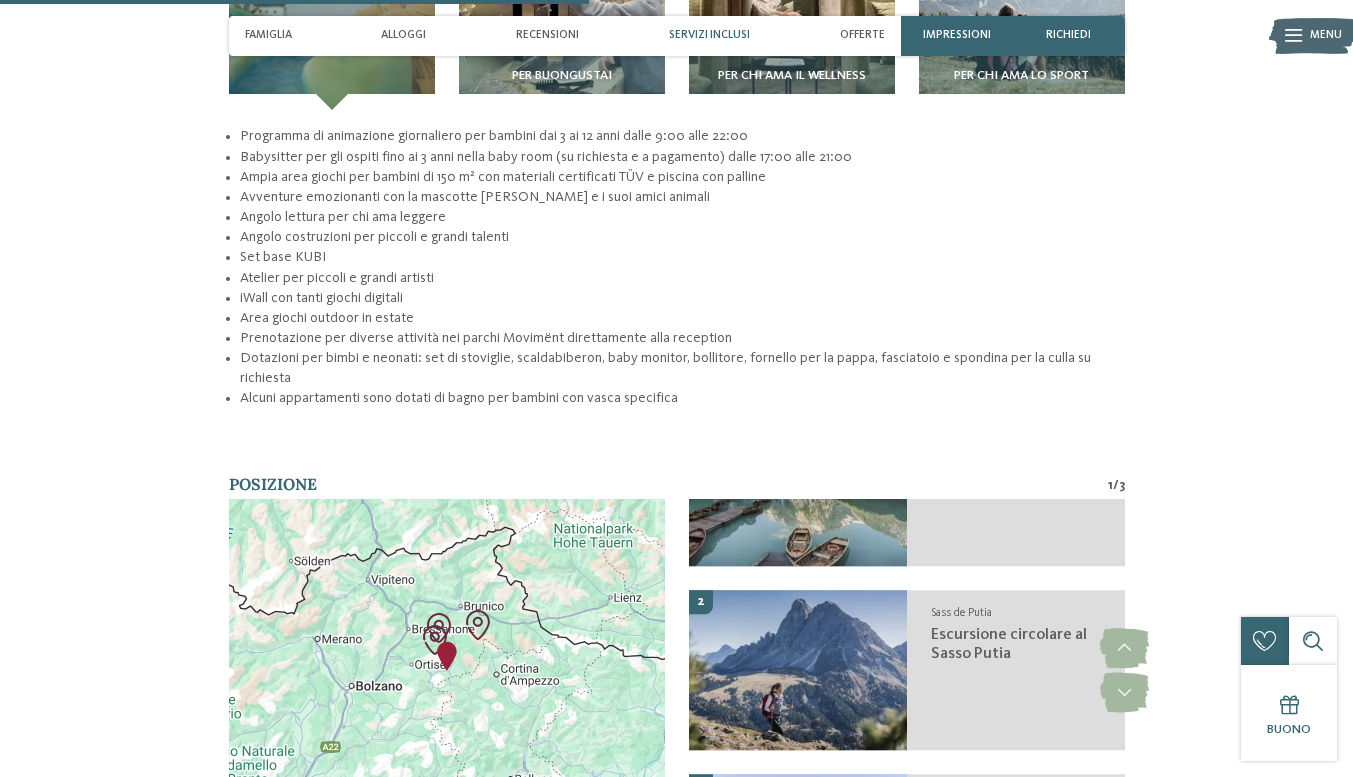 scroll, scrollTop: 2715, scrollLeft: 0, axis: vertical 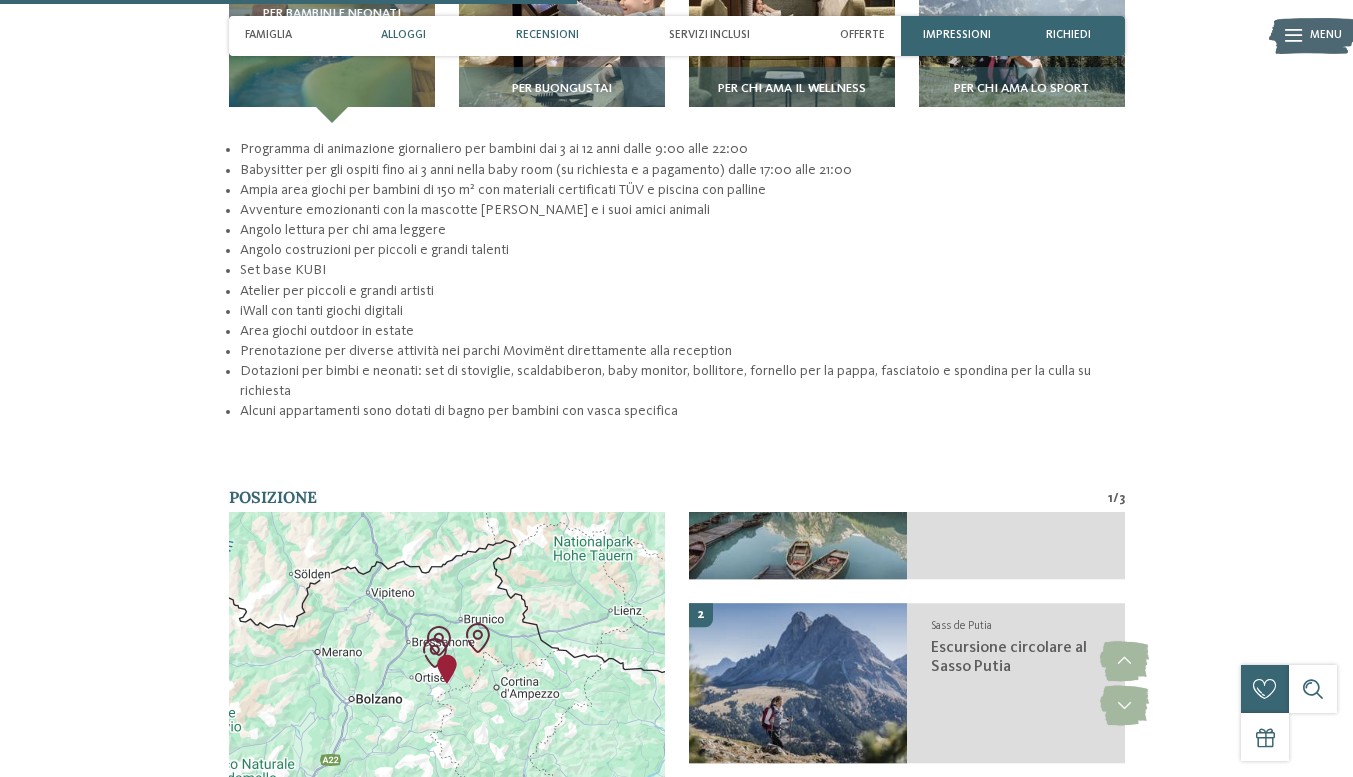 click on "Alloggi" at bounding box center (403, 36) 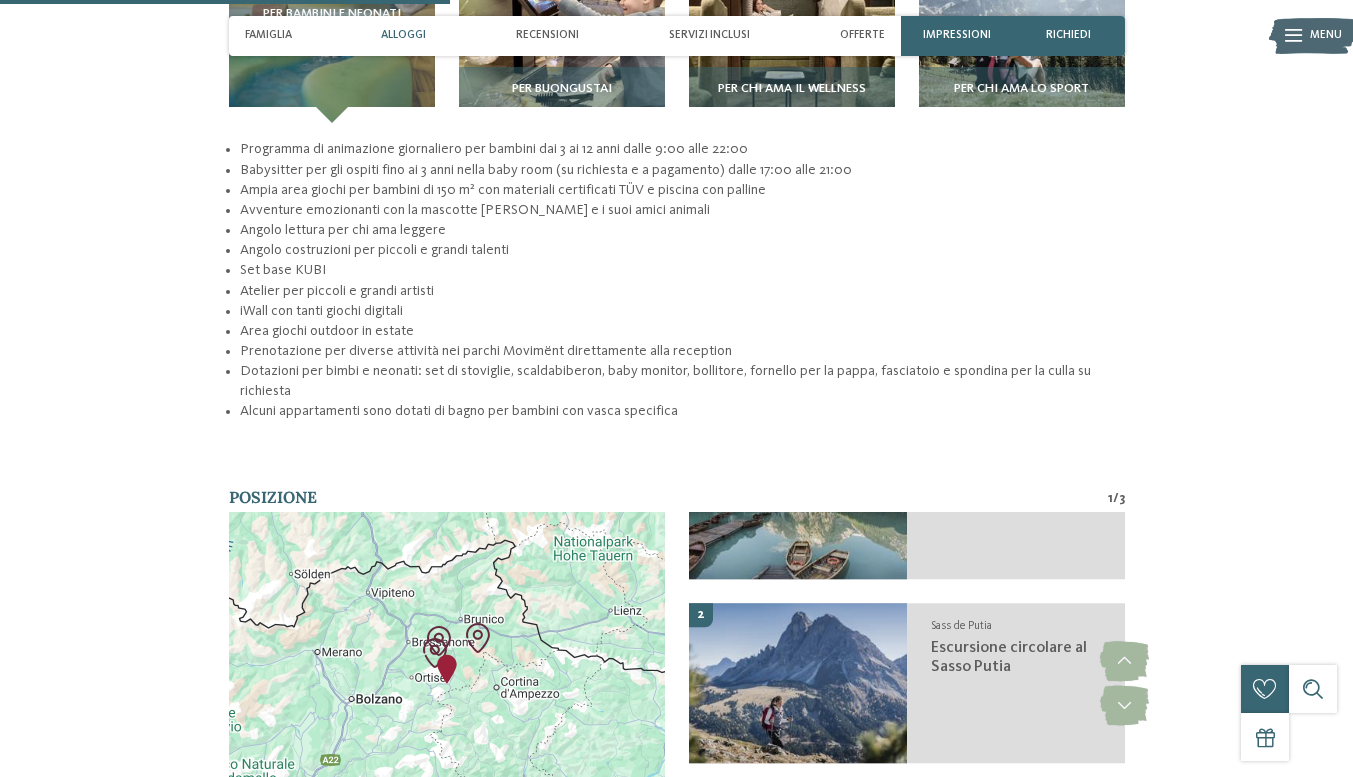 scroll, scrollTop: 1757, scrollLeft: 0, axis: vertical 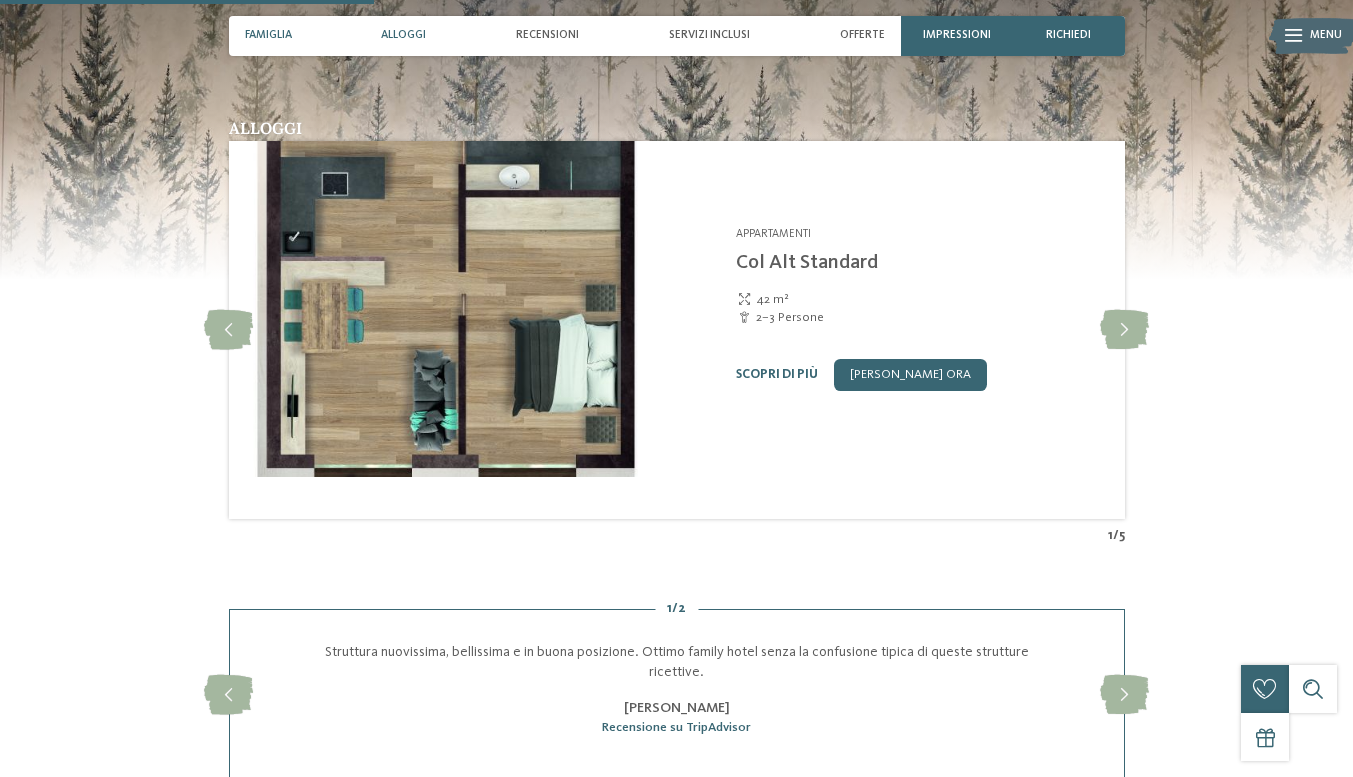 click on "Famiglia" at bounding box center (268, 36) 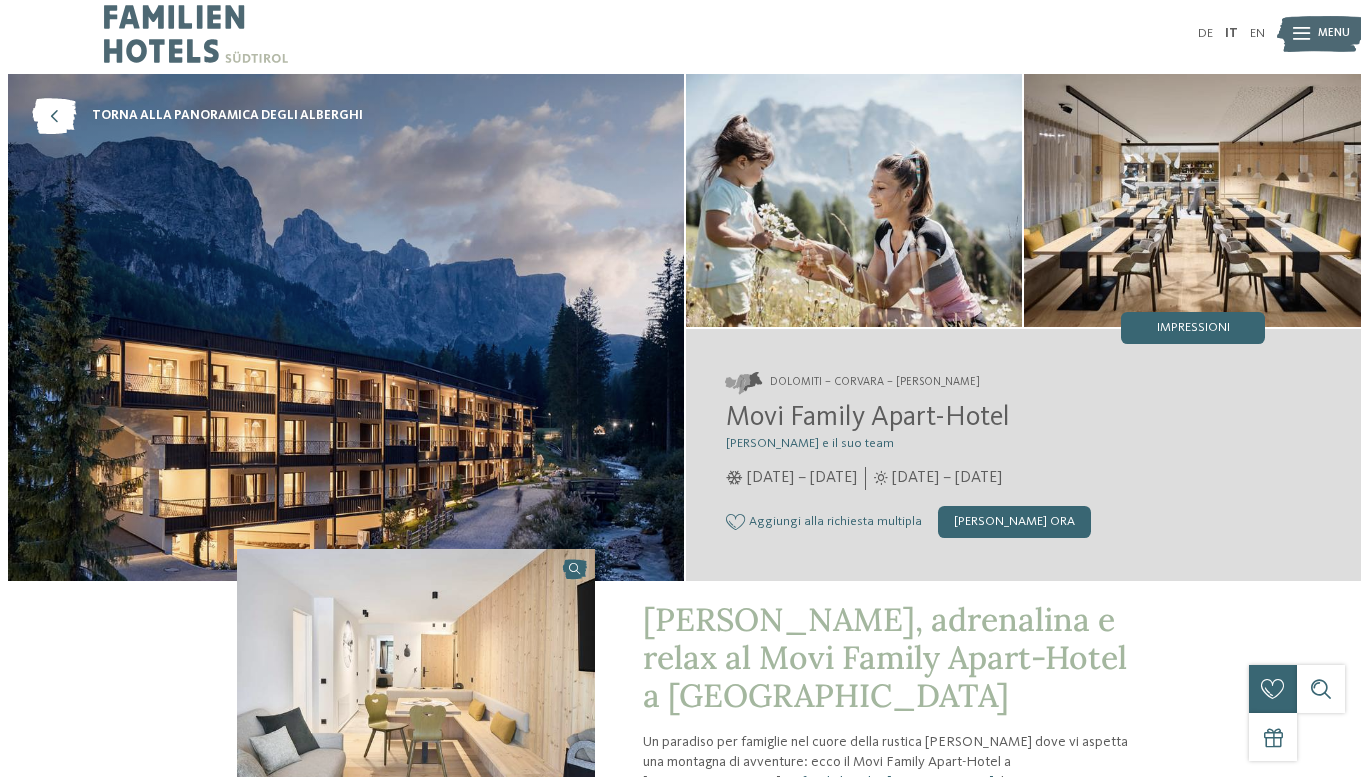 scroll, scrollTop: 0, scrollLeft: 0, axis: both 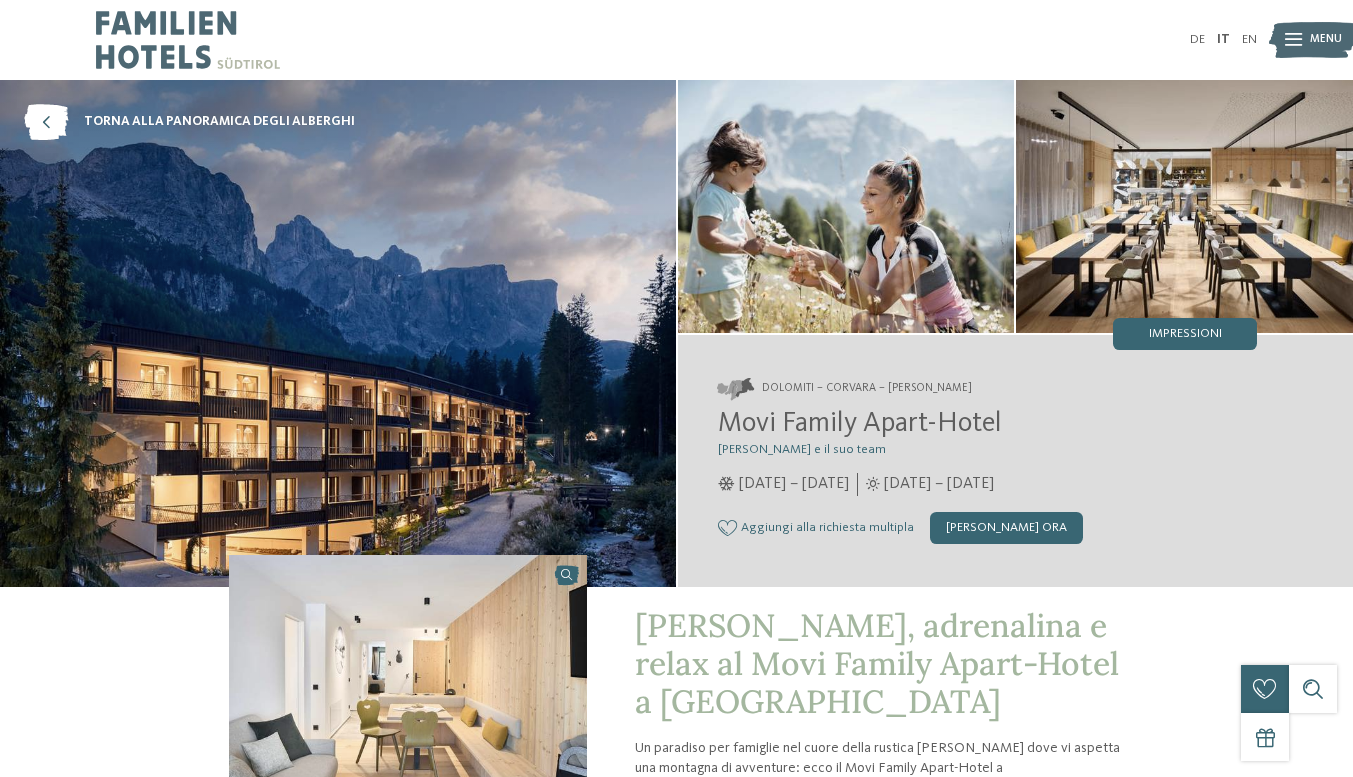 click at bounding box center [1184, 206] 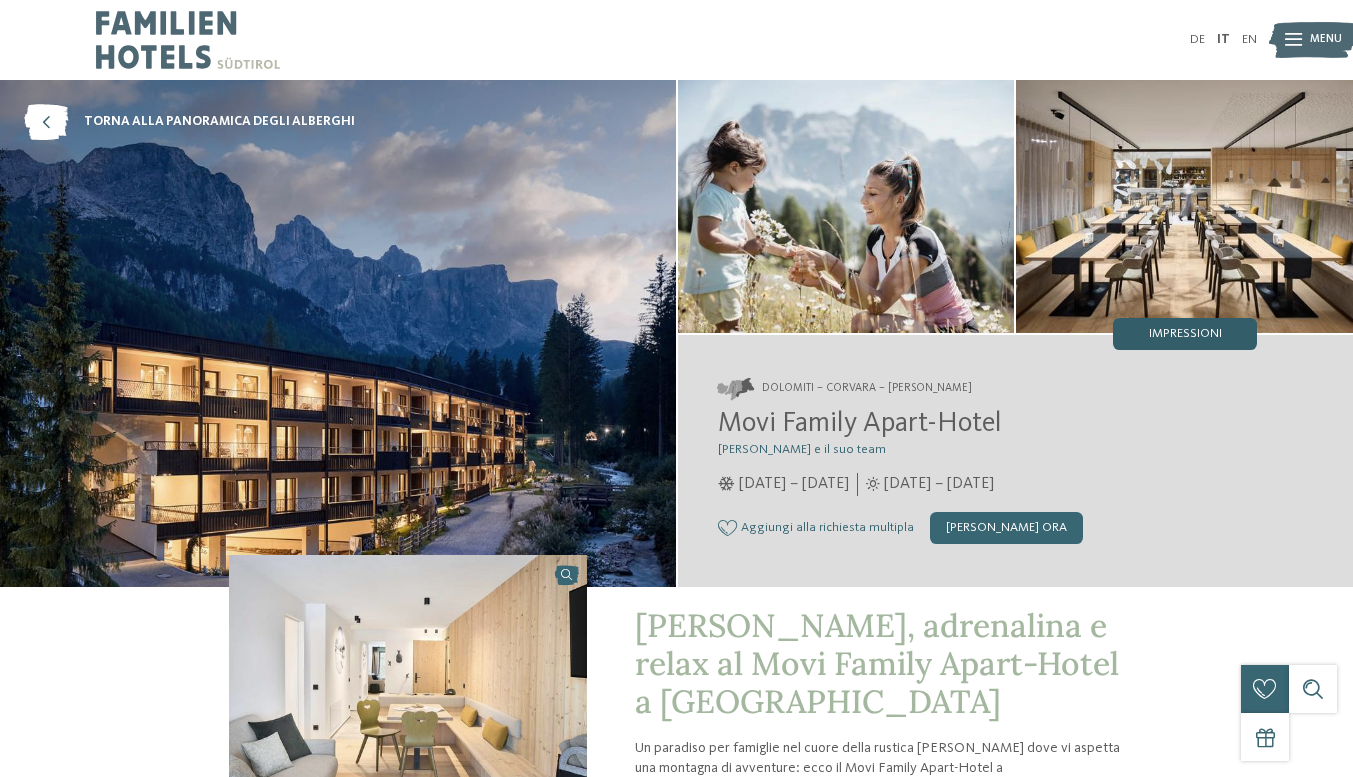 click on "Impressioni" at bounding box center [1185, 334] 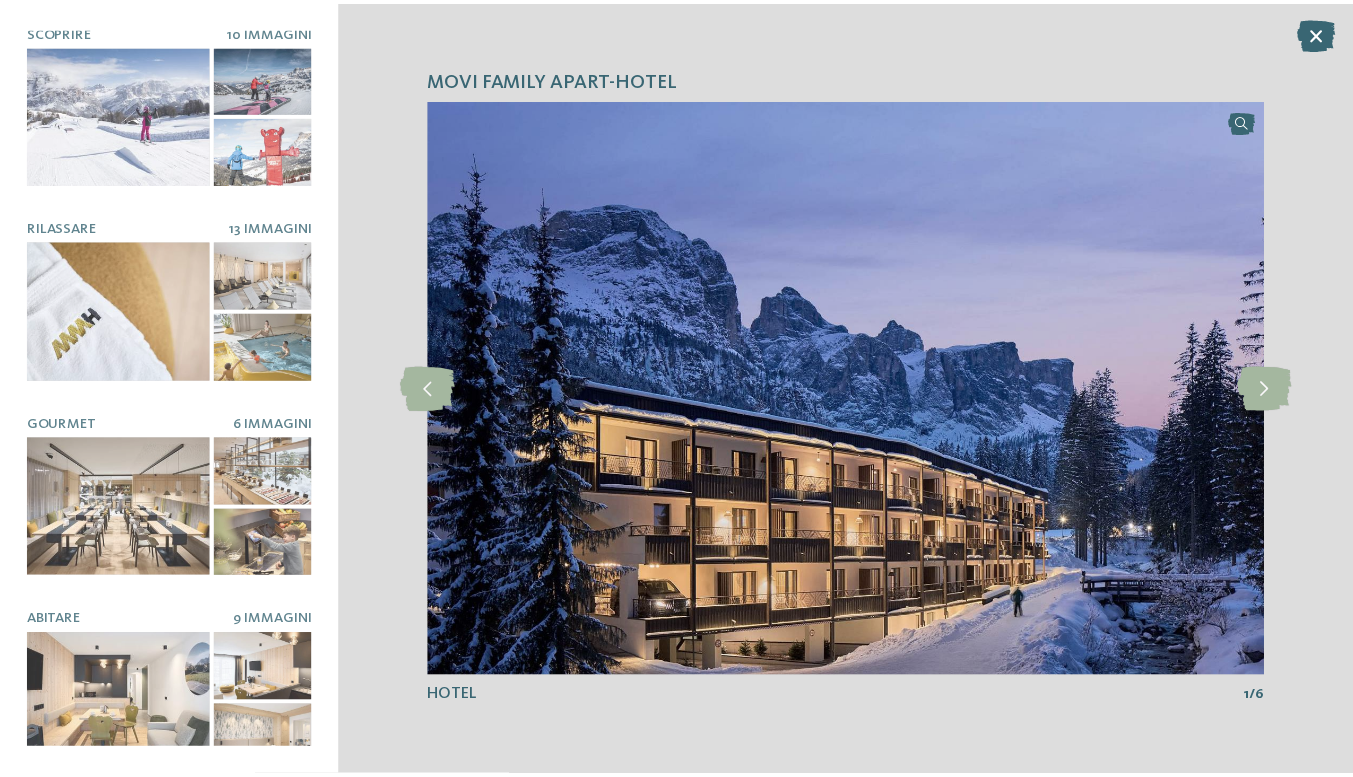 scroll, scrollTop: 0, scrollLeft: 0, axis: both 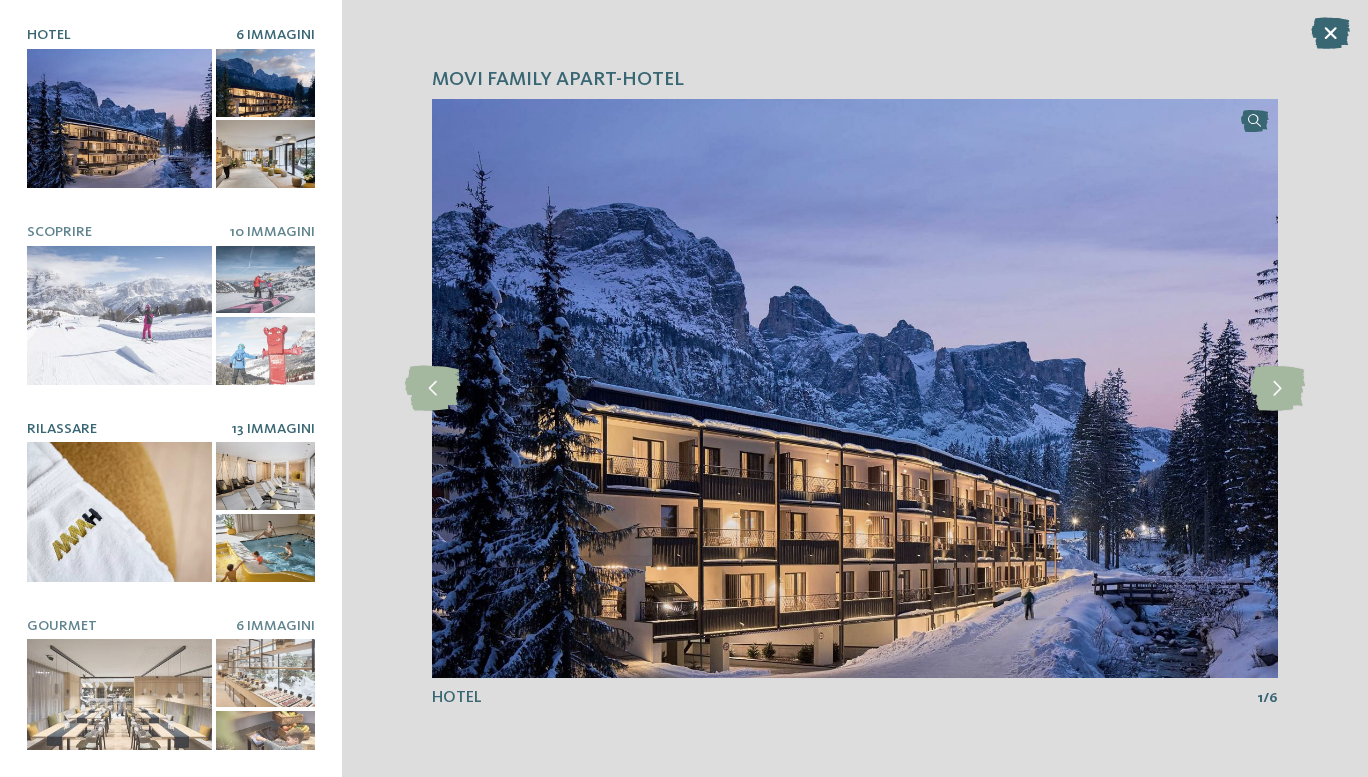 click at bounding box center [119, 511] 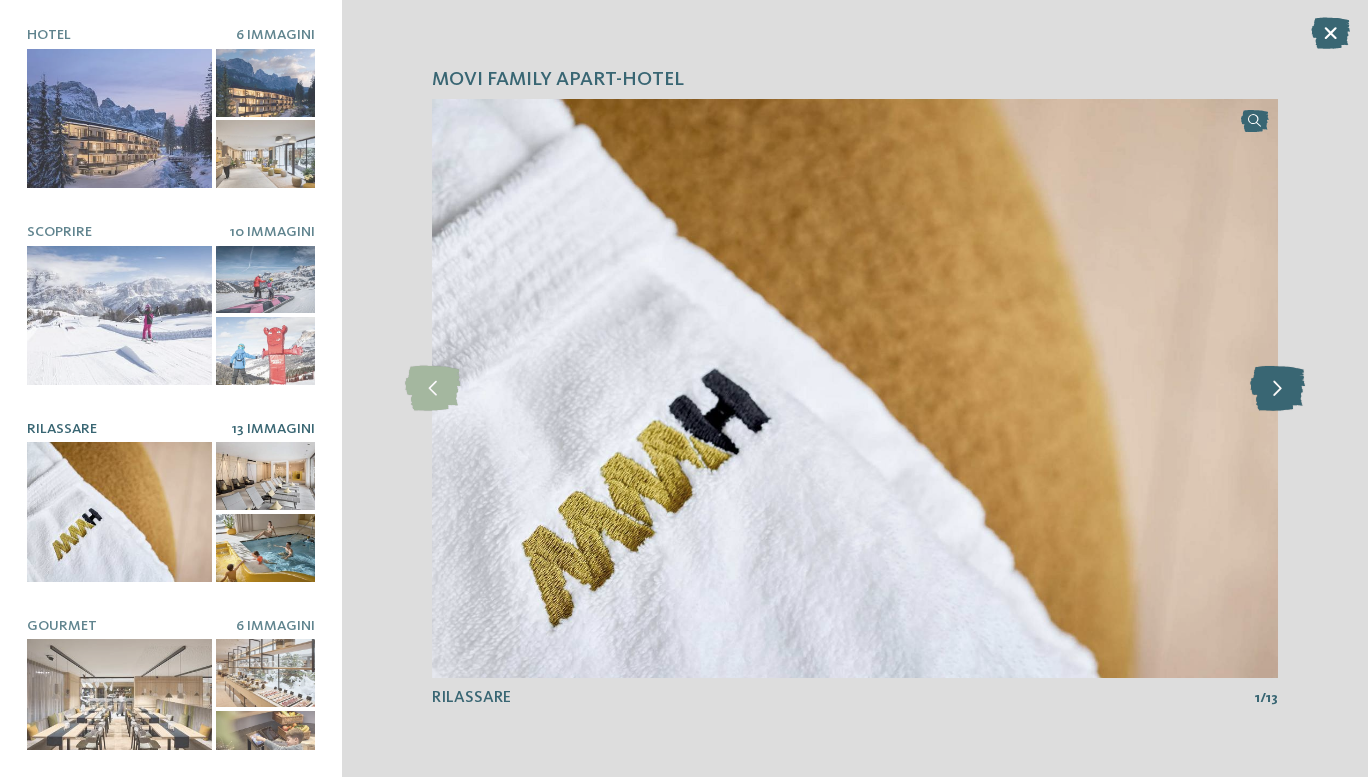 click at bounding box center [1277, 388] 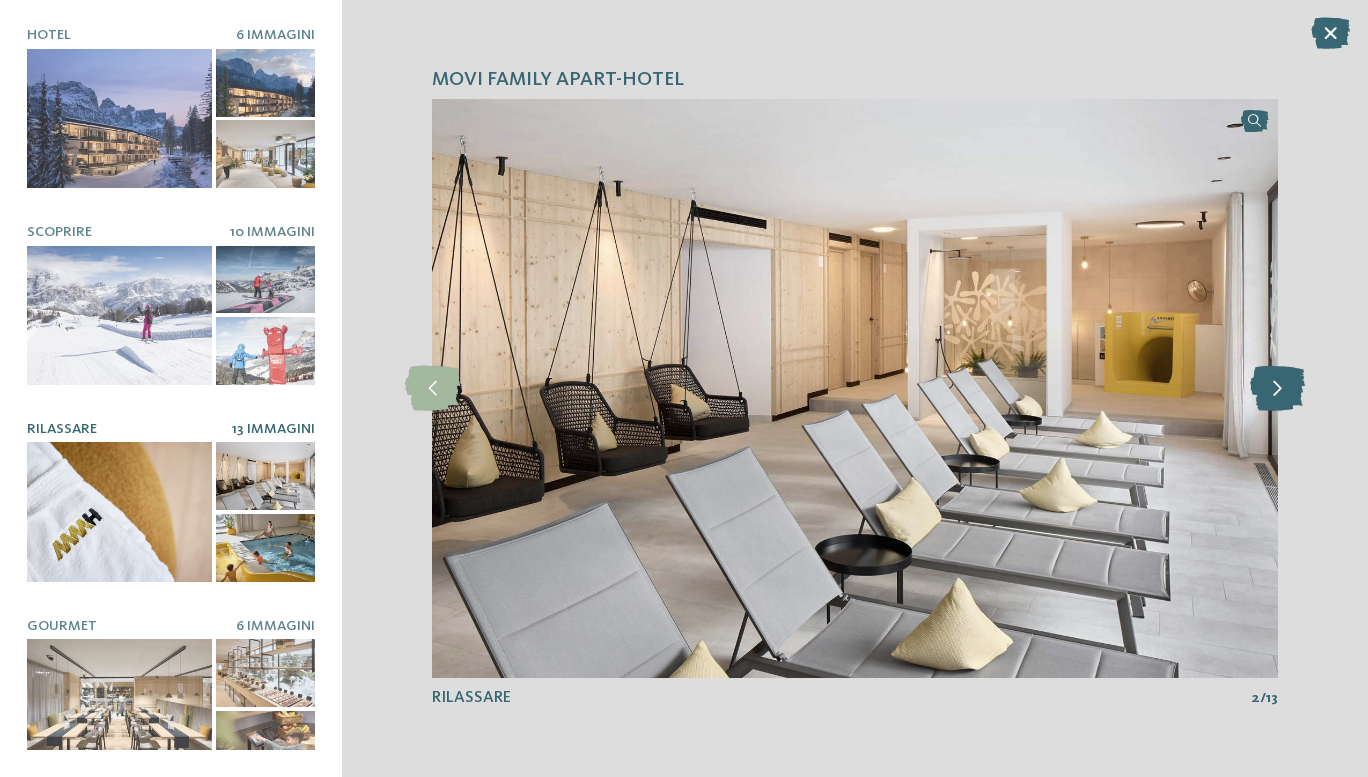 click at bounding box center [1277, 388] 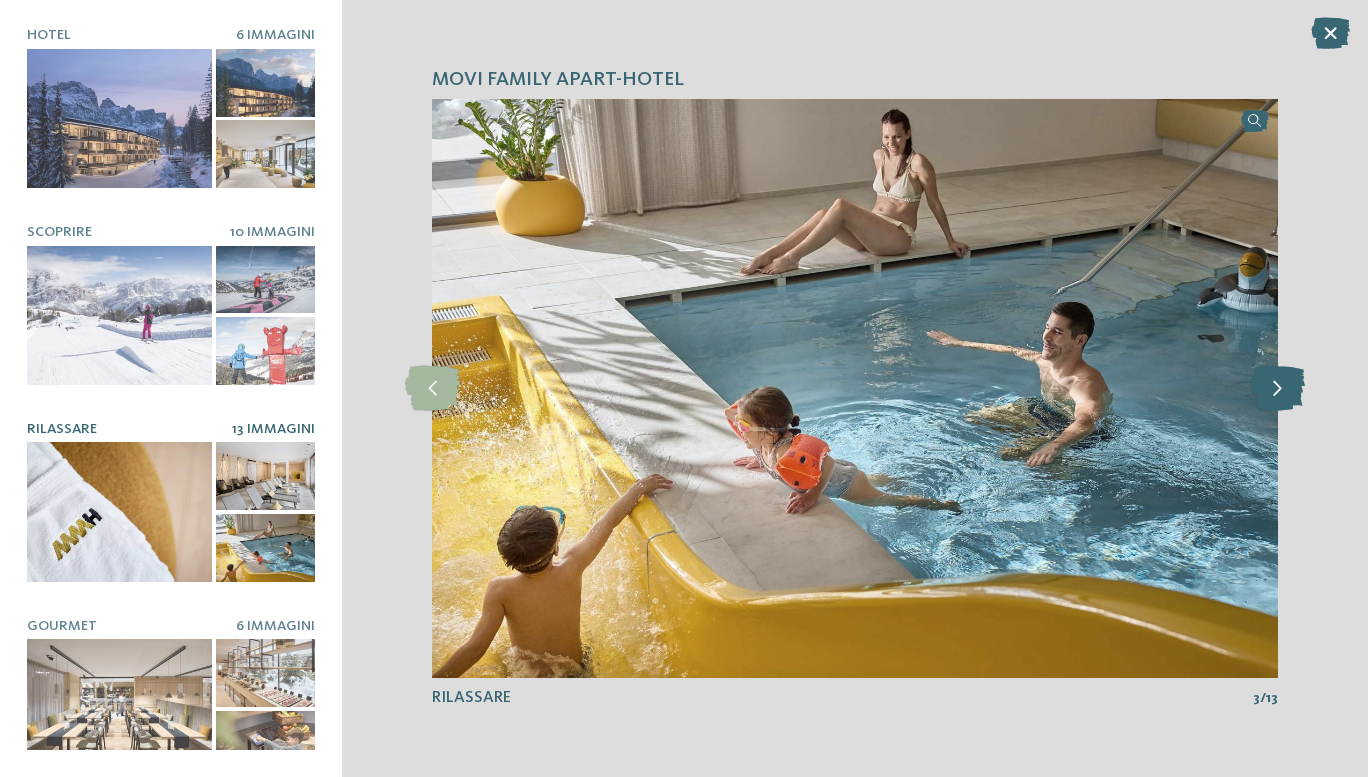 click at bounding box center [1277, 388] 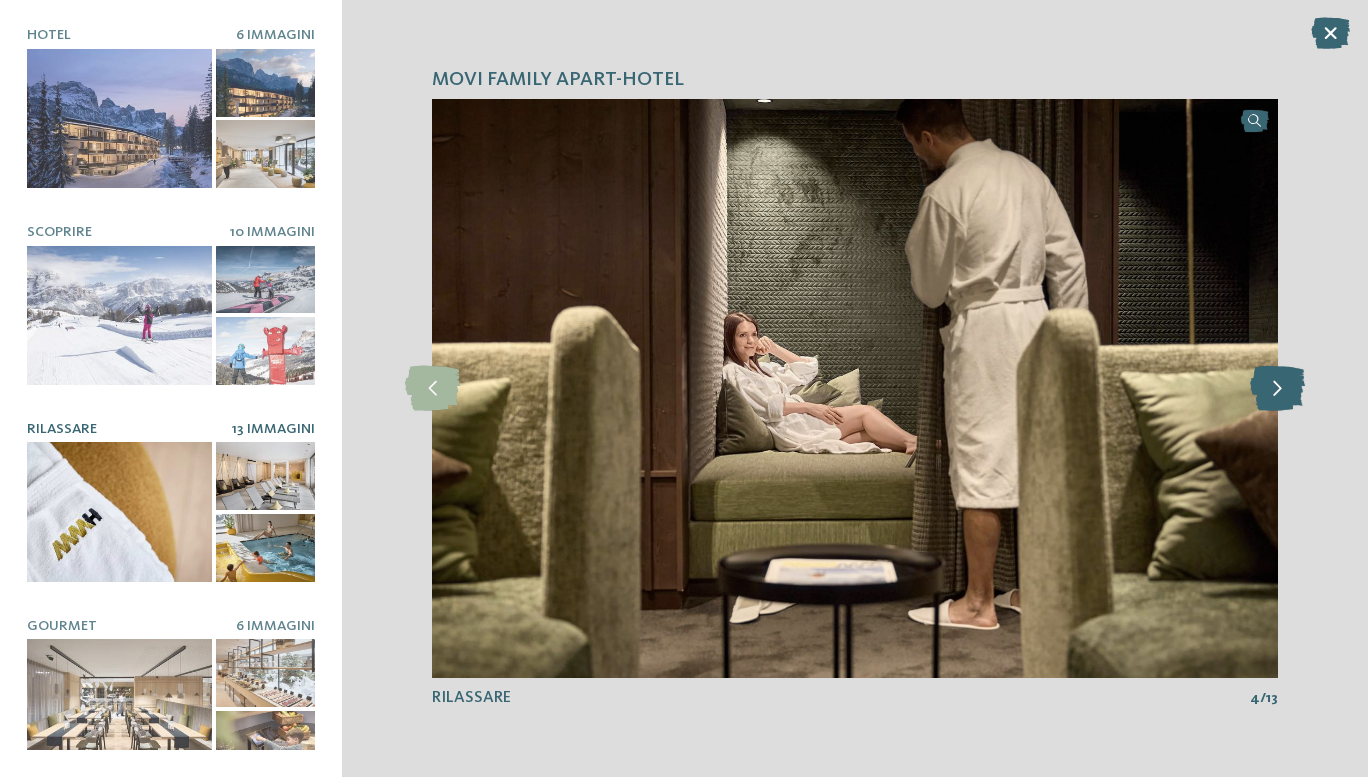 click at bounding box center [1277, 388] 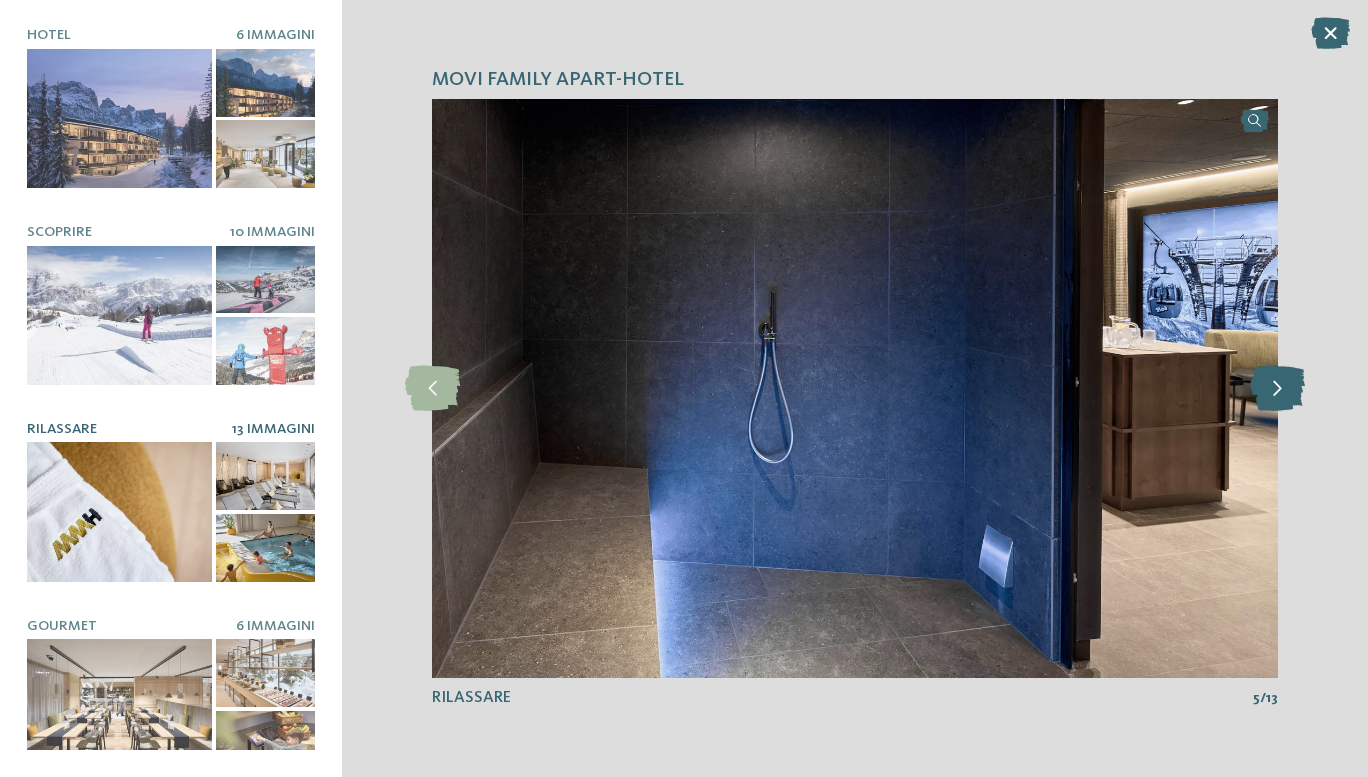 click at bounding box center [1277, 388] 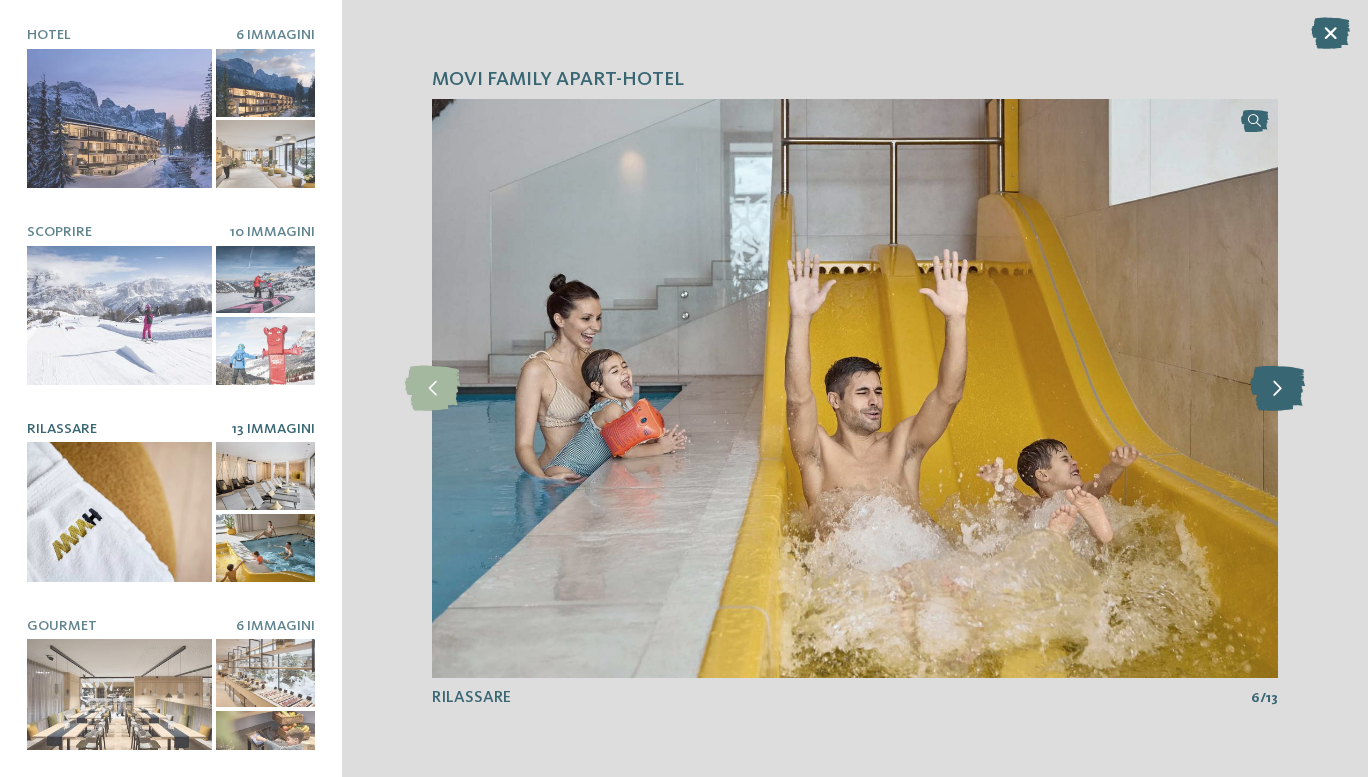 click at bounding box center (1277, 388) 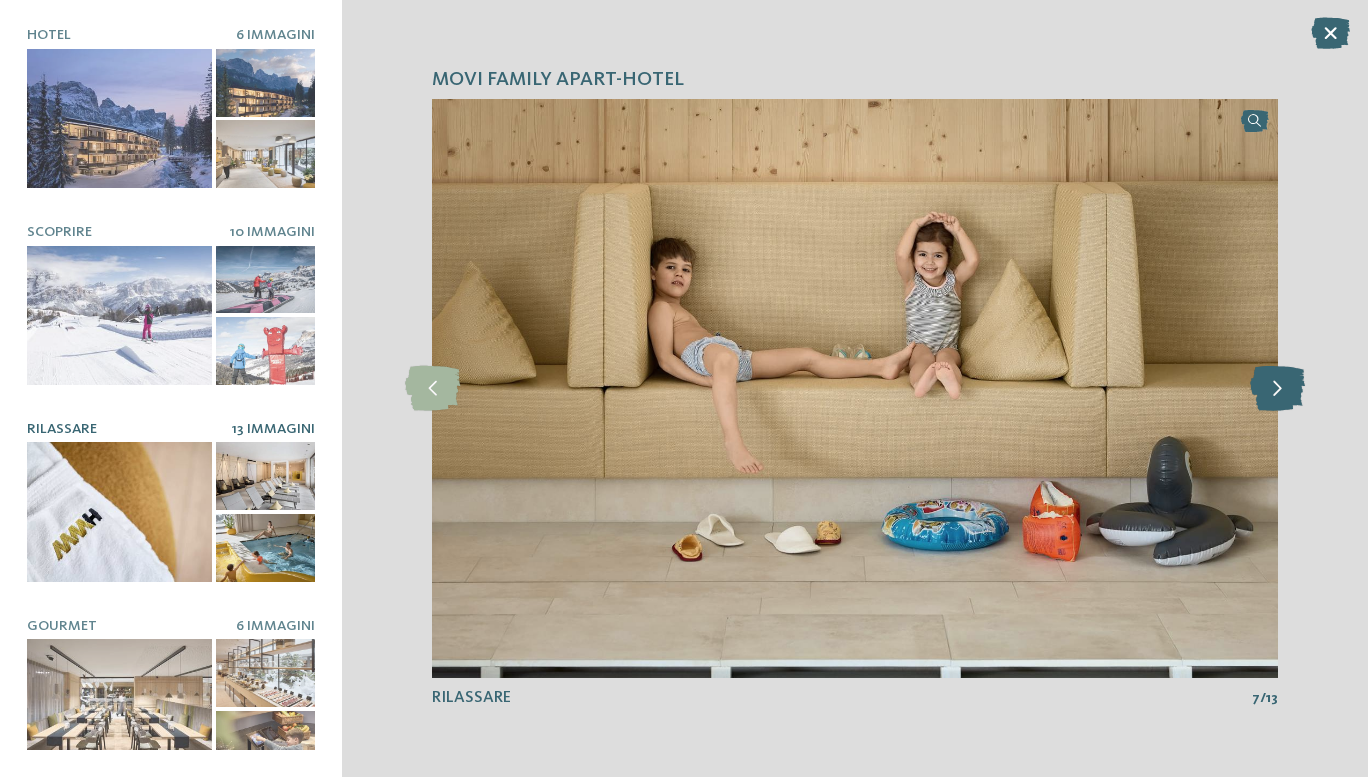 click at bounding box center [1277, 388] 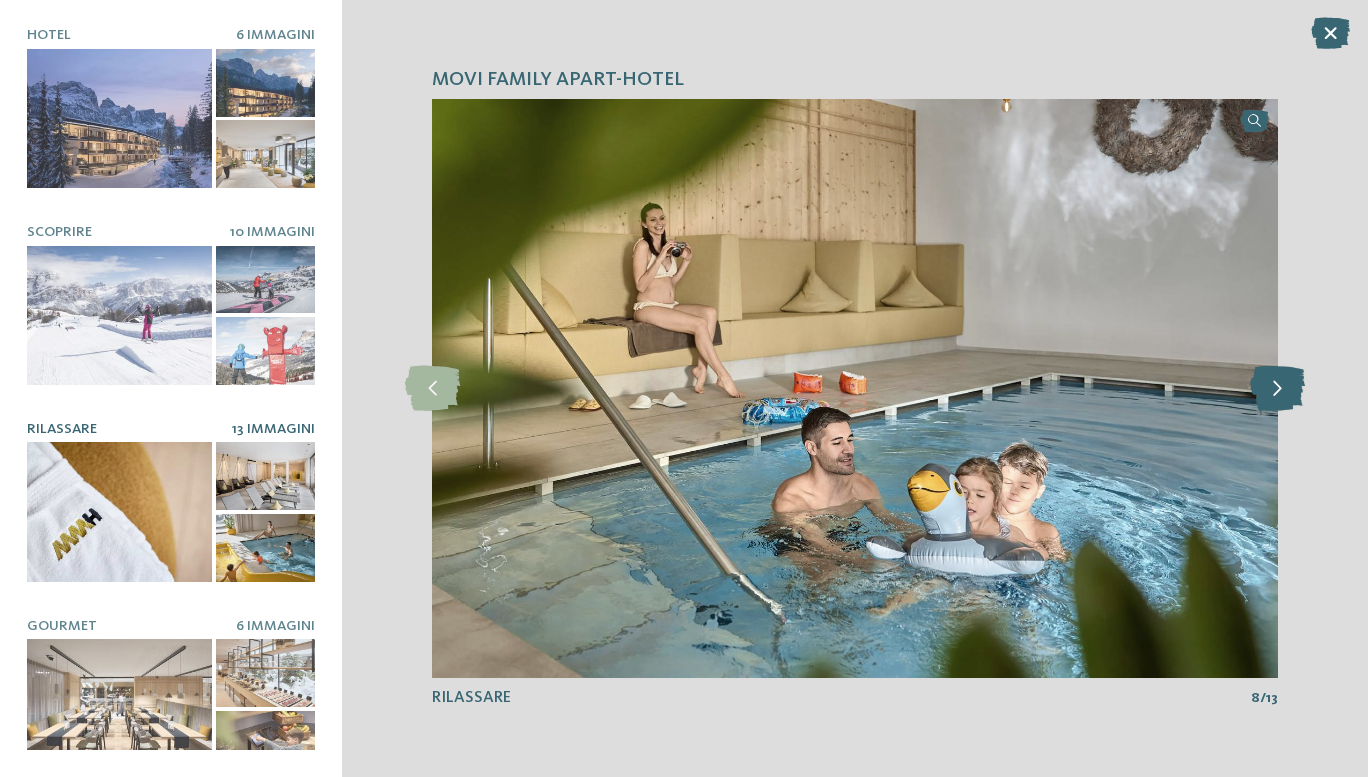 click at bounding box center (1277, 388) 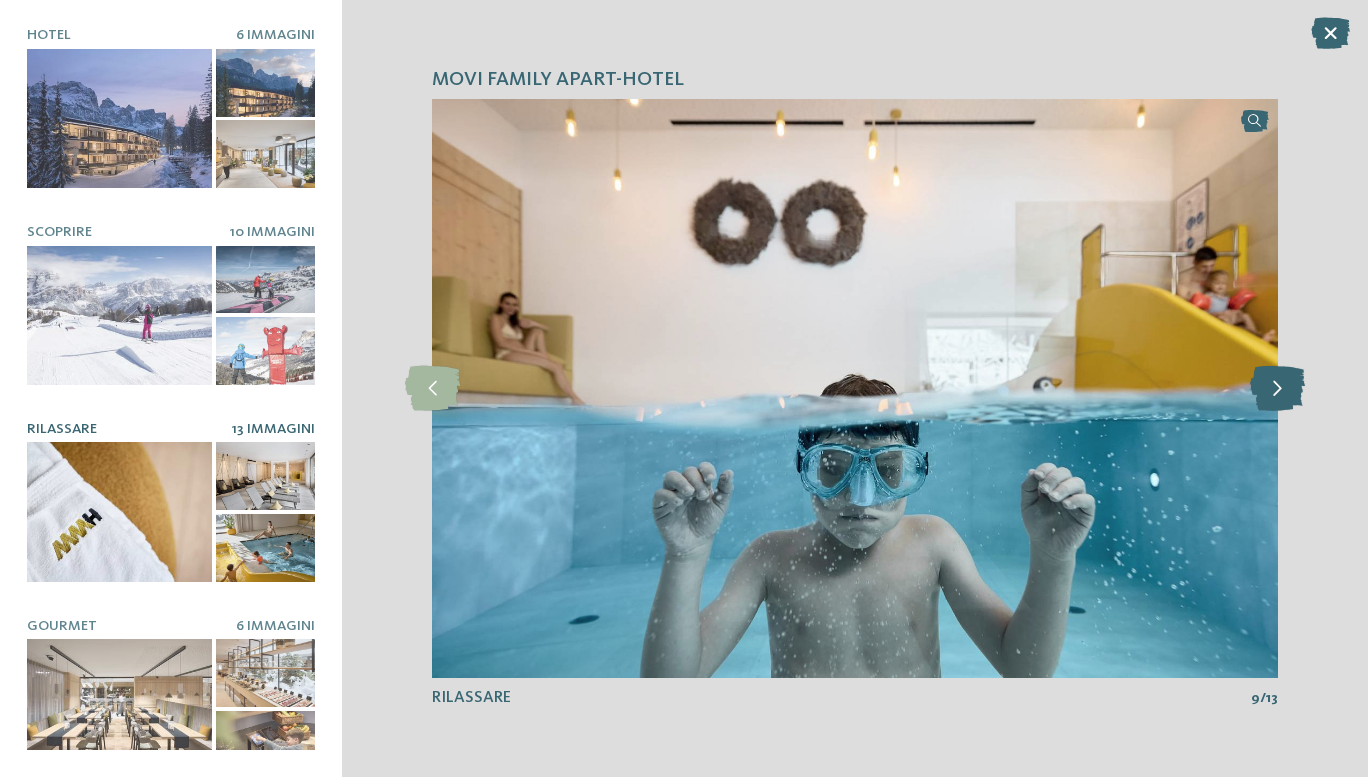 click at bounding box center (1277, 388) 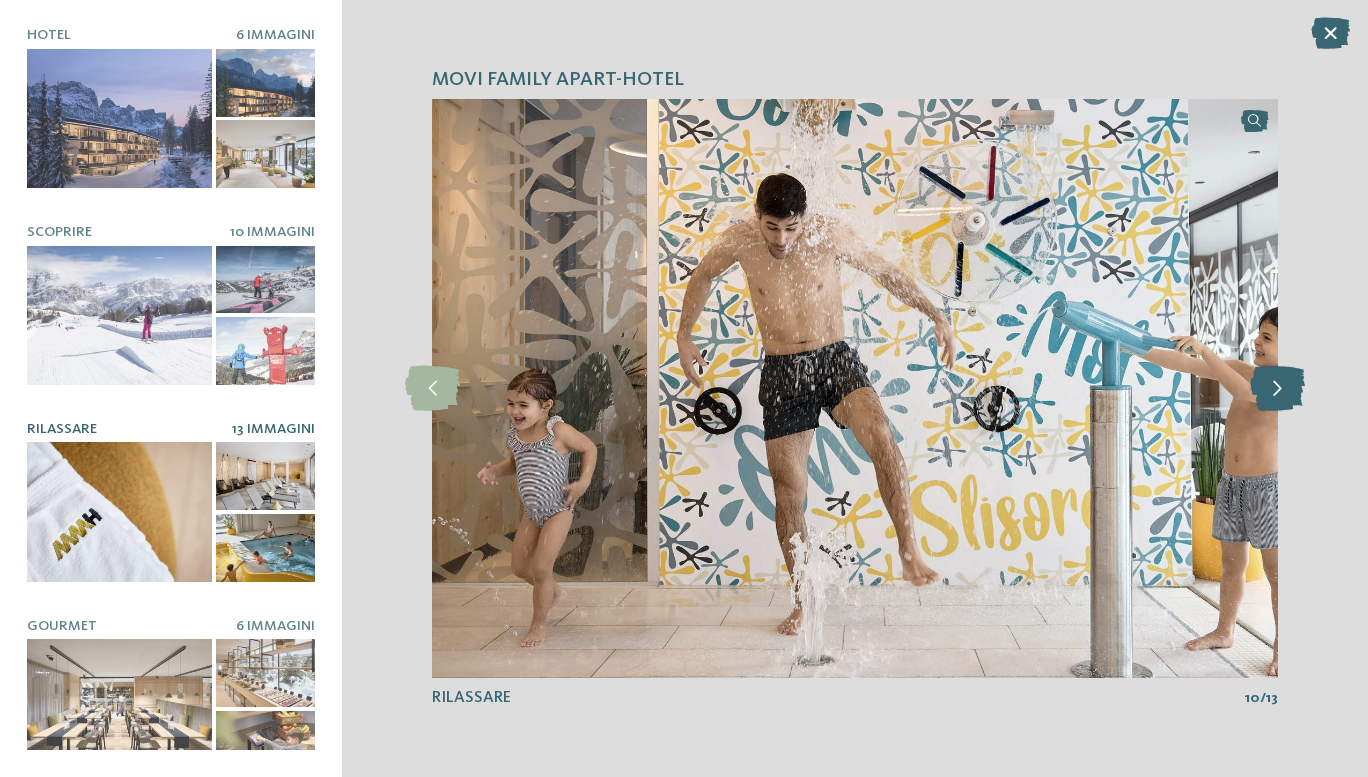 click at bounding box center (1277, 388) 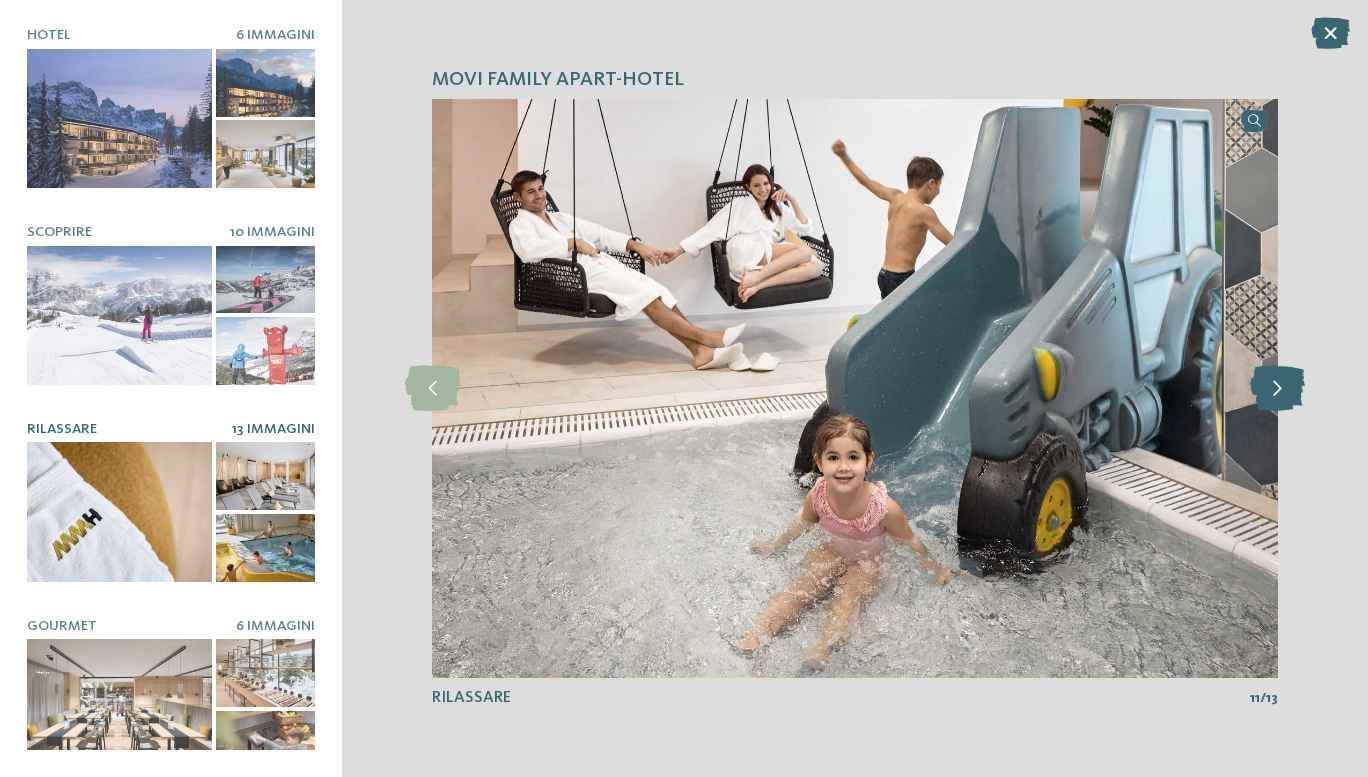 click at bounding box center [1277, 388] 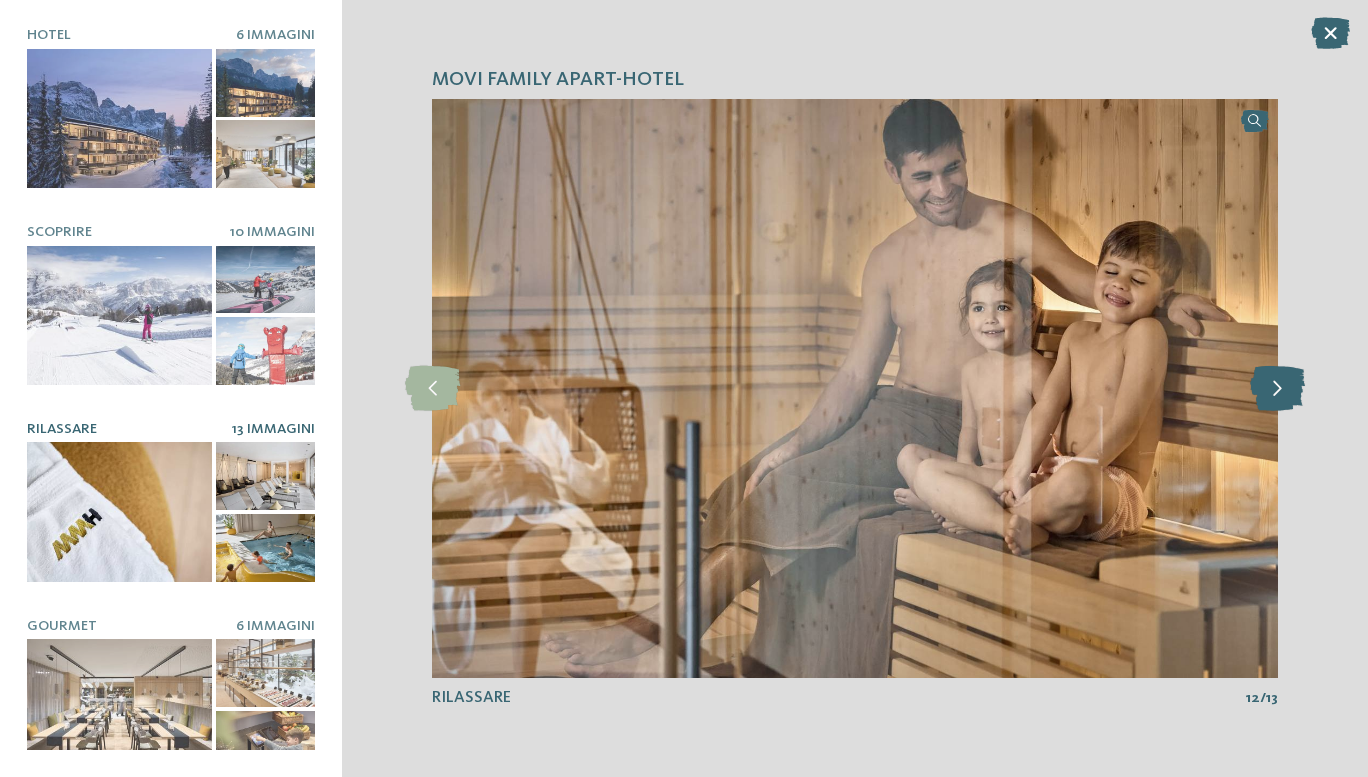 click at bounding box center (1277, 388) 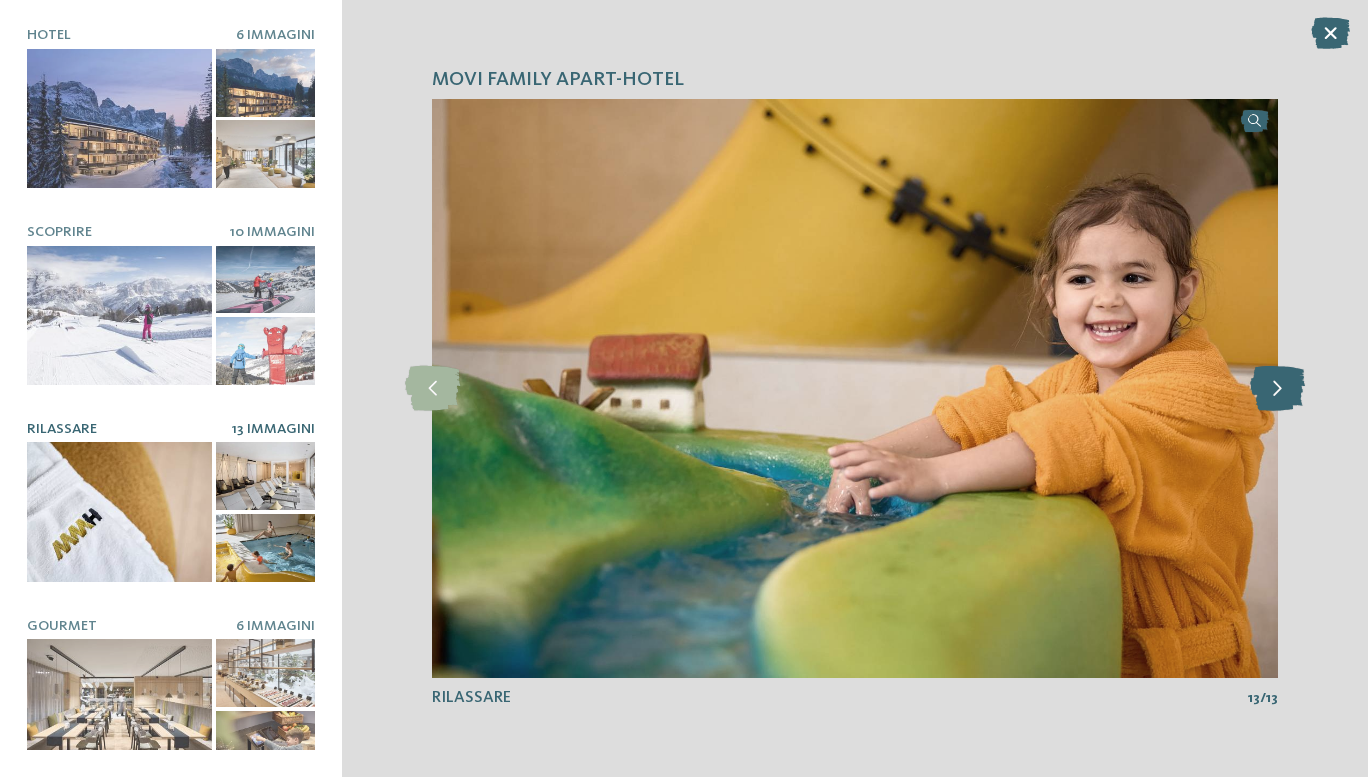 click at bounding box center [1277, 388] 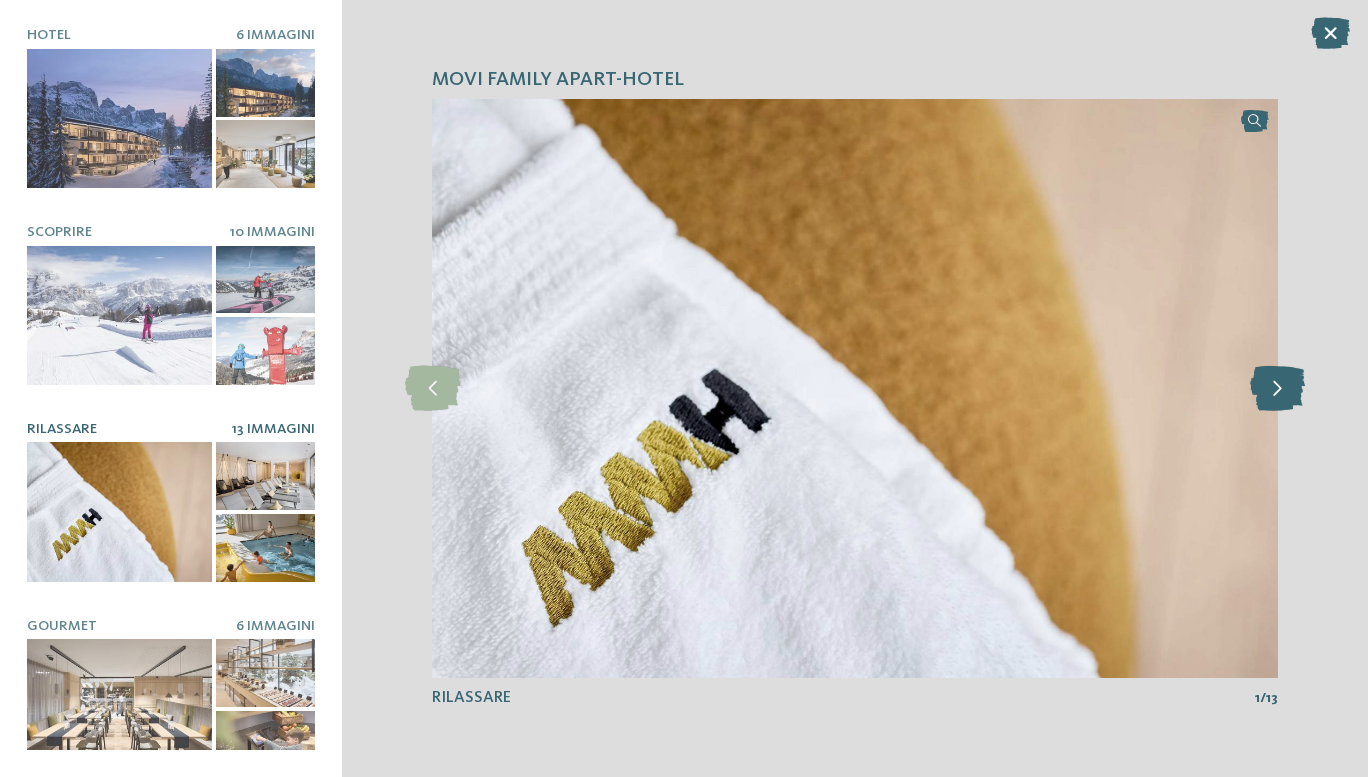 click at bounding box center (1277, 388) 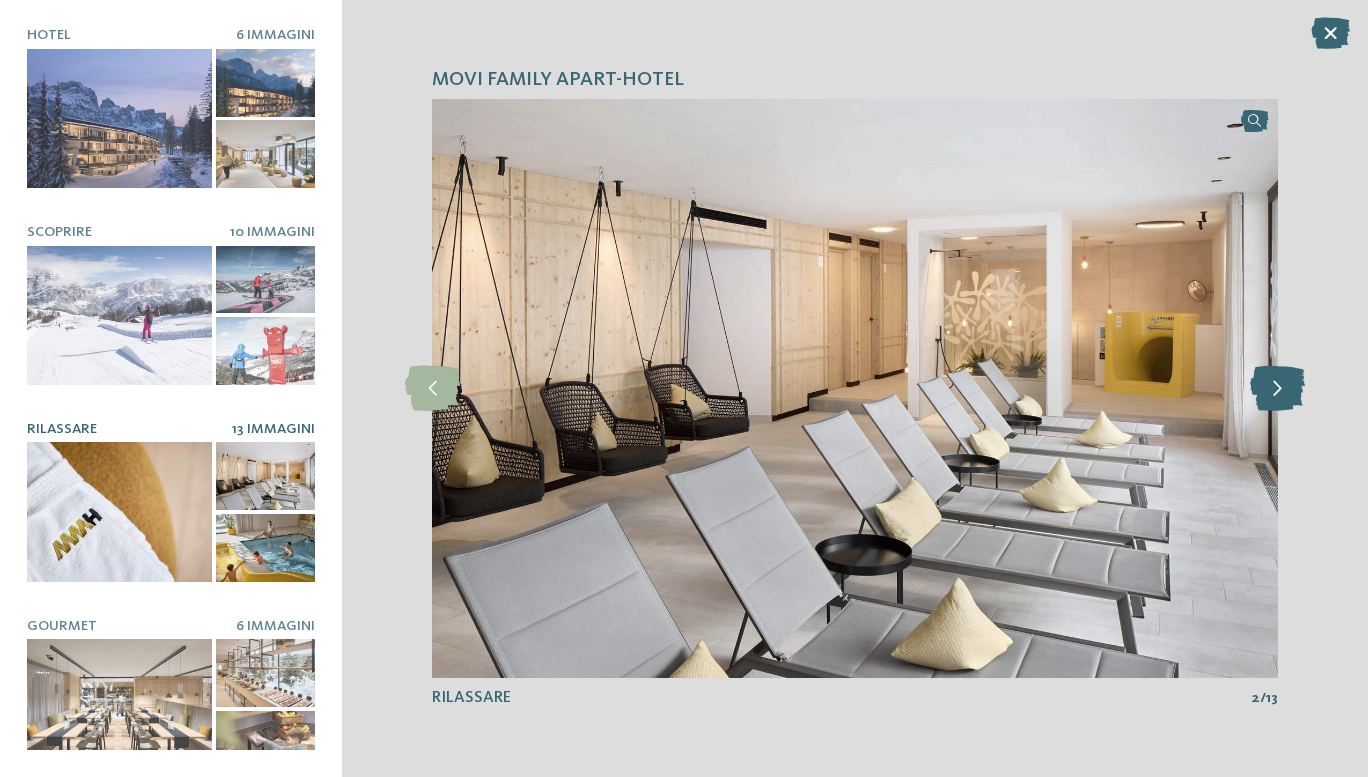 click at bounding box center (1277, 388) 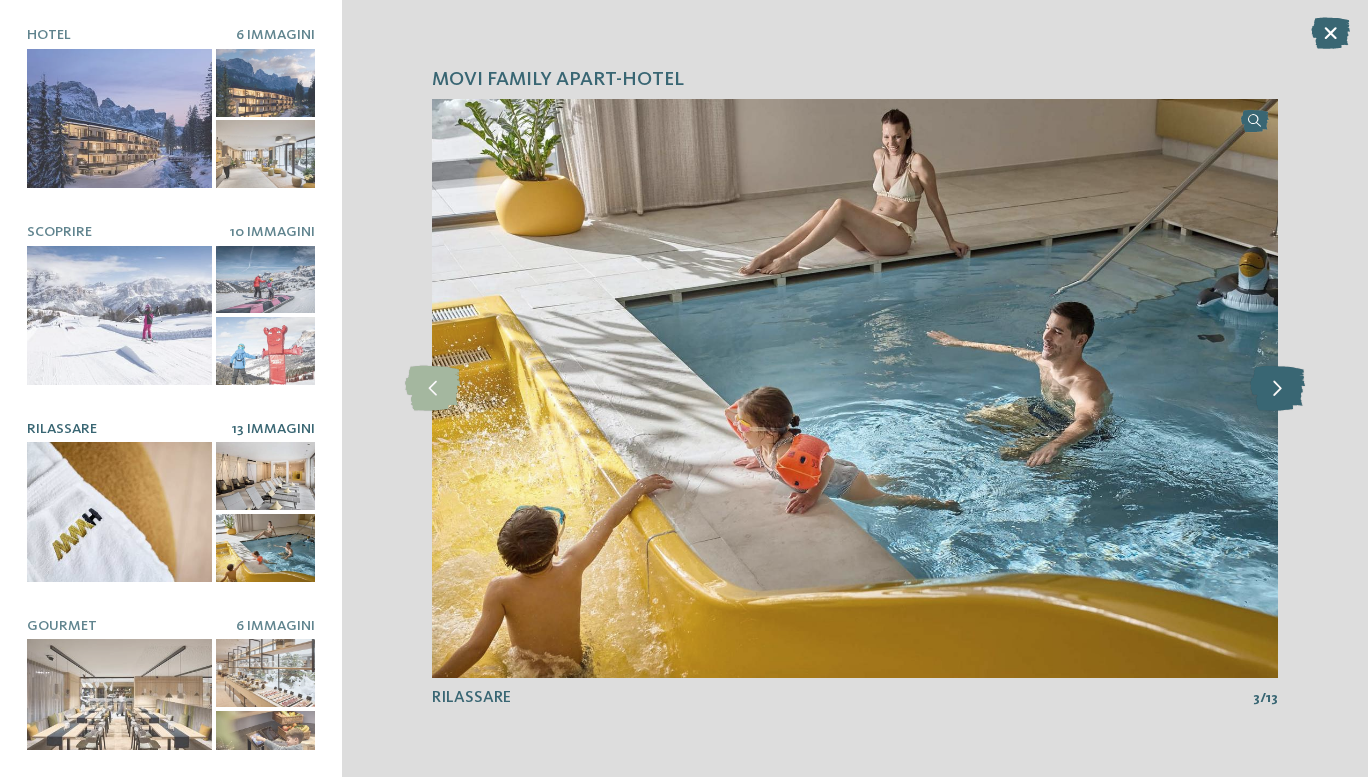 click at bounding box center (1277, 388) 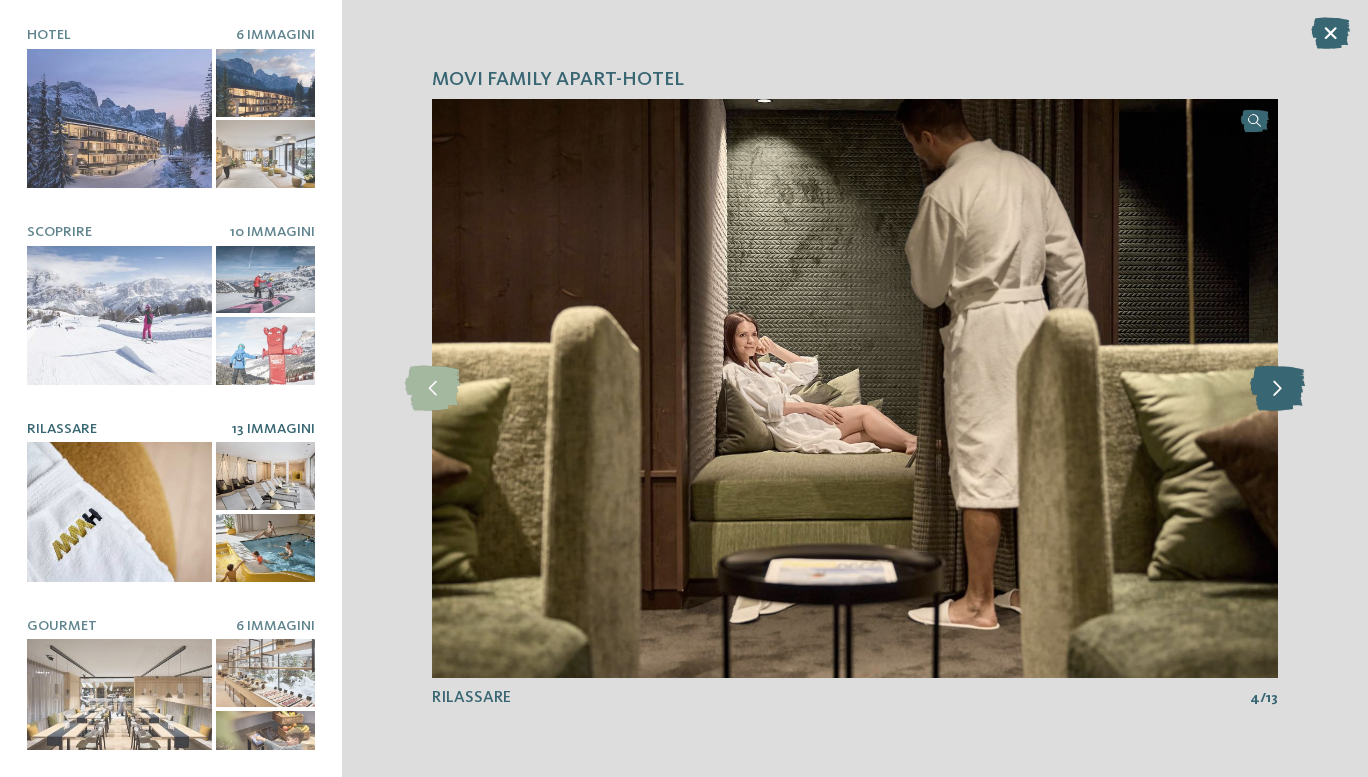 click at bounding box center (1277, 388) 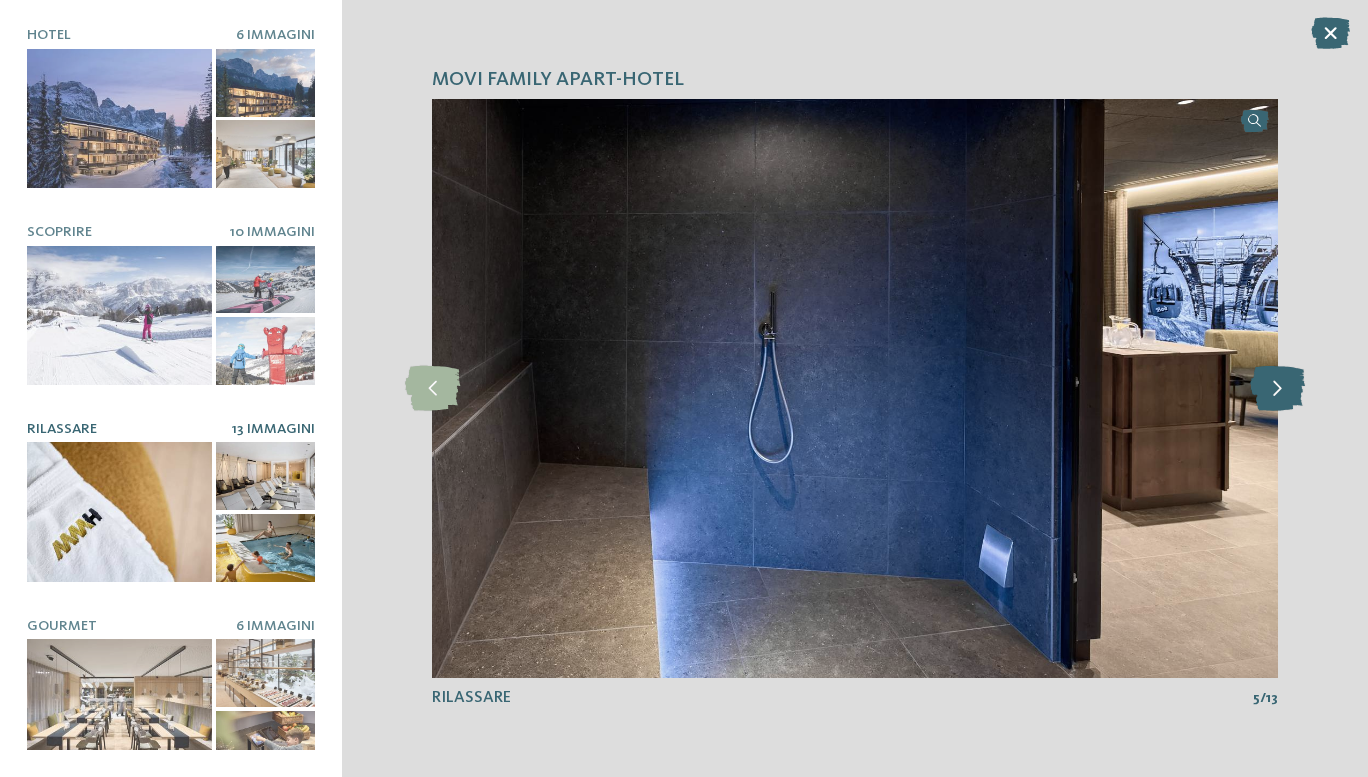 click at bounding box center [1277, 388] 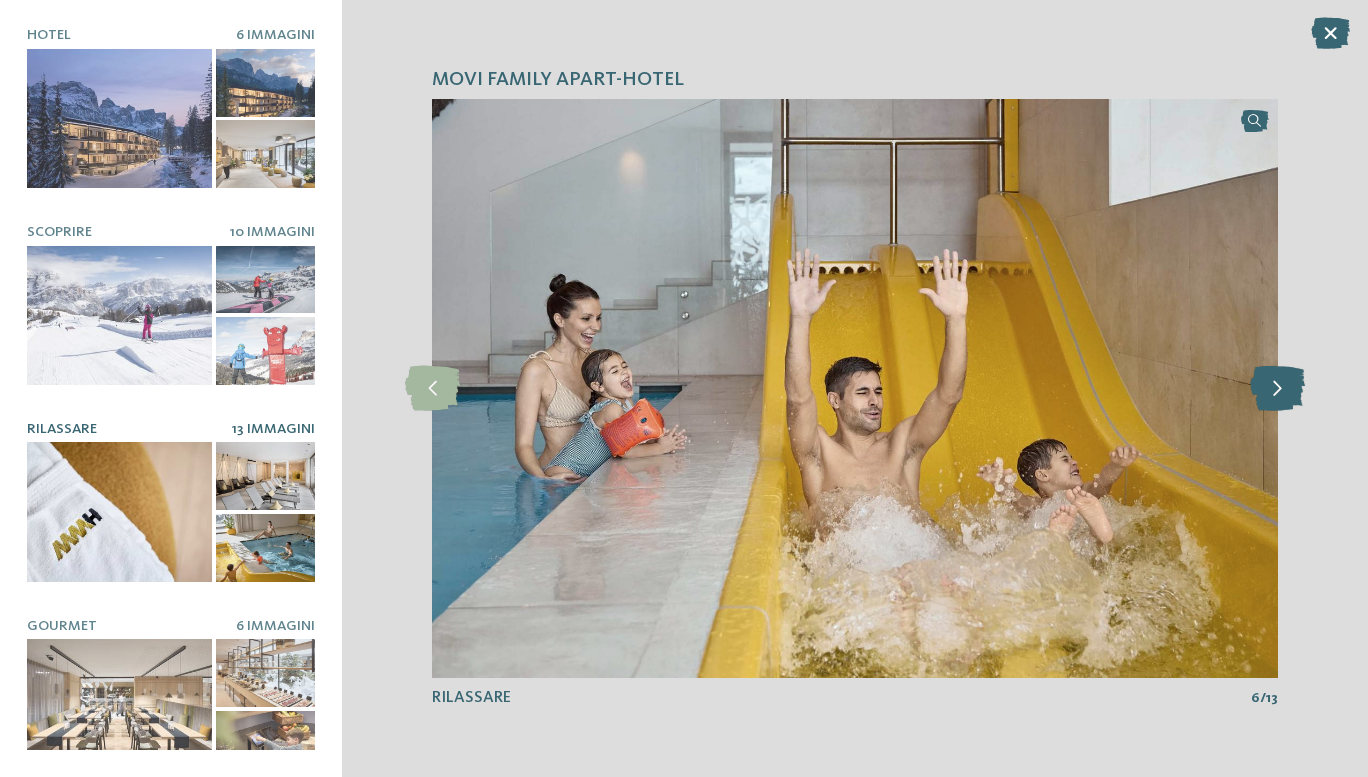 click at bounding box center (1277, 388) 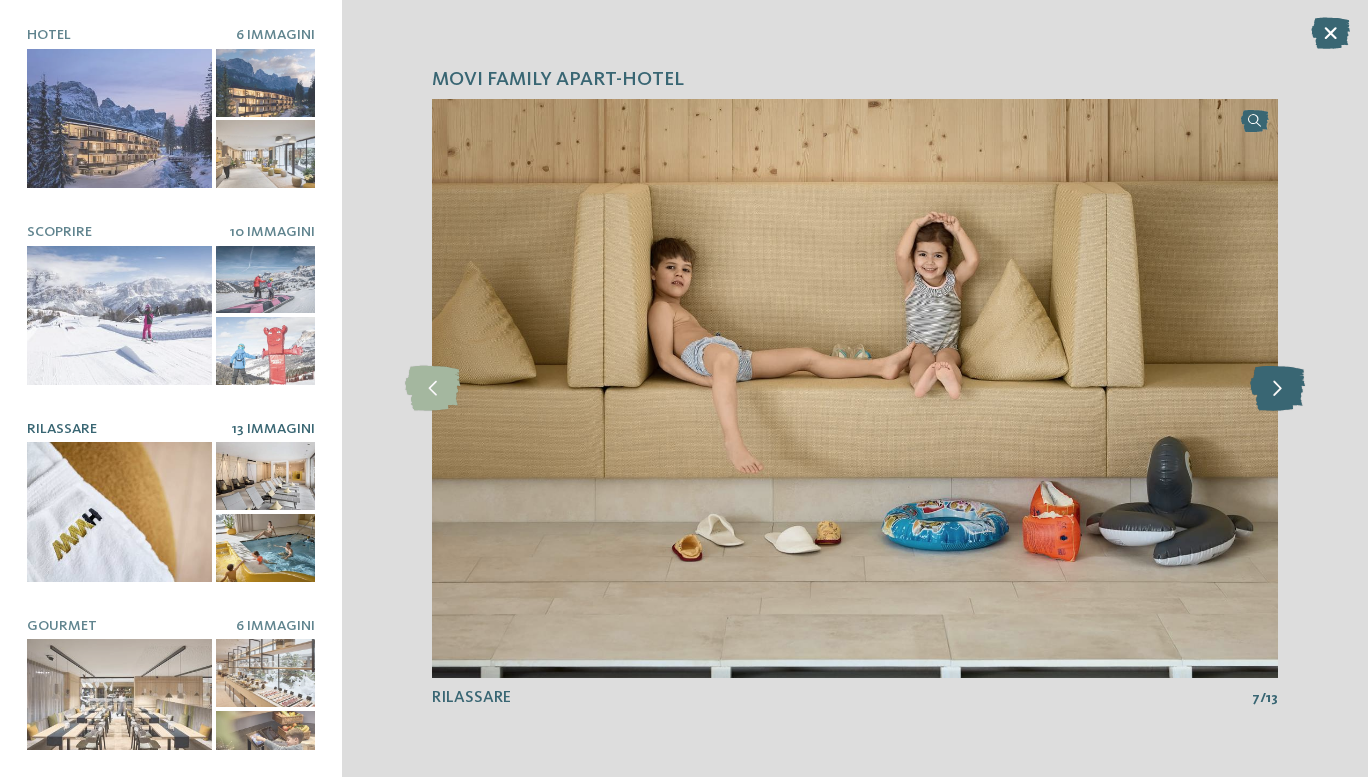 click at bounding box center [1277, 388] 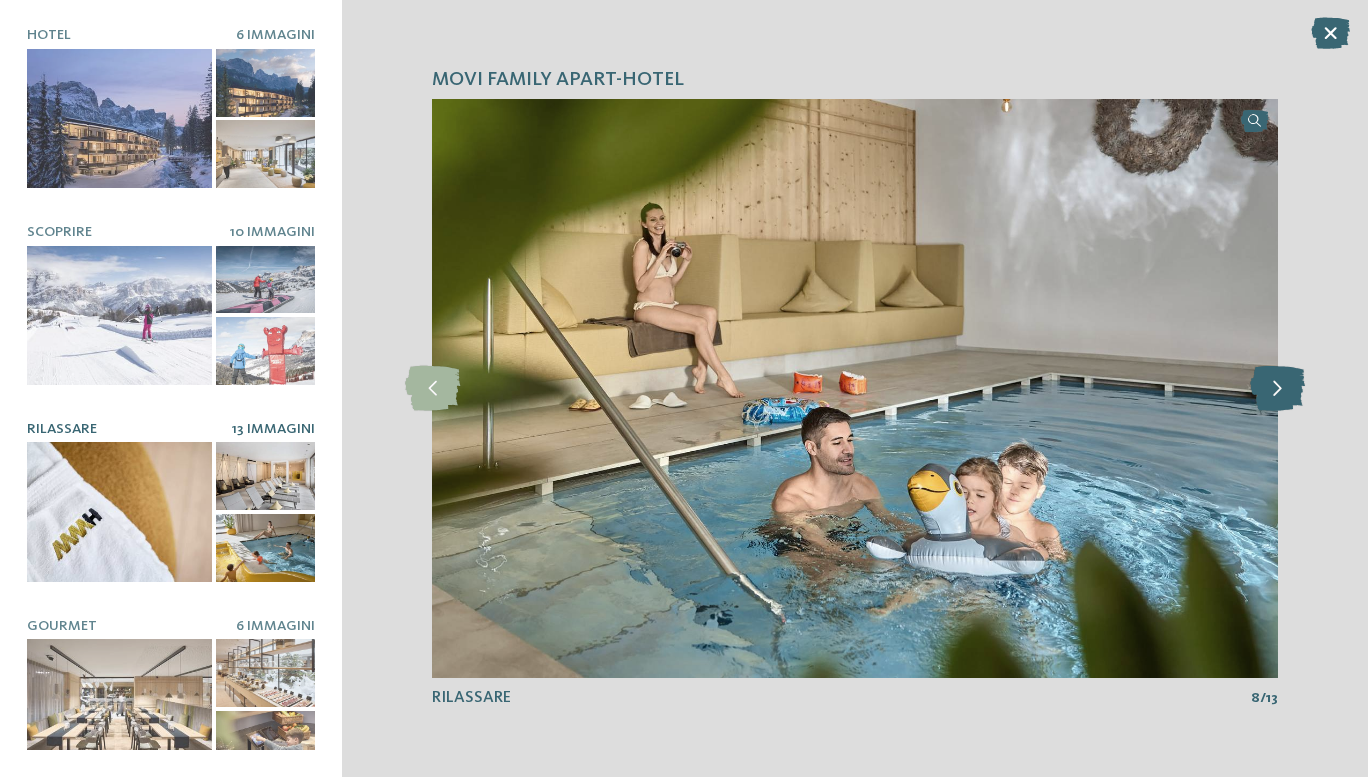 click at bounding box center (1277, 388) 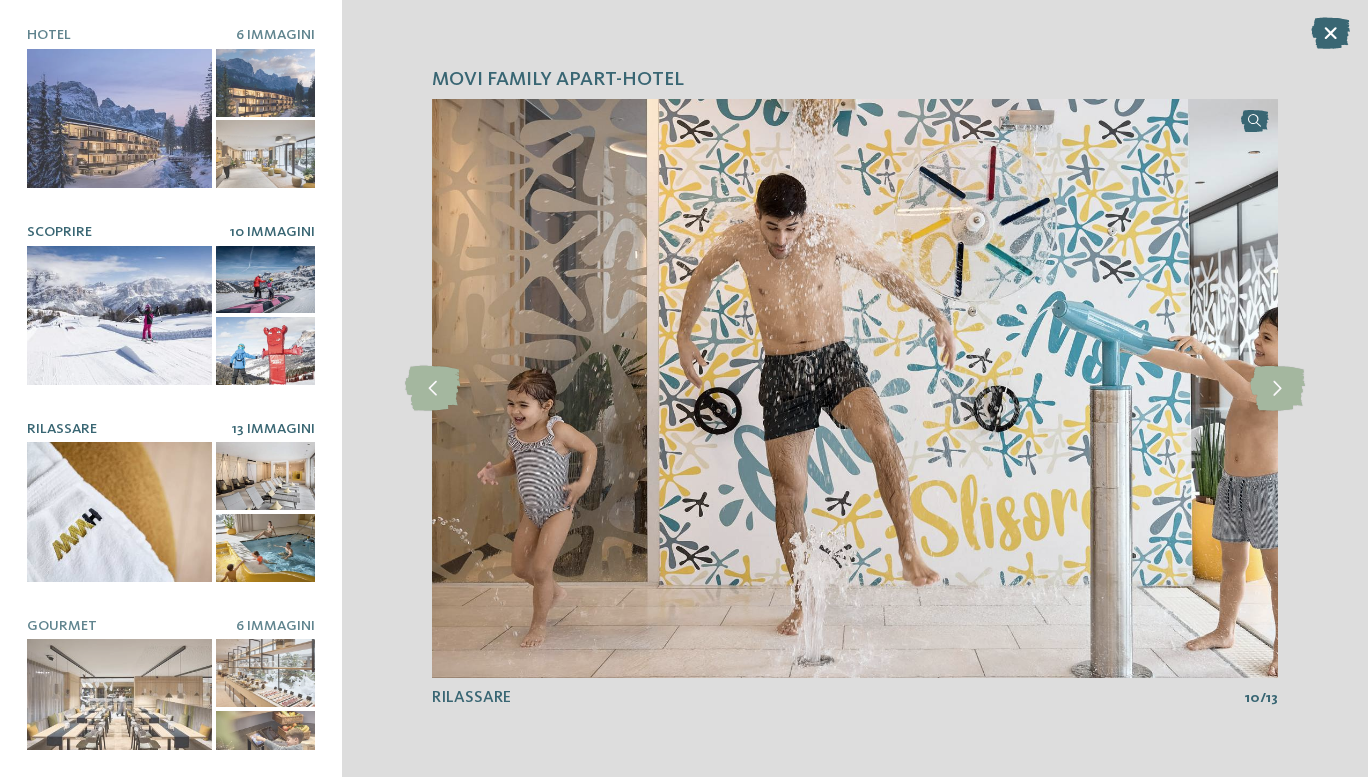 click at bounding box center [119, 315] 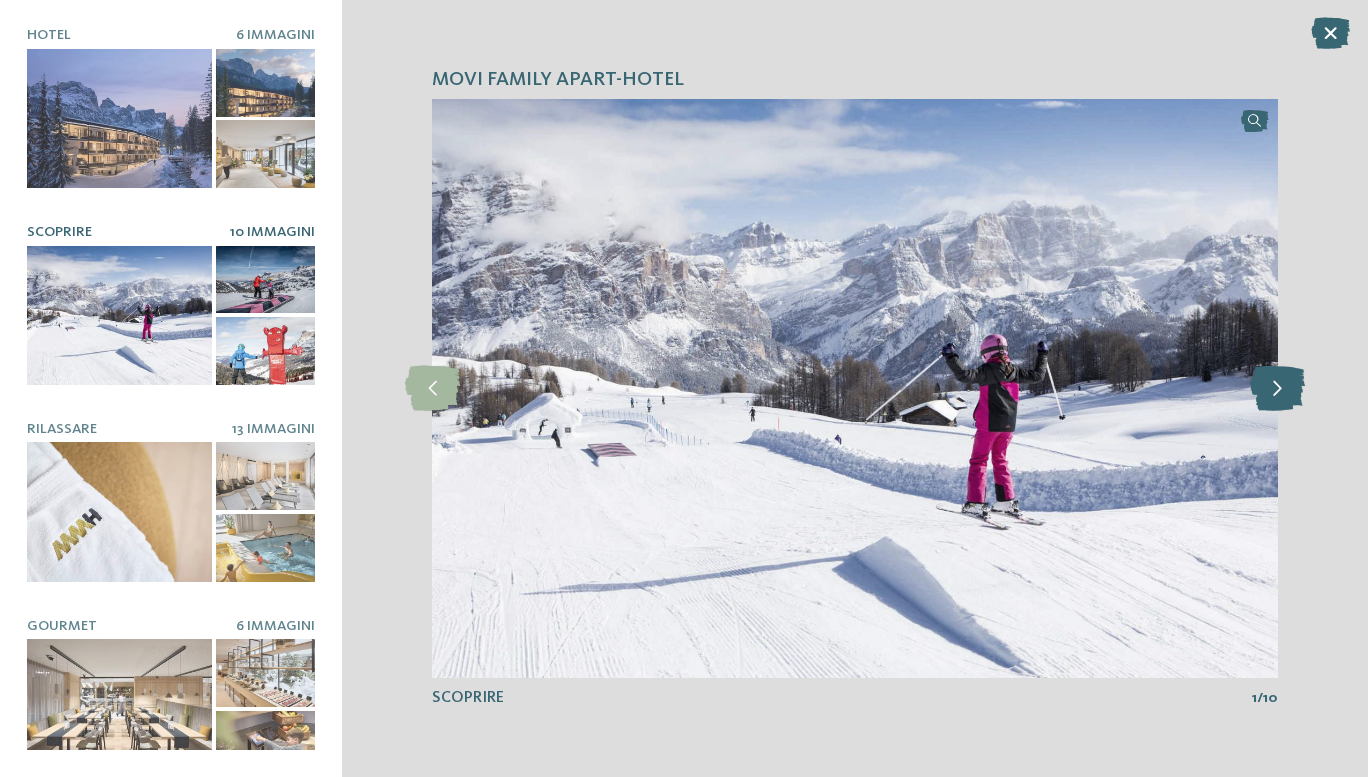 click at bounding box center (1277, 388) 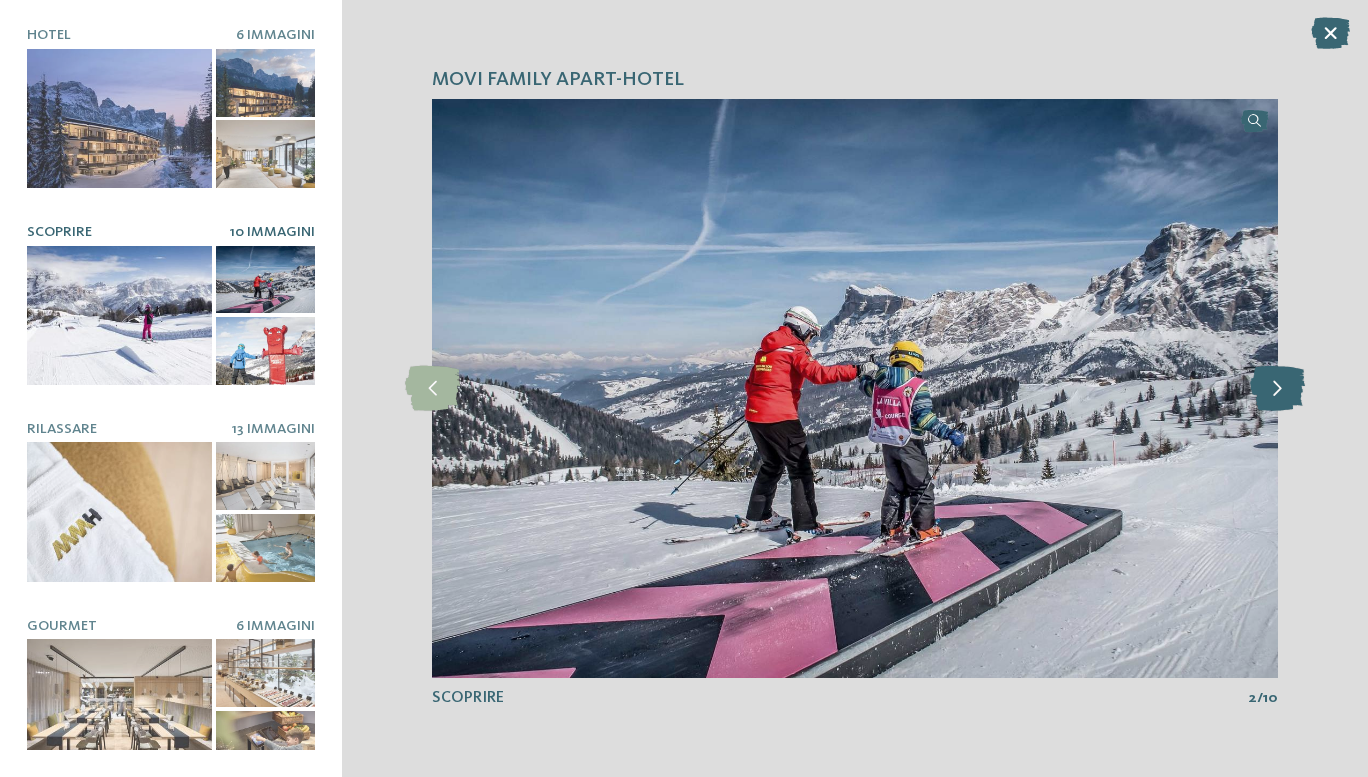 click at bounding box center (1277, 388) 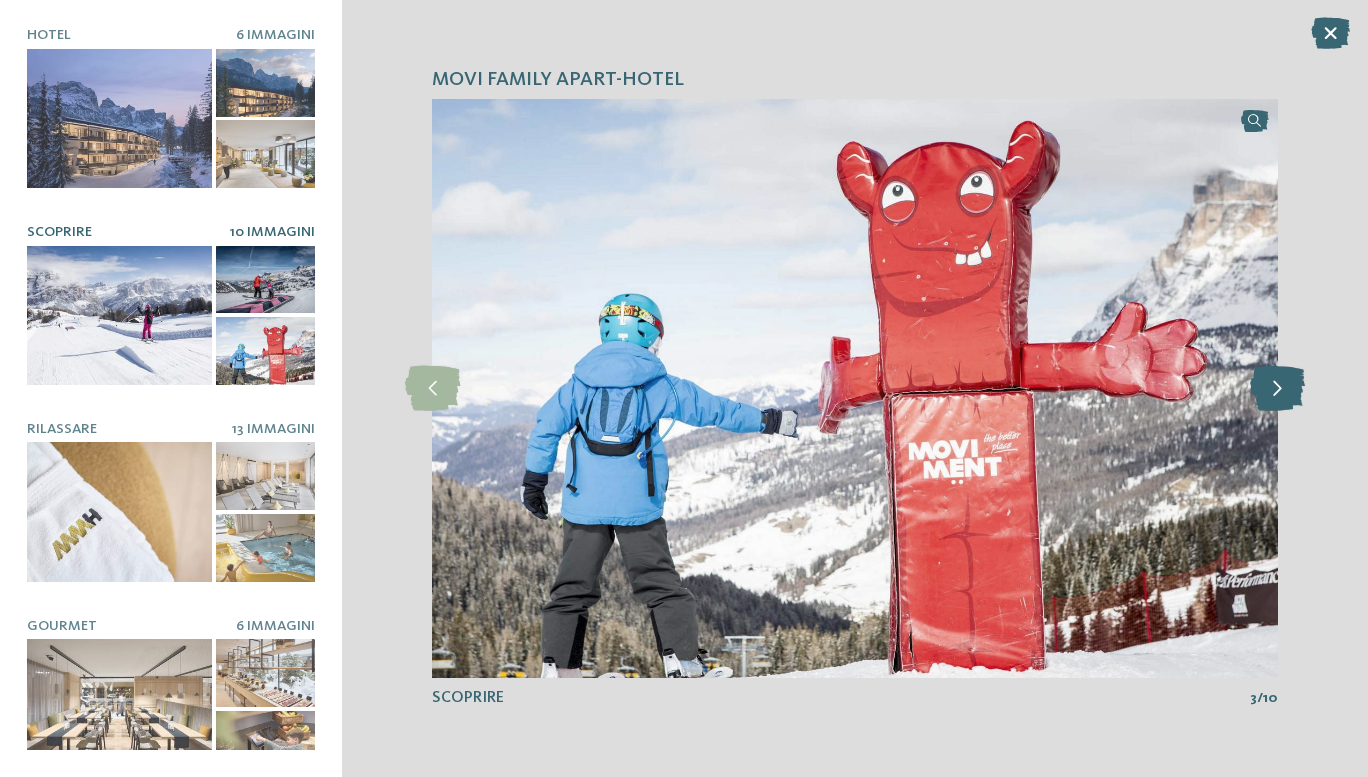 click at bounding box center (1277, 388) 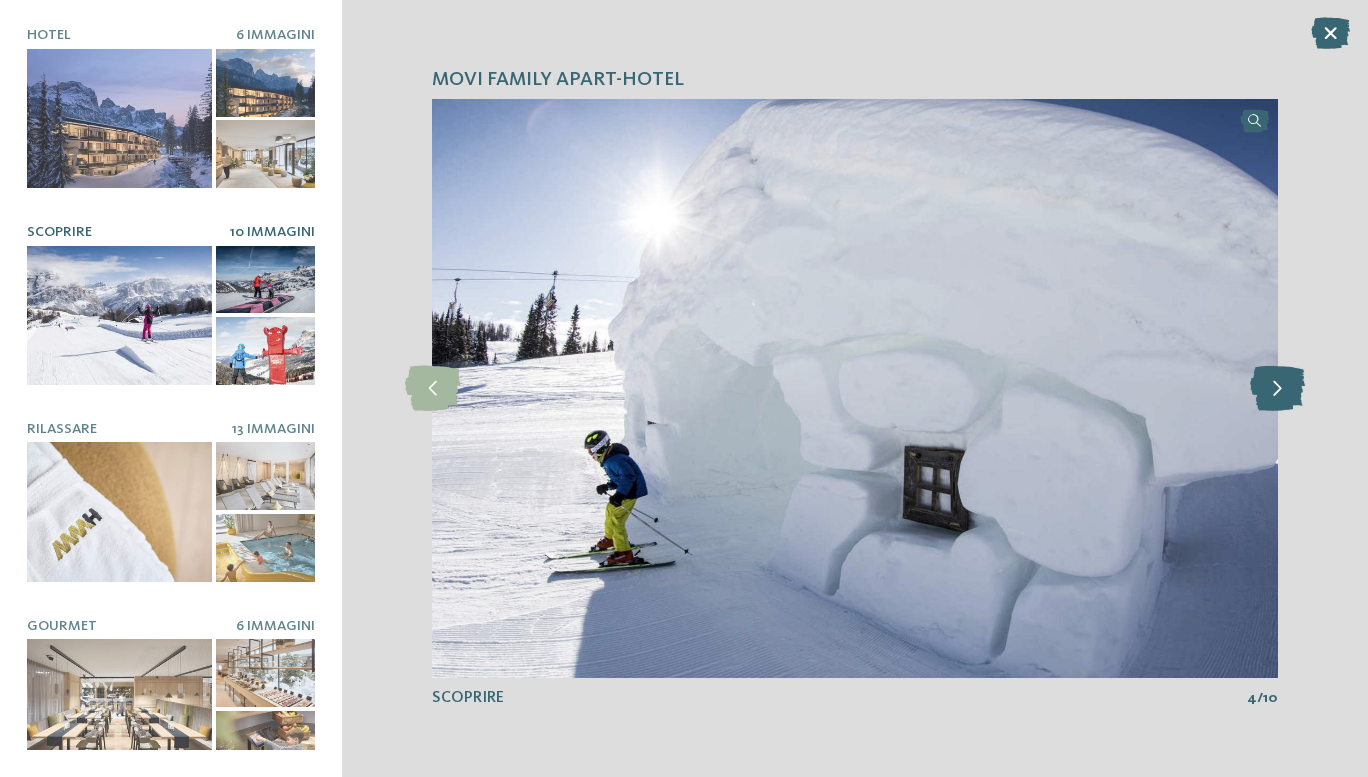 click at bounding box center [1277, 388] 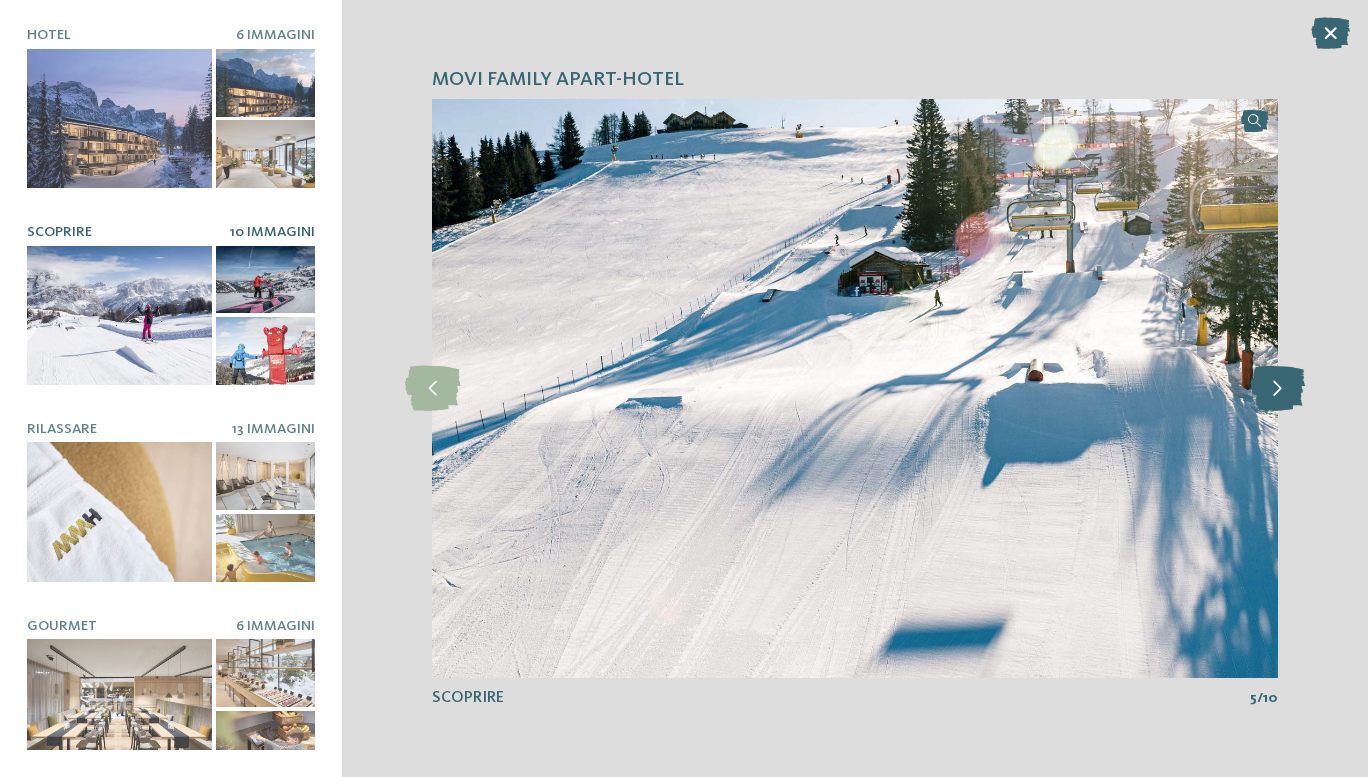 click at bounding box center [1277, 388] 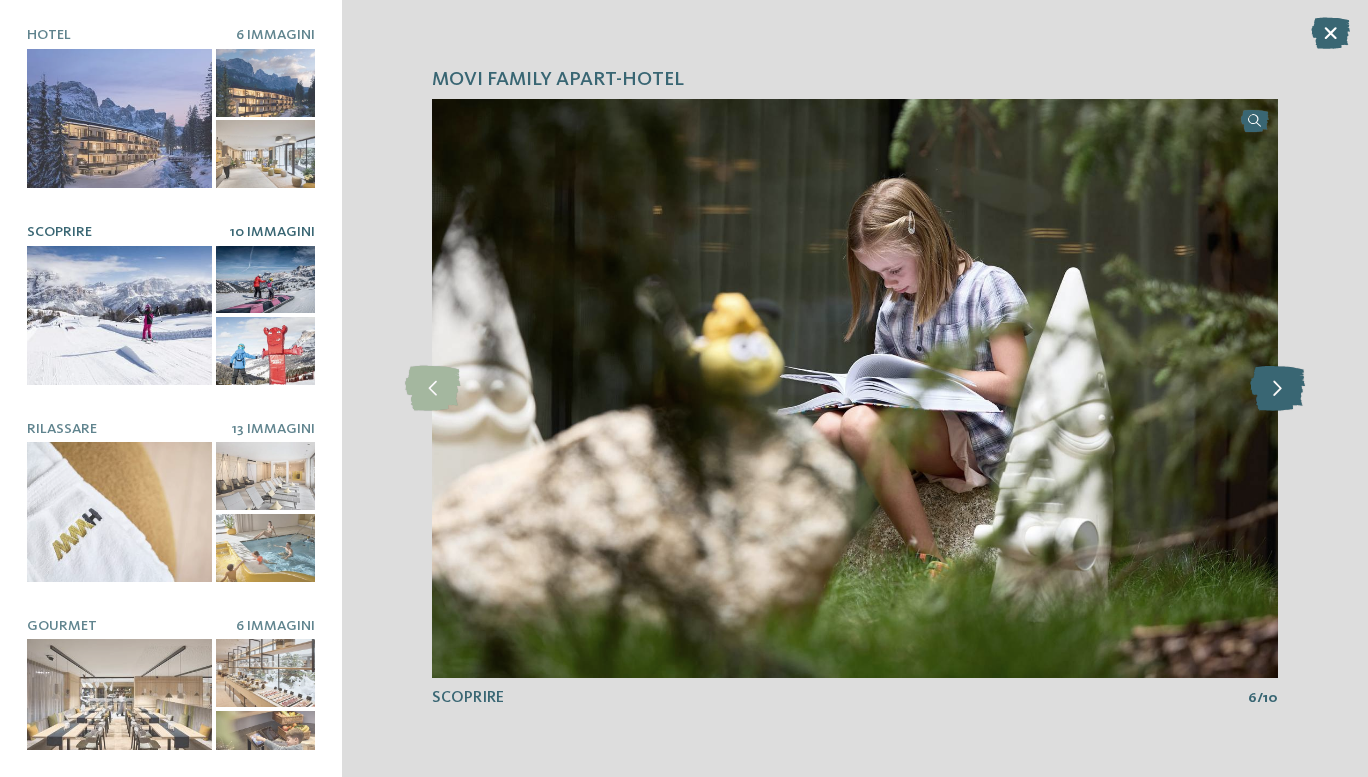 click at bounding box center (1277, 388) 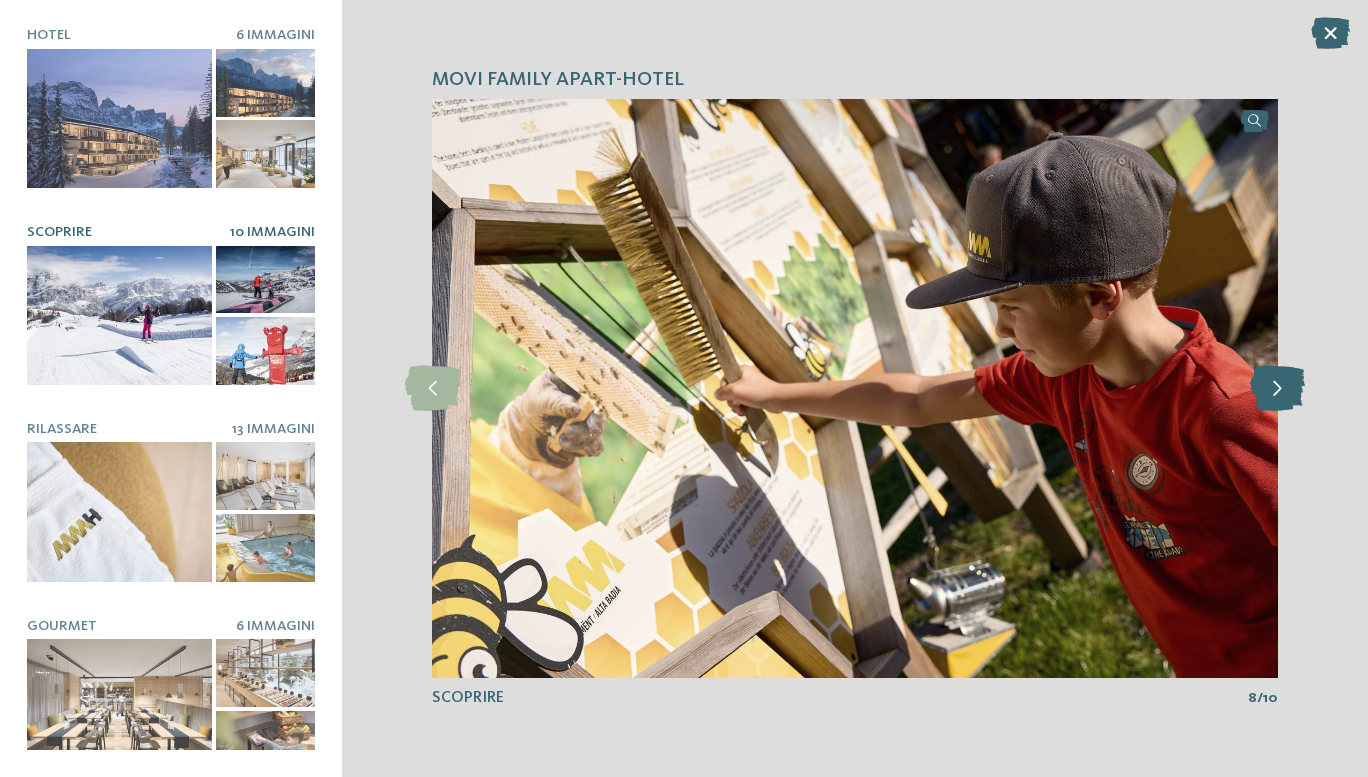 click at bounding box center [1277, 388] 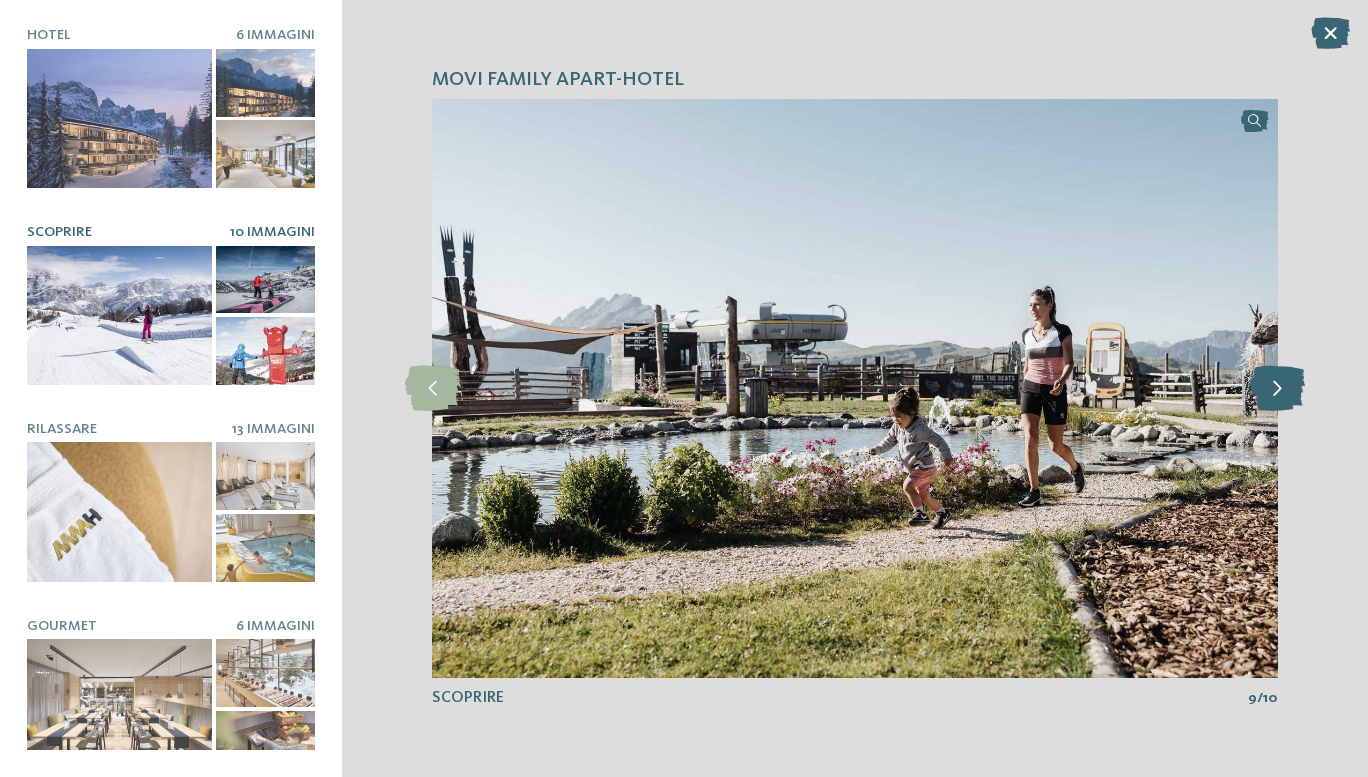 click at bounding box center [1277, 388] 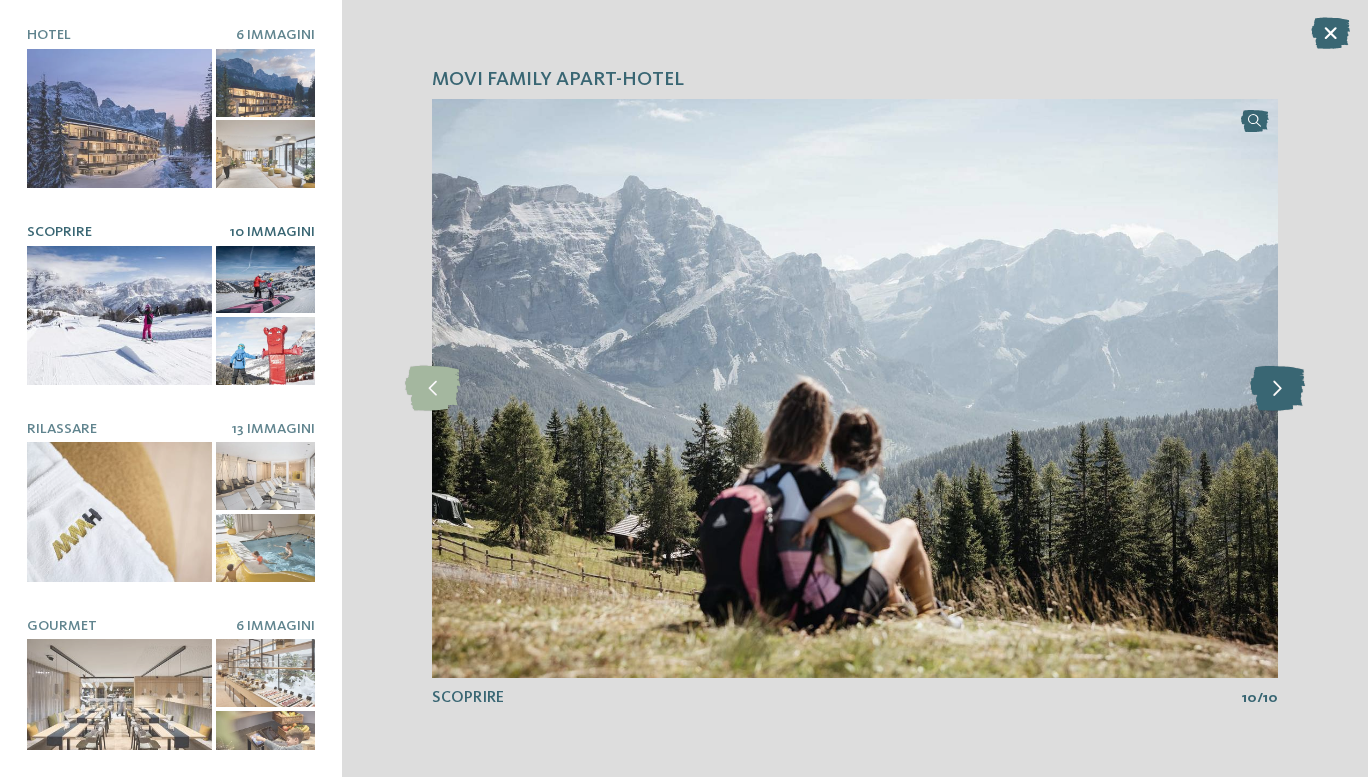 click at bounding box center (1277, 388) 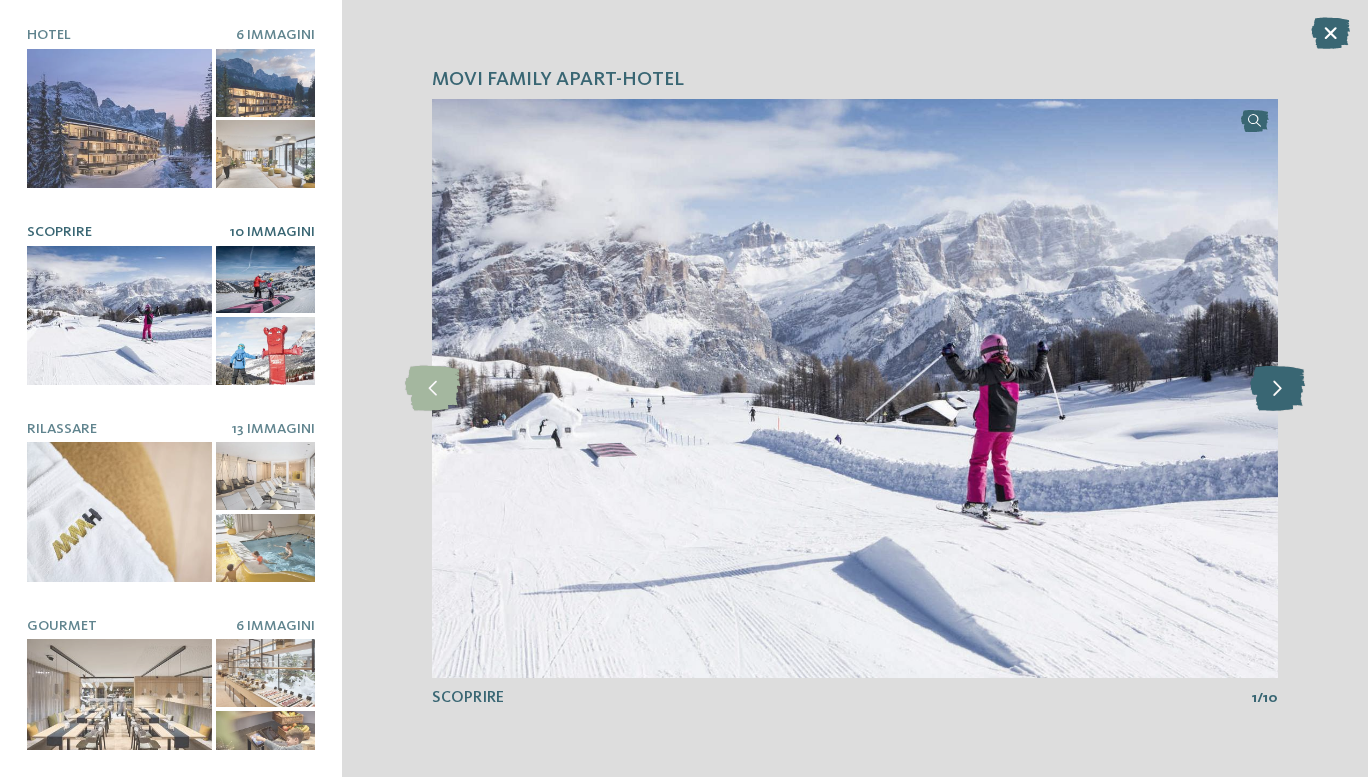 click at bounding box center [1277, 388] 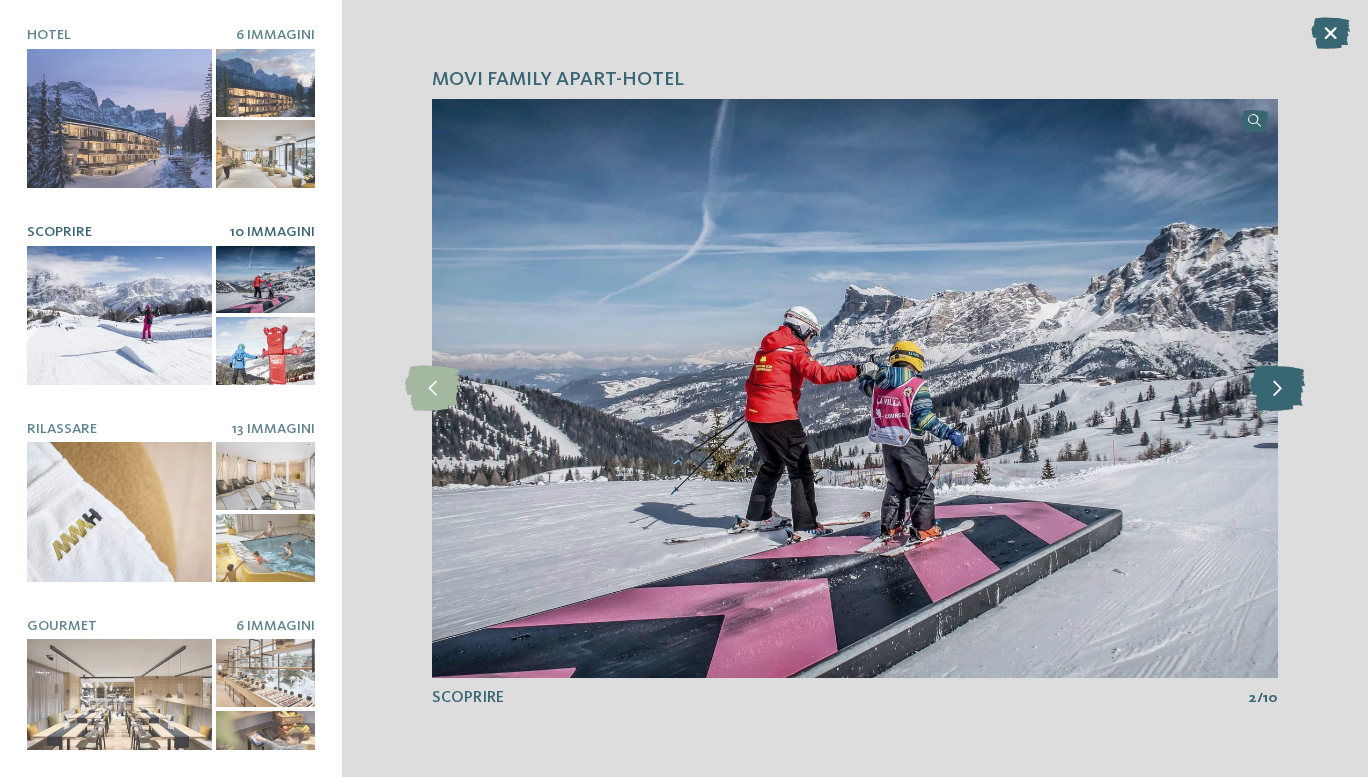 click at bounding box center (1277, 388) 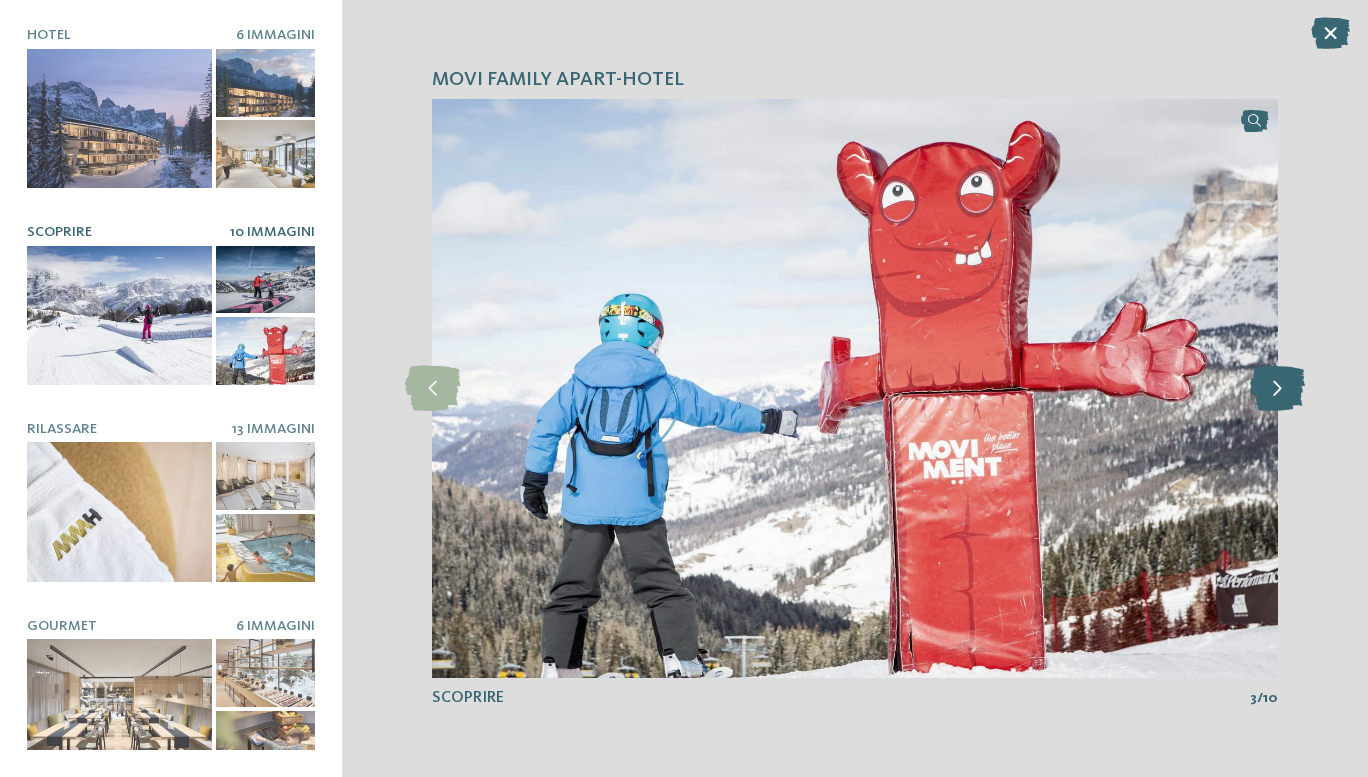click at bounding box center [1277, 388] 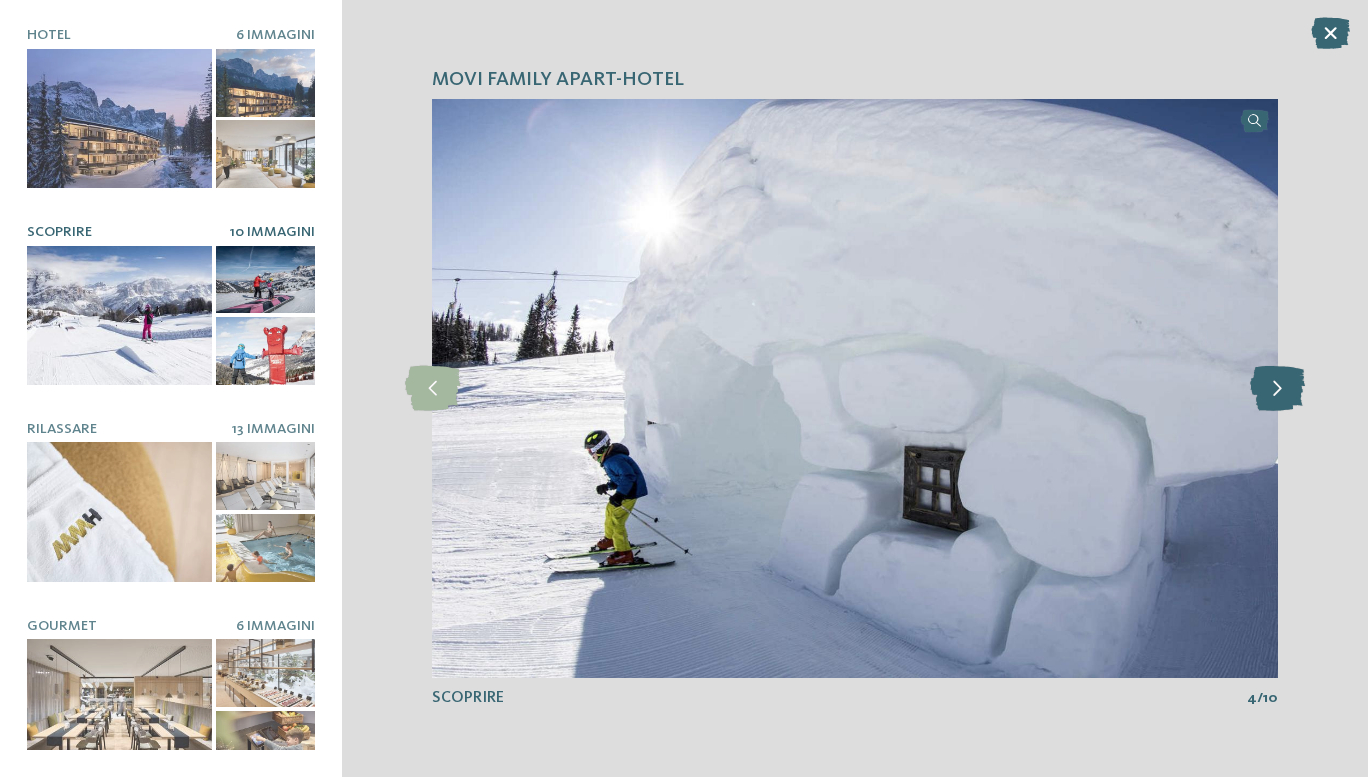 click at bounding box center [1277, 388] 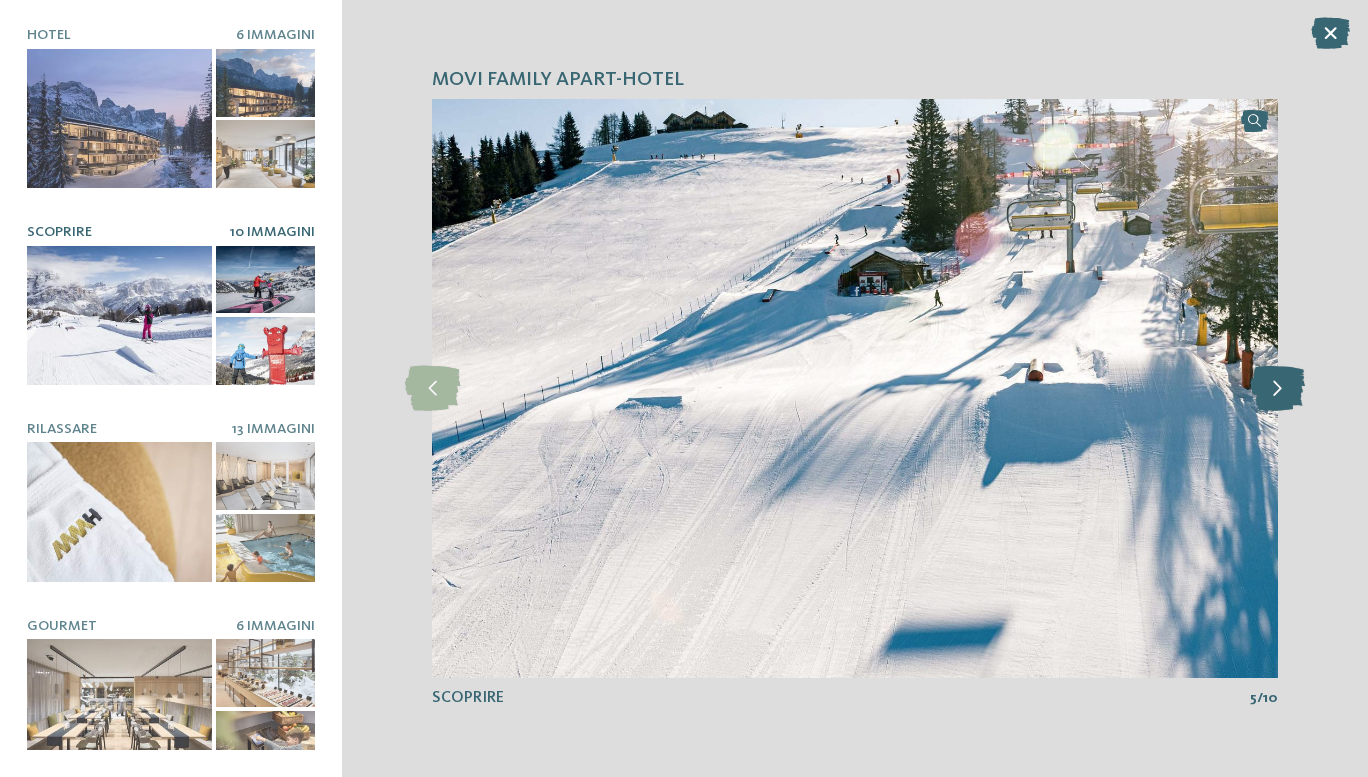 click at bounding box center (1277, 388) 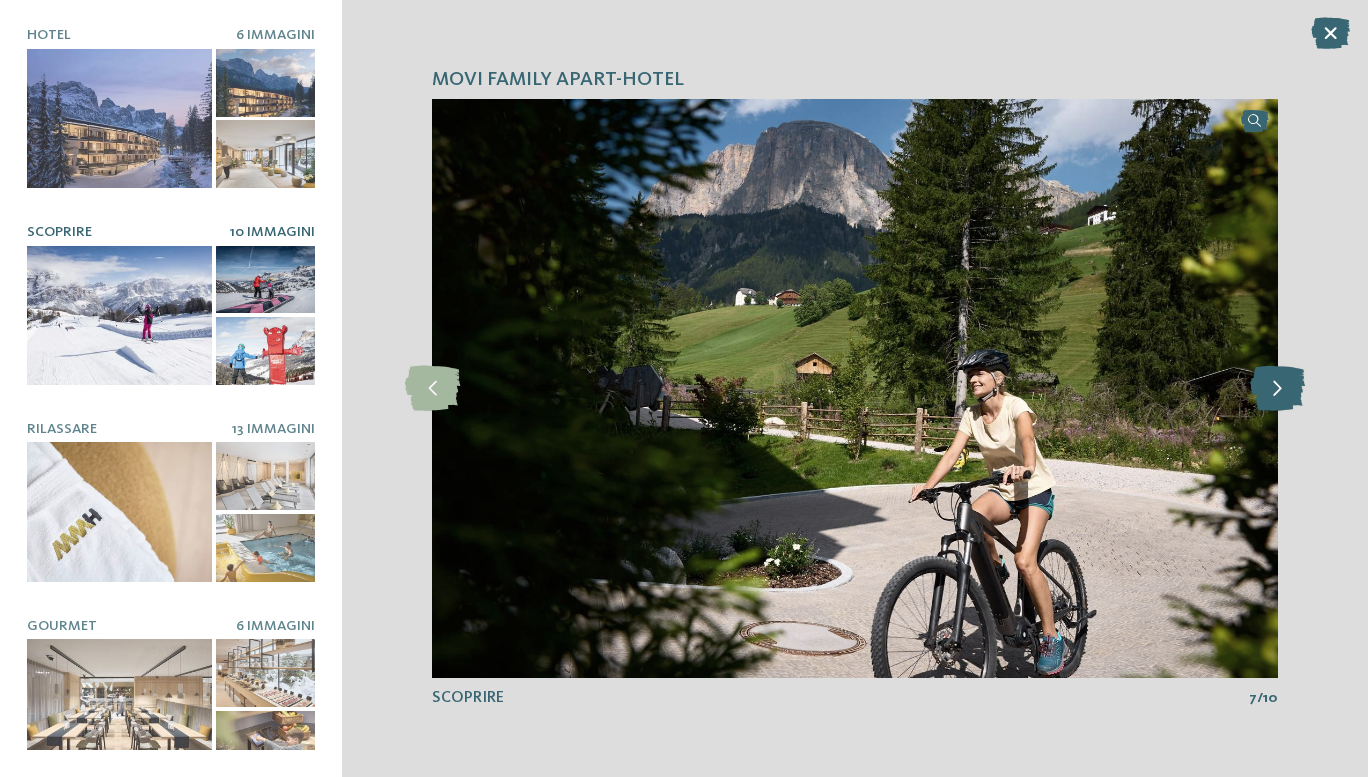 click at bounding box center [1277, 388] 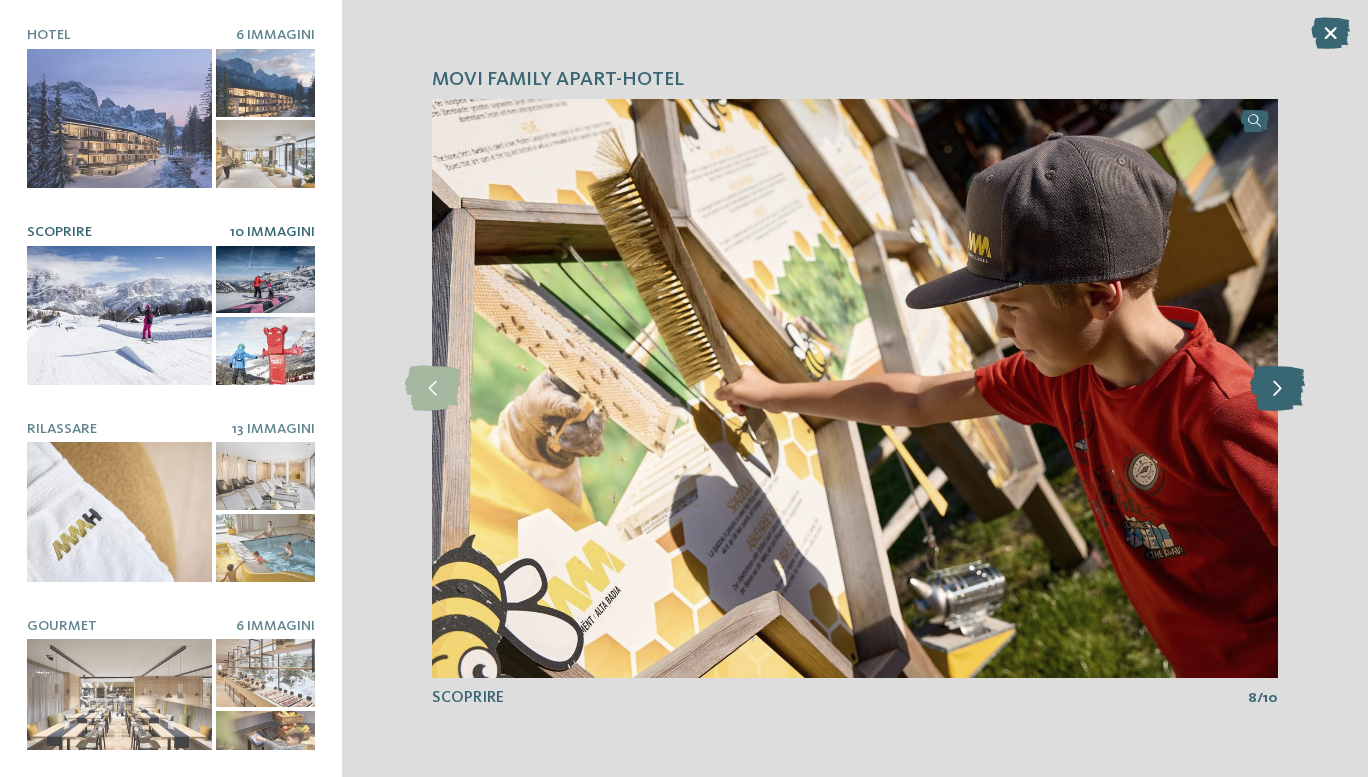 click at bounding box center (1277, 388) 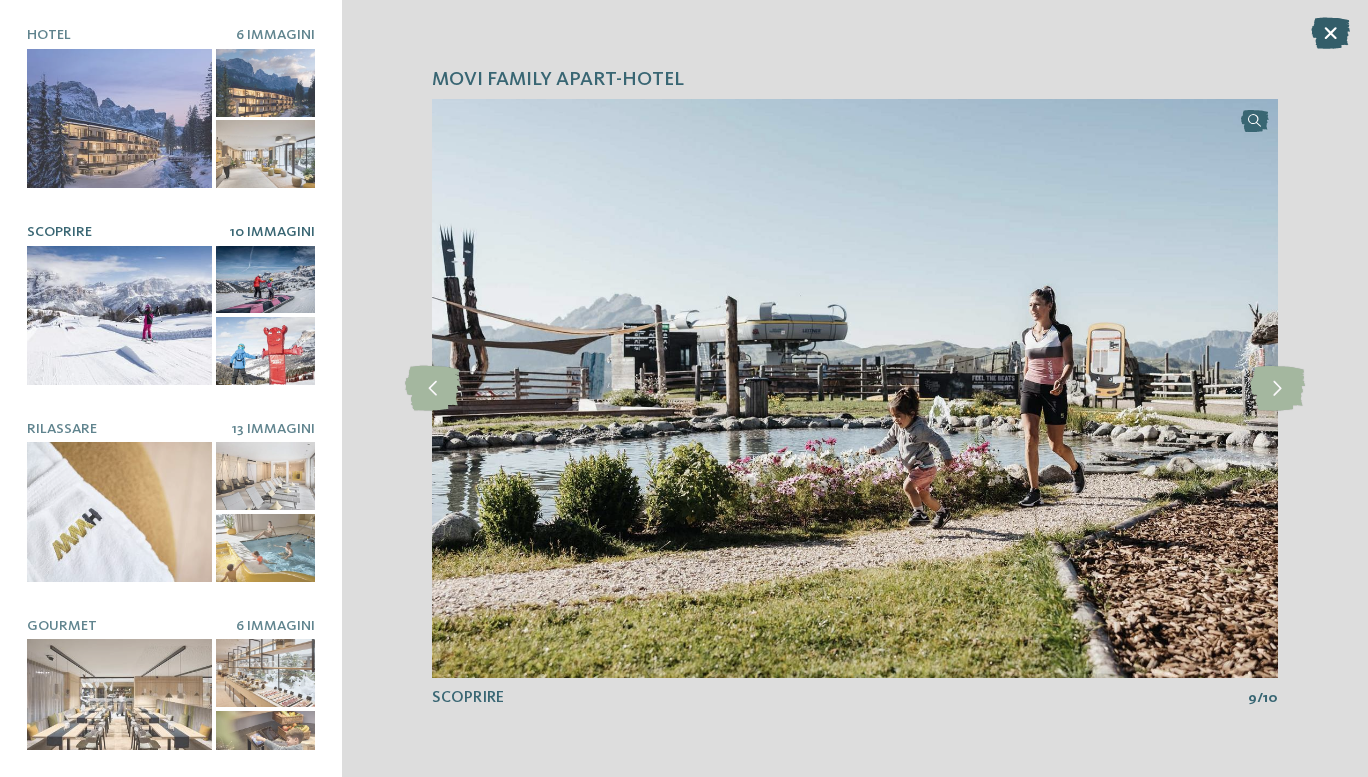 click at bounding box center (1330, 33) 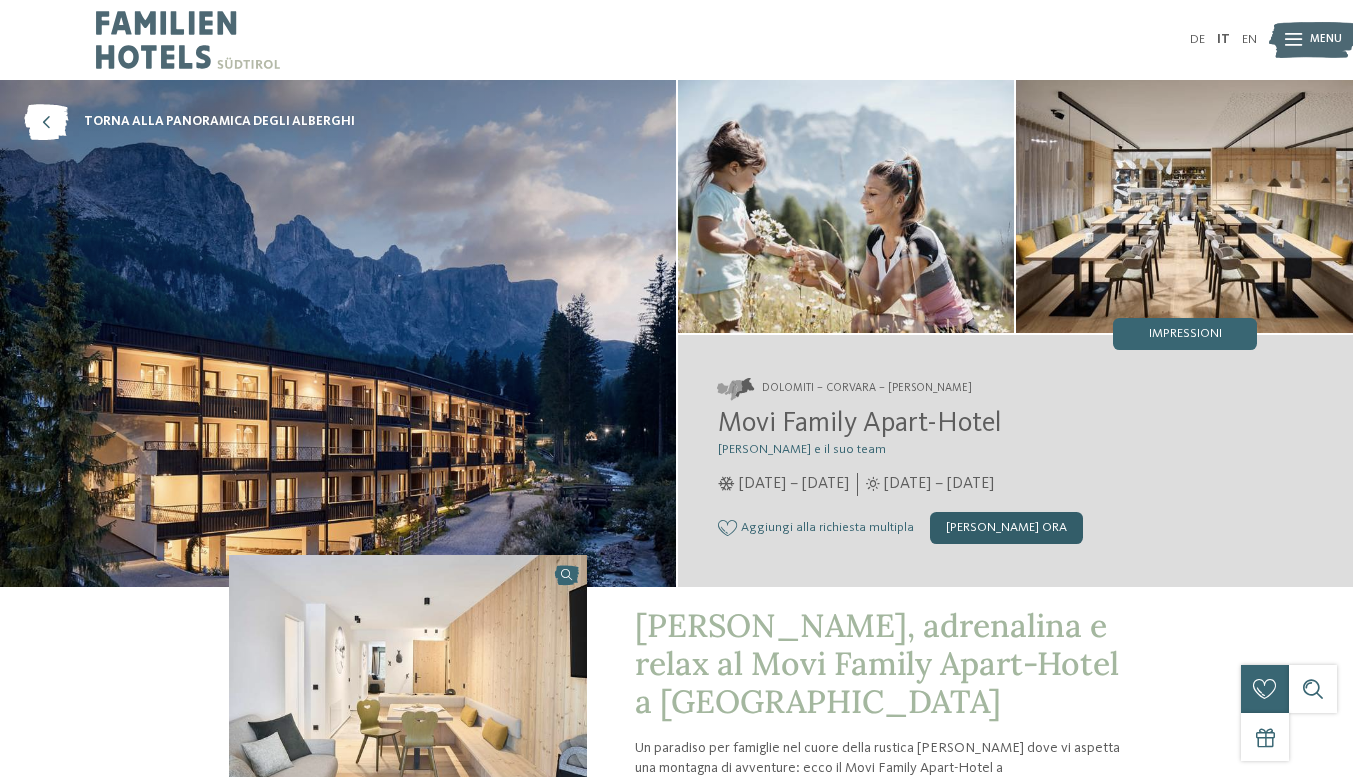 click on "[PERSON_NAME] ora" at bounding box center (1006, 528) 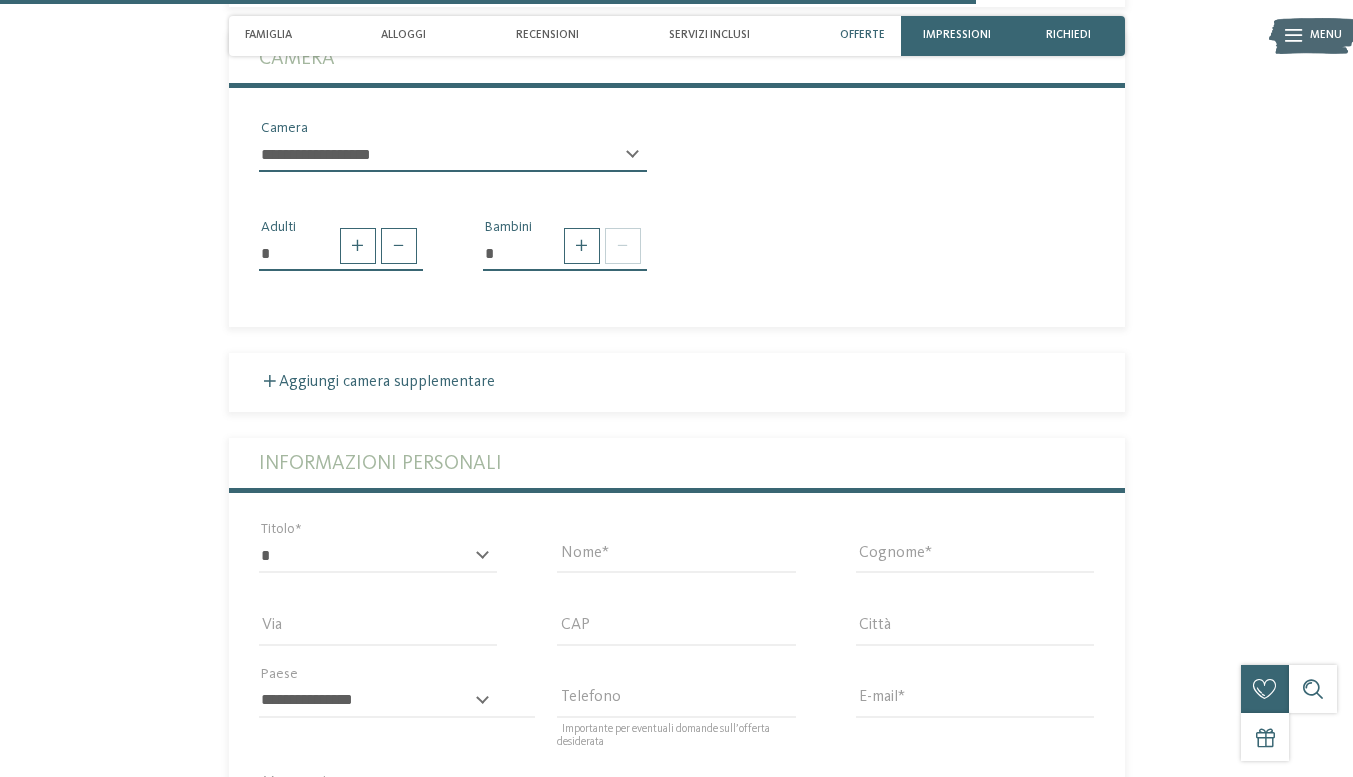 scroll, scrollTop: 4615, scrollLeft: 0, axis: vertical 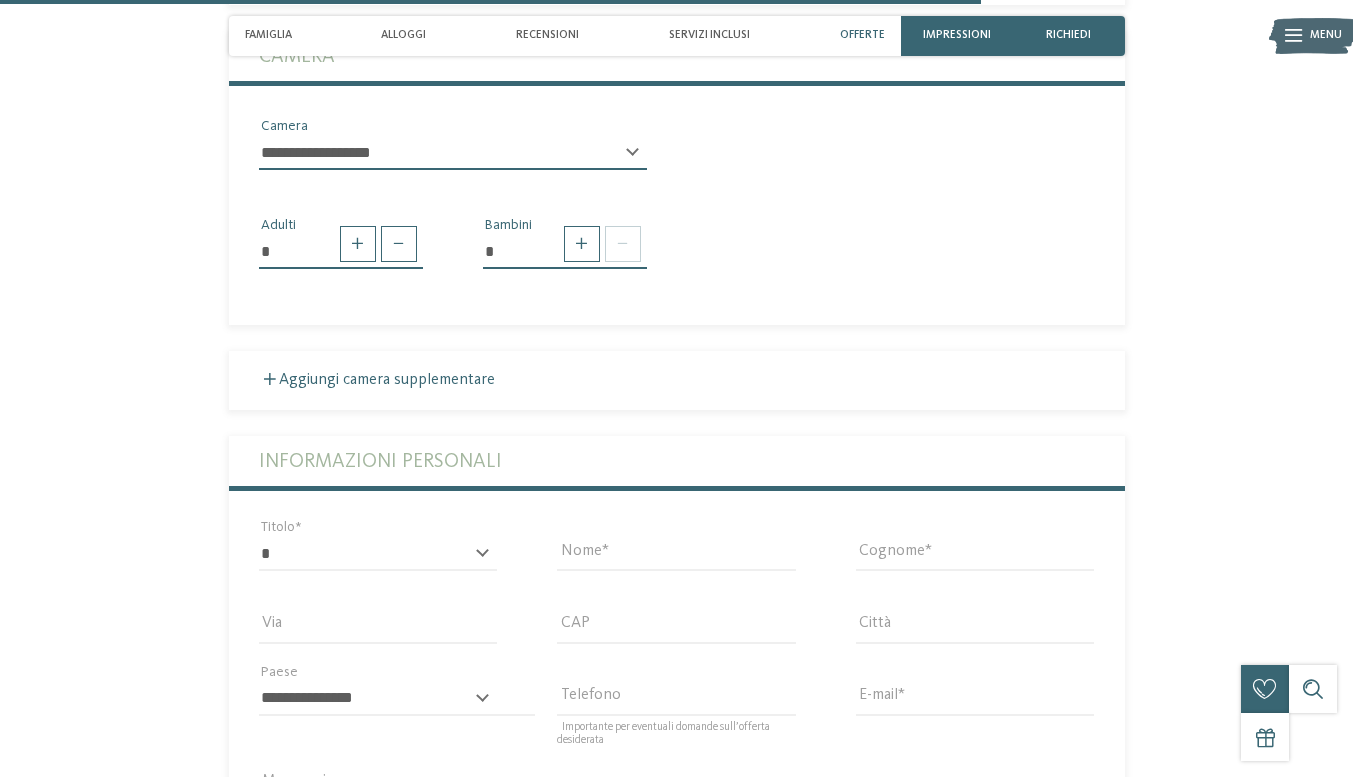 click on "Arrivo" at bounding box center [453, -109] 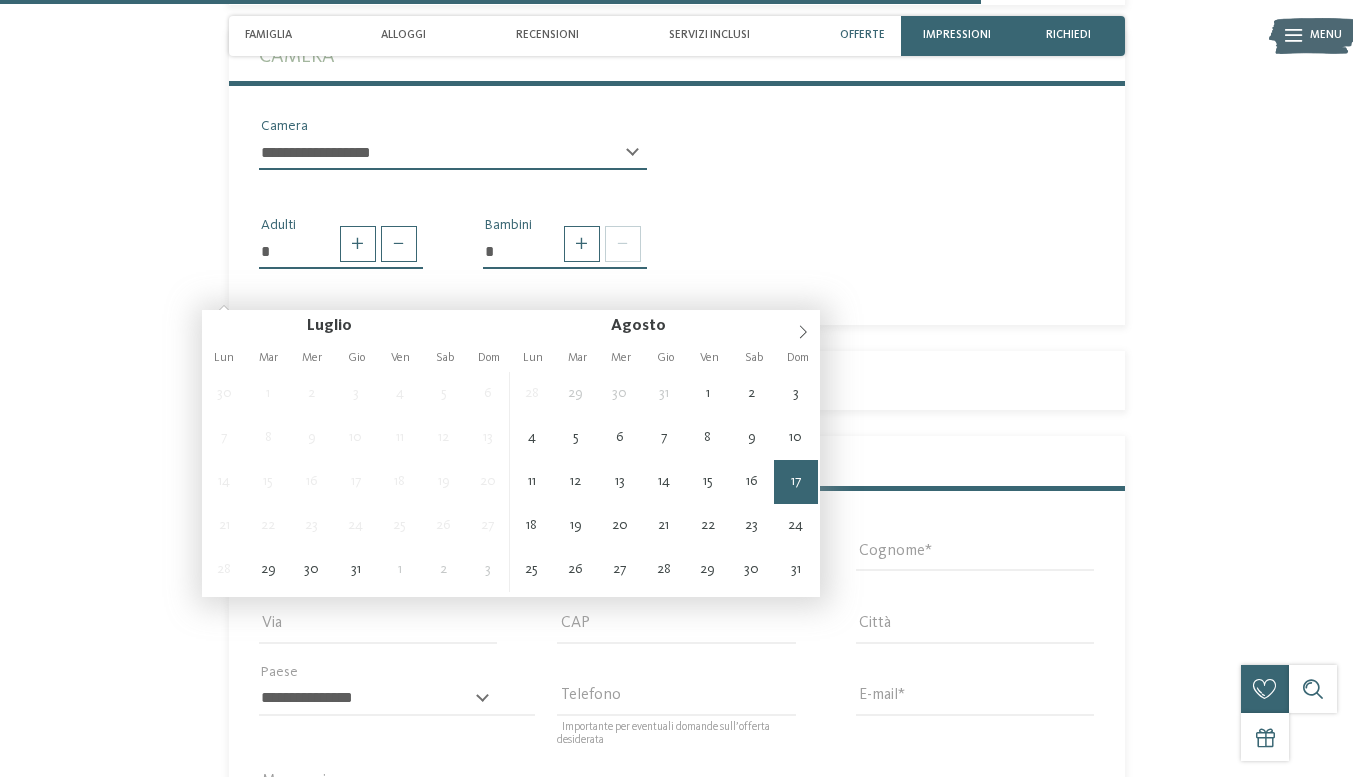 type on "**********" 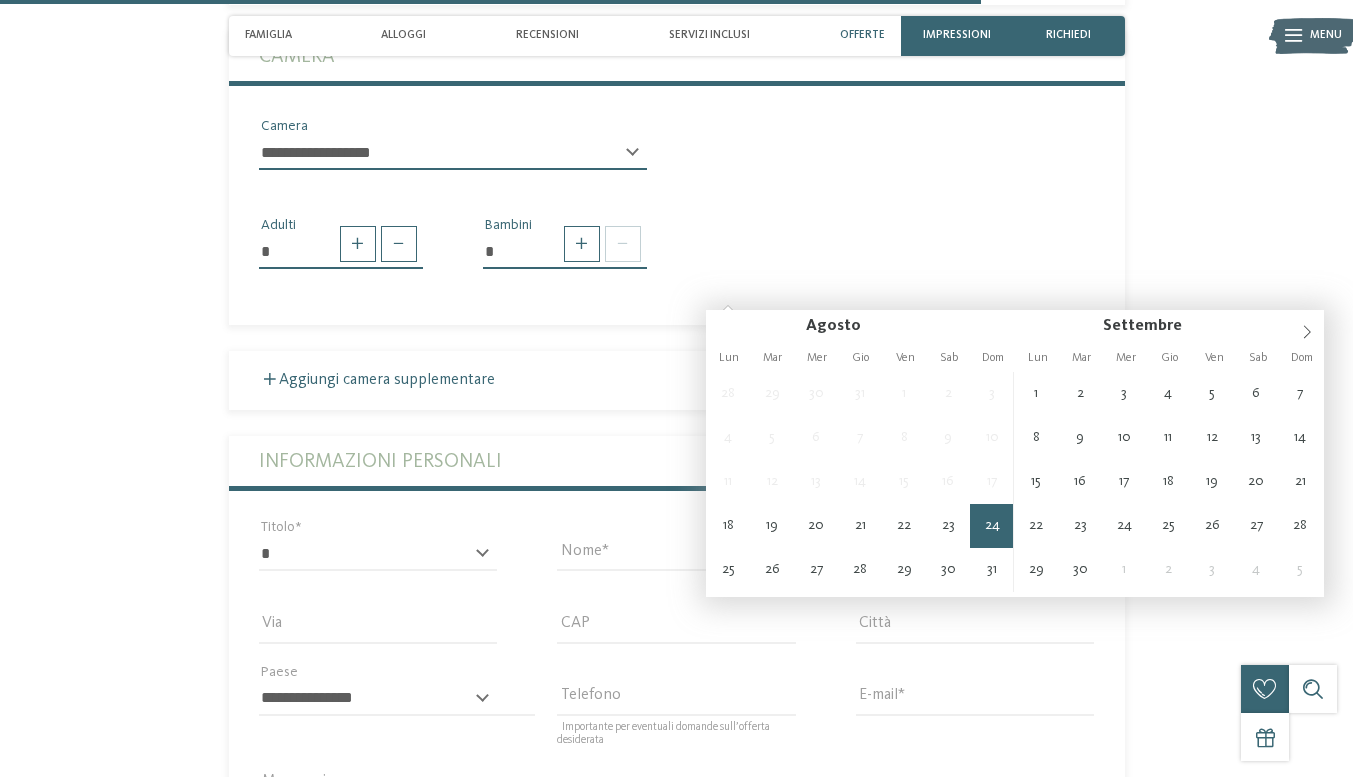 type on "**********" 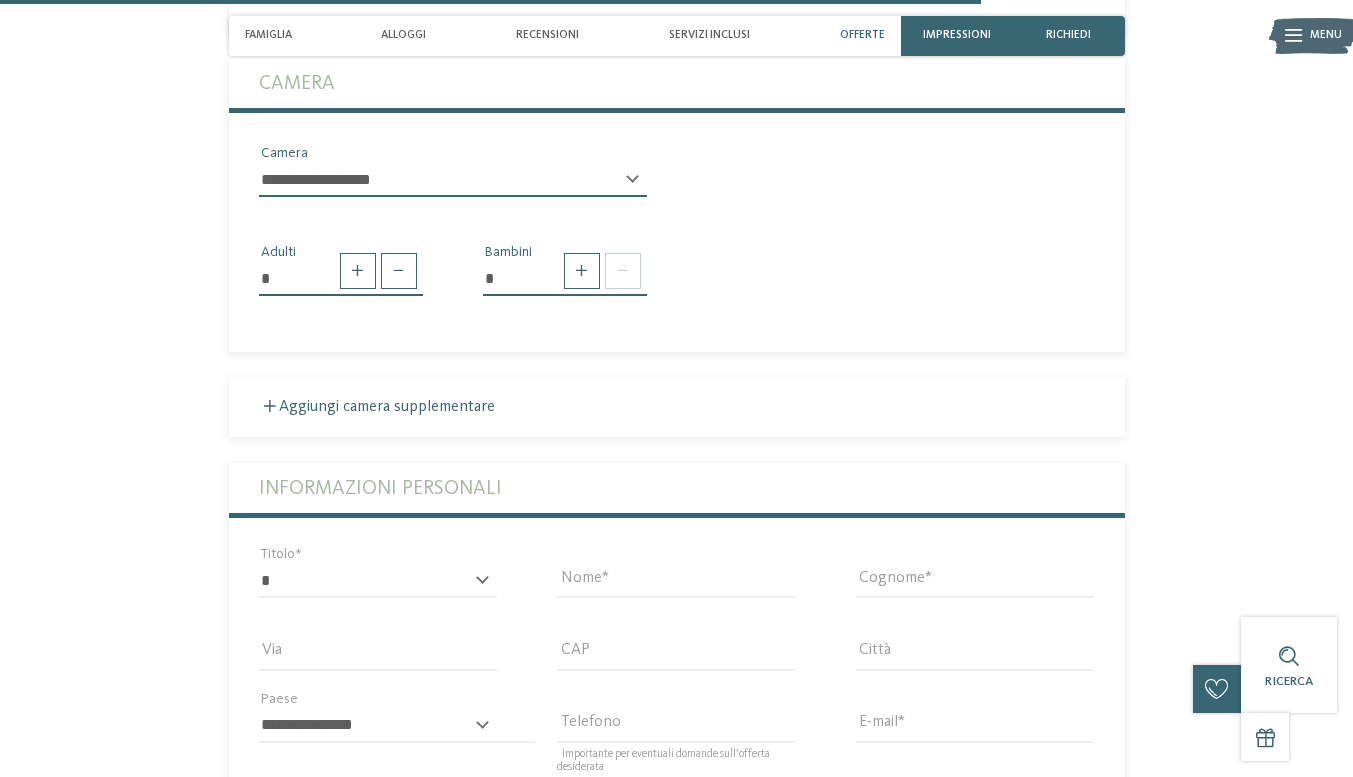 click on "**********" at bounding box center [453, 180] 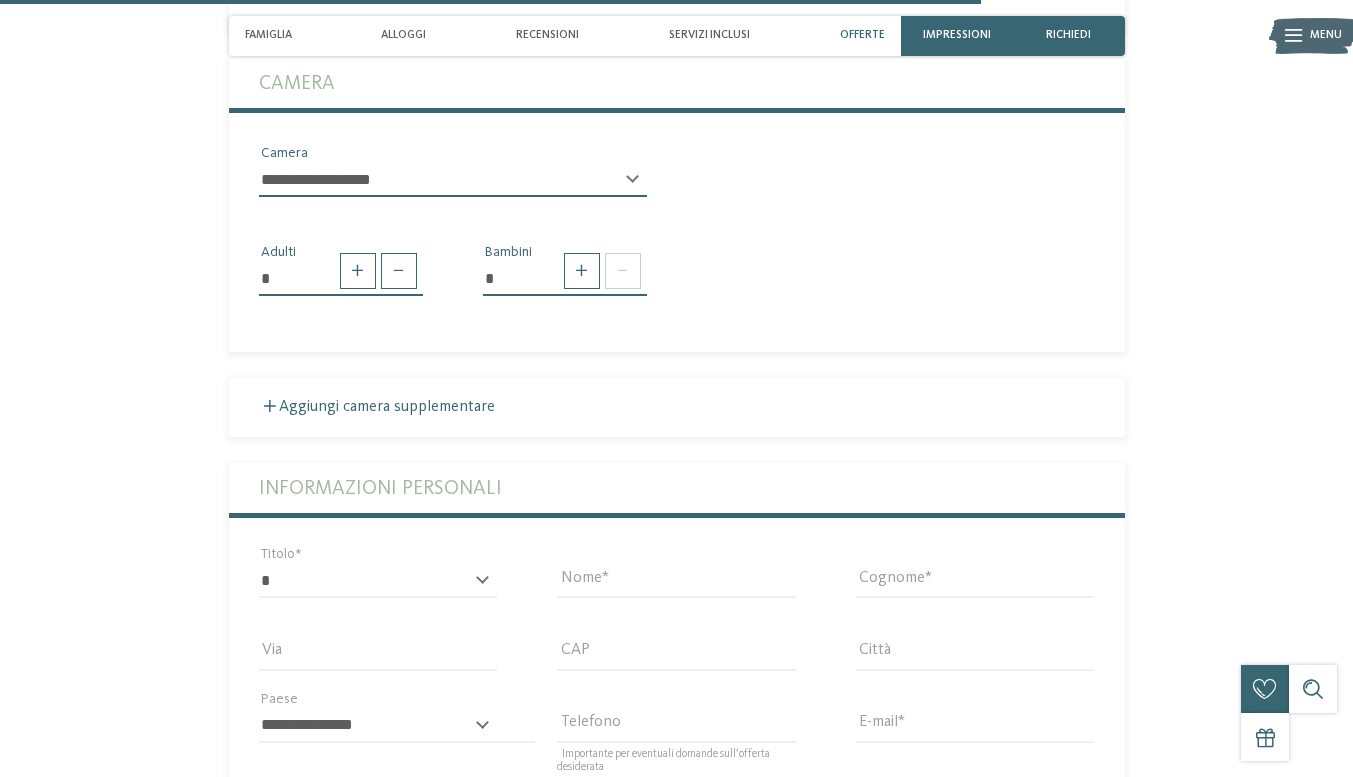 click on "**********" at bounding box center [453, 180] 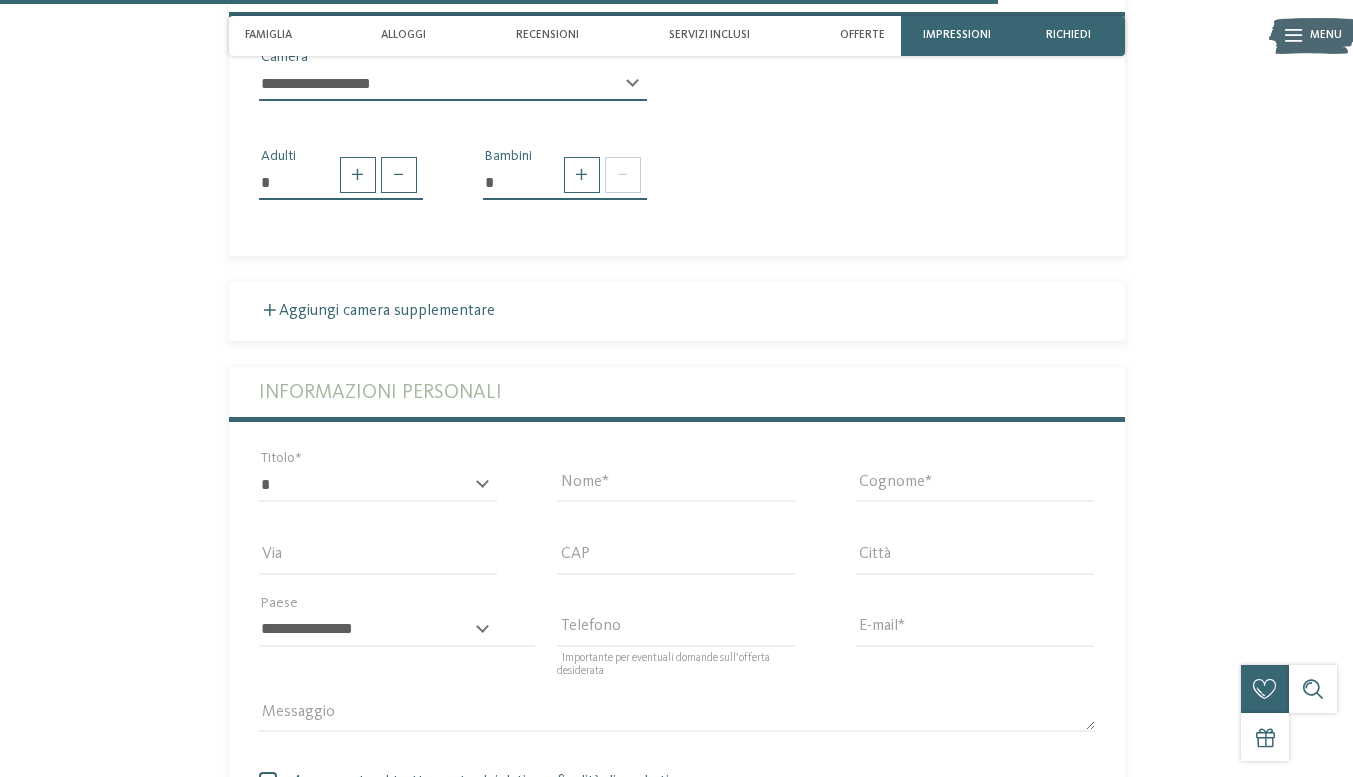 scroll, scrollTop: 4815, scrollLeft: 0, axis: vertical 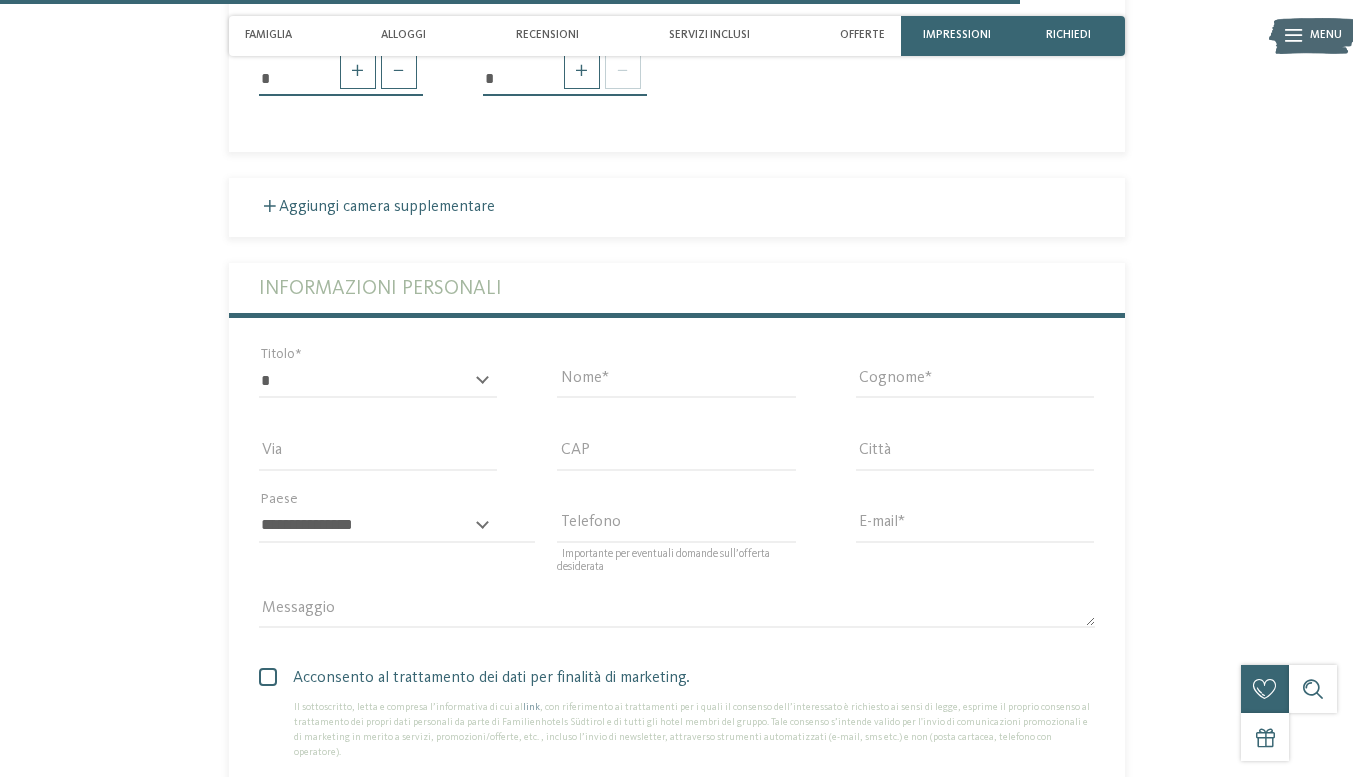 click on "**********" at bounding box center (453, -20) 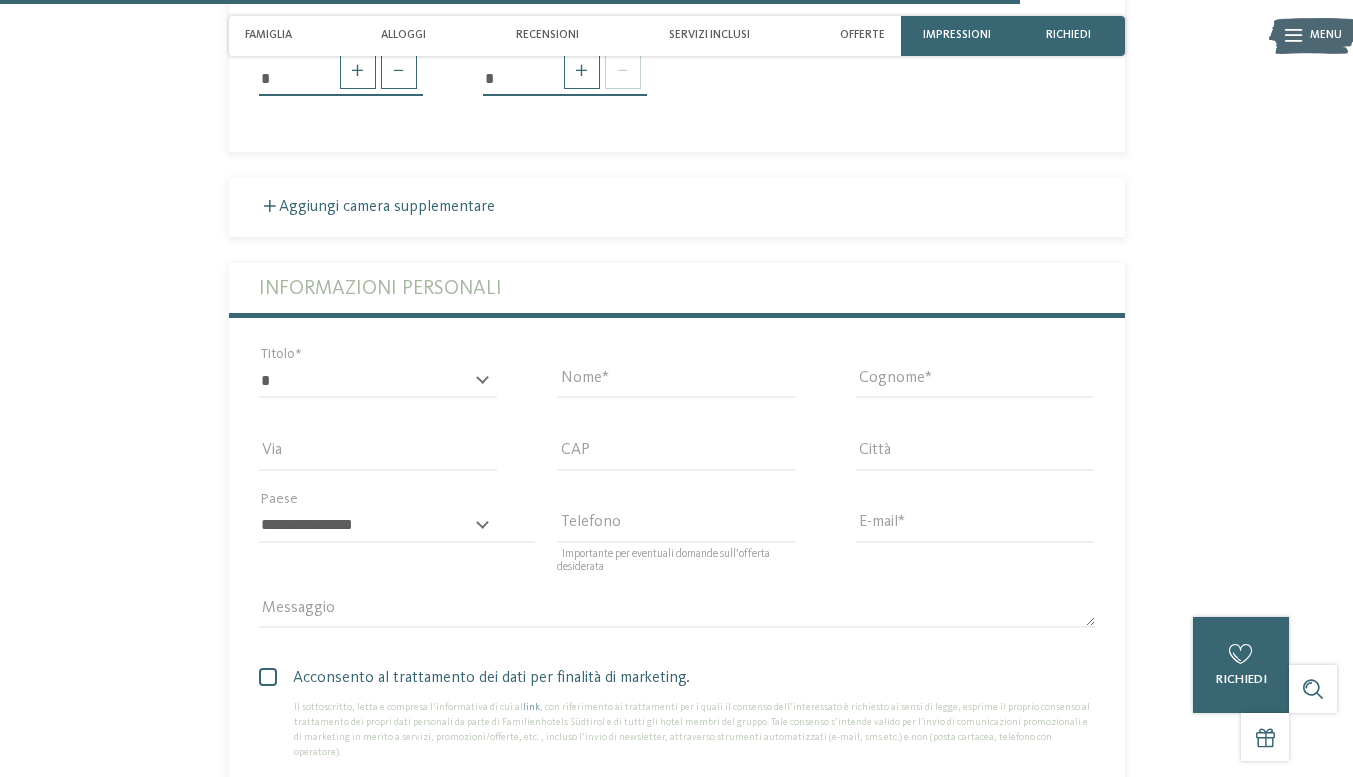 select on "*****" 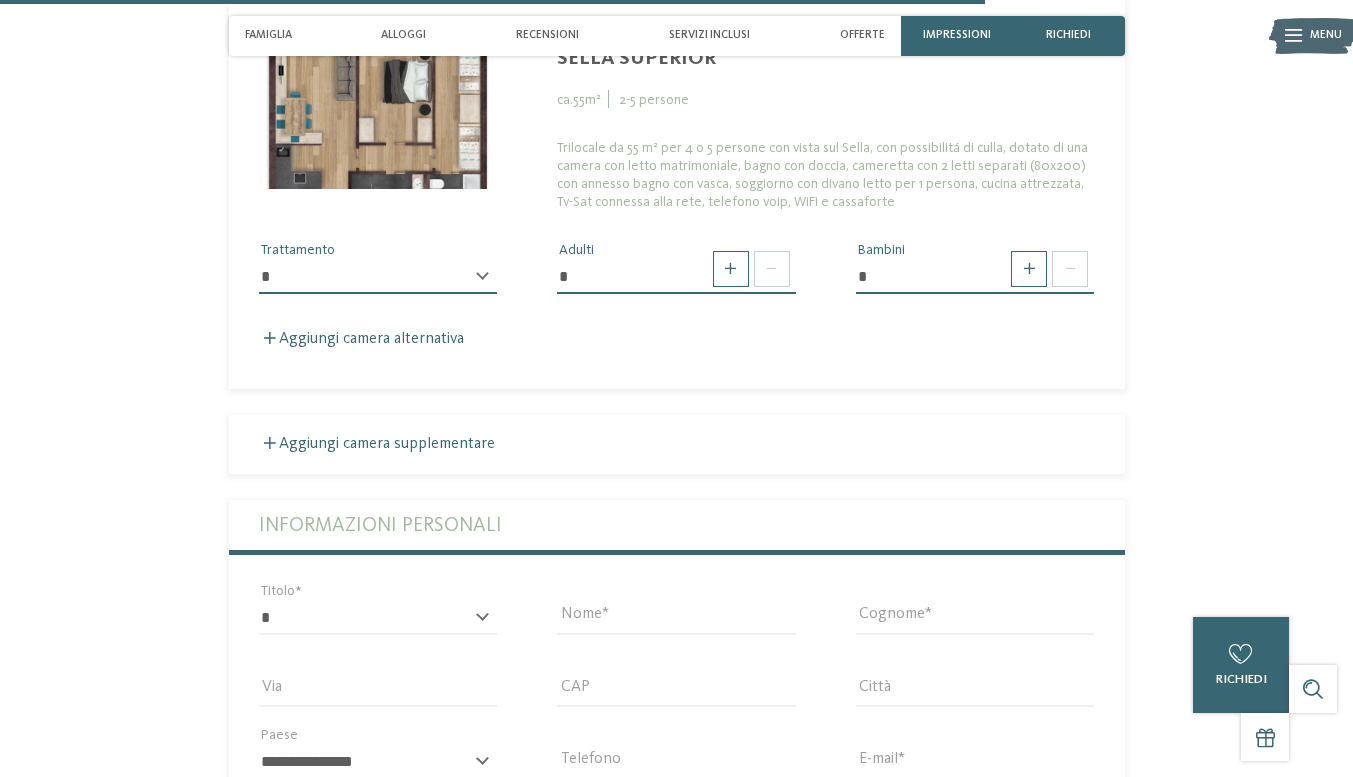 scroll, scrollTop: 4915, scrollLeft: 0, axis: vertical 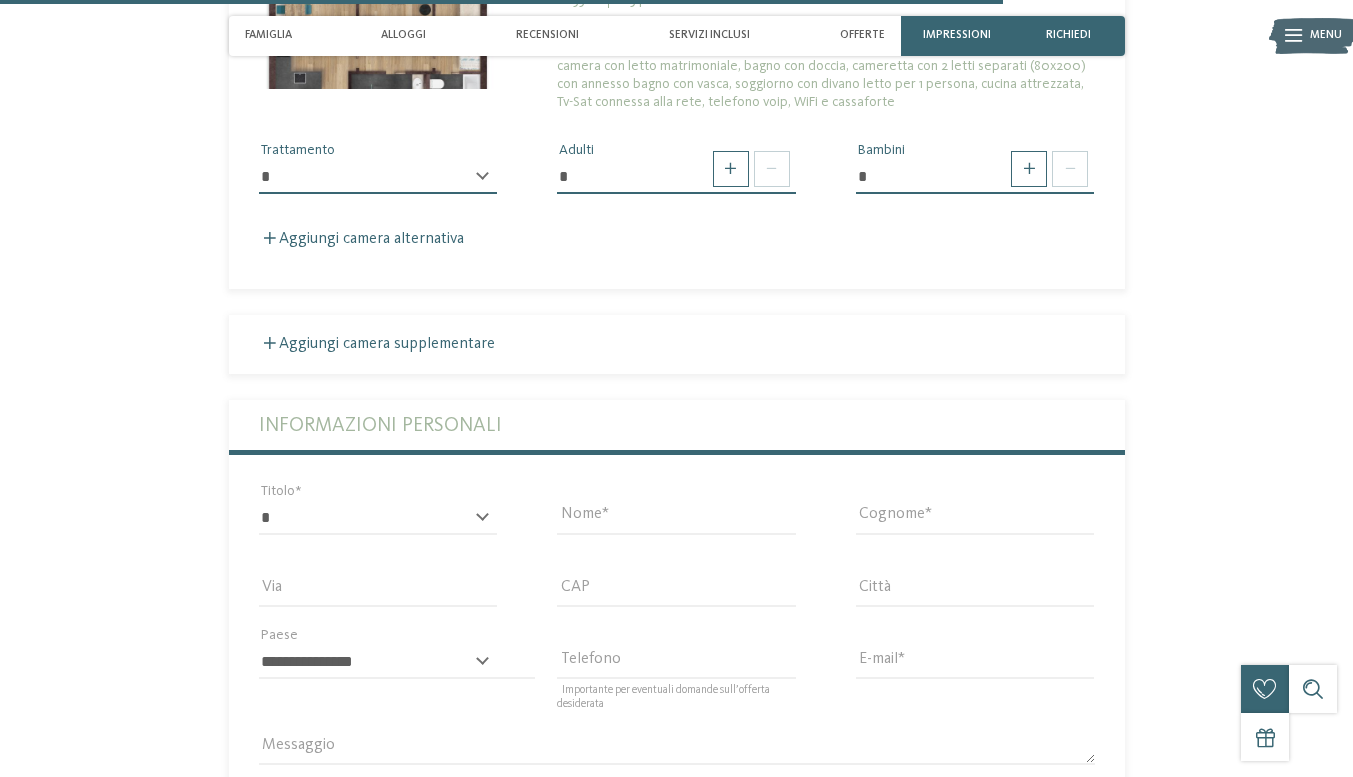 click on "**********" at bounding box center (453, -112) 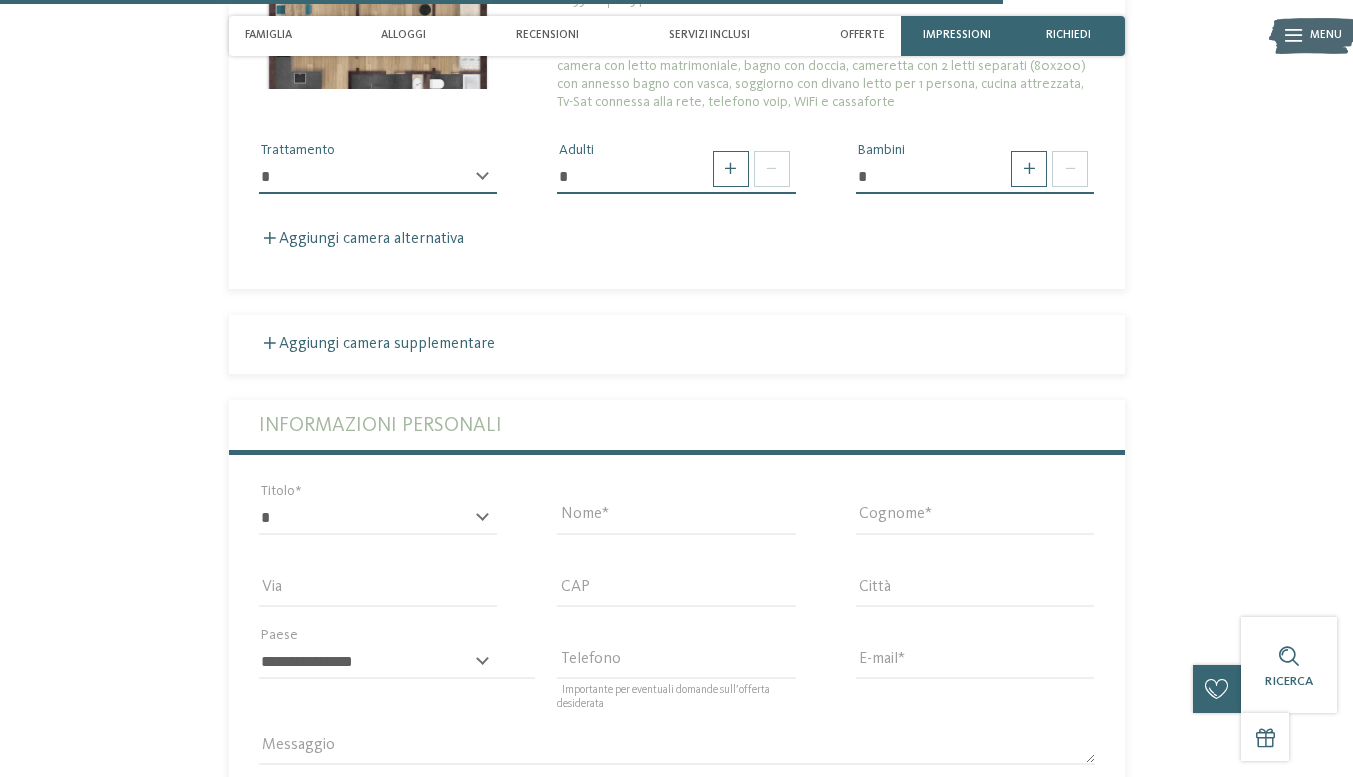 select 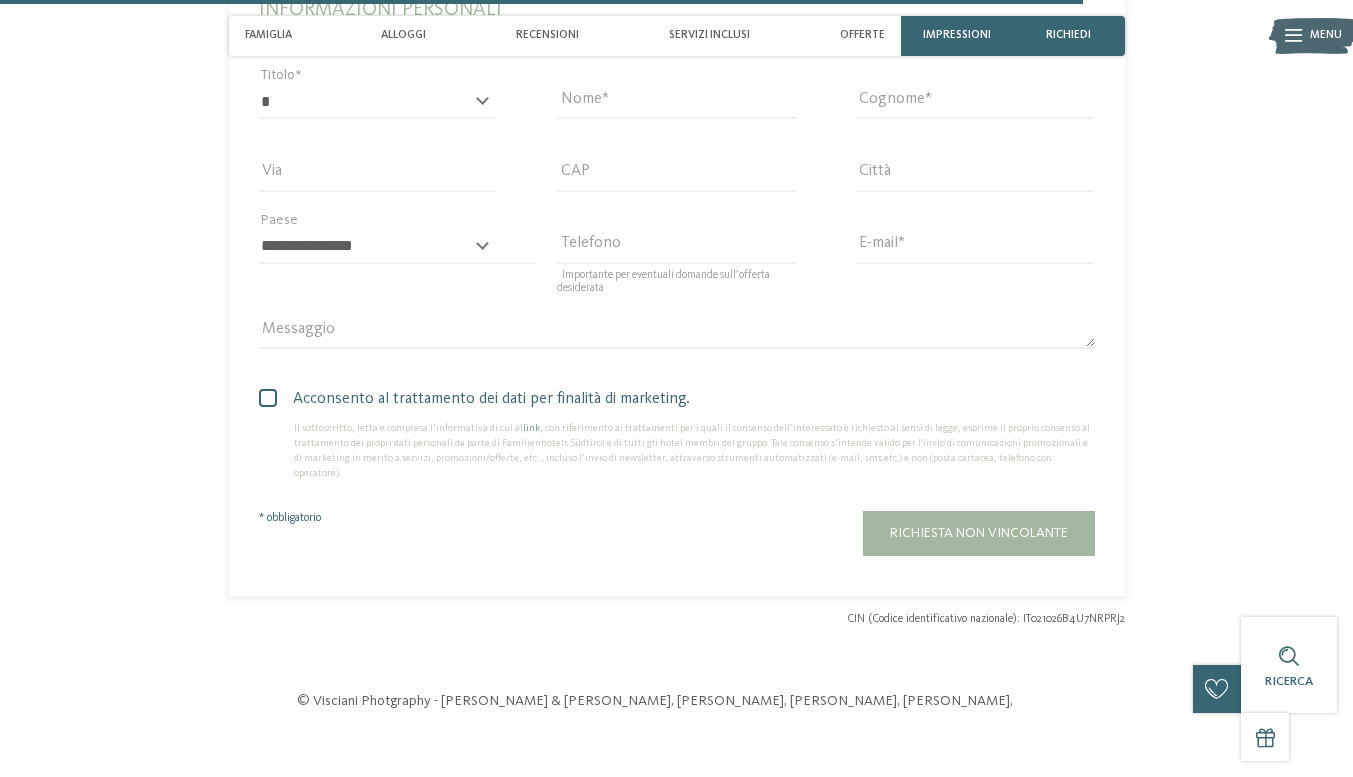 scroll, scrollTop: 5115, scrollLeft: 0, axis: vertical 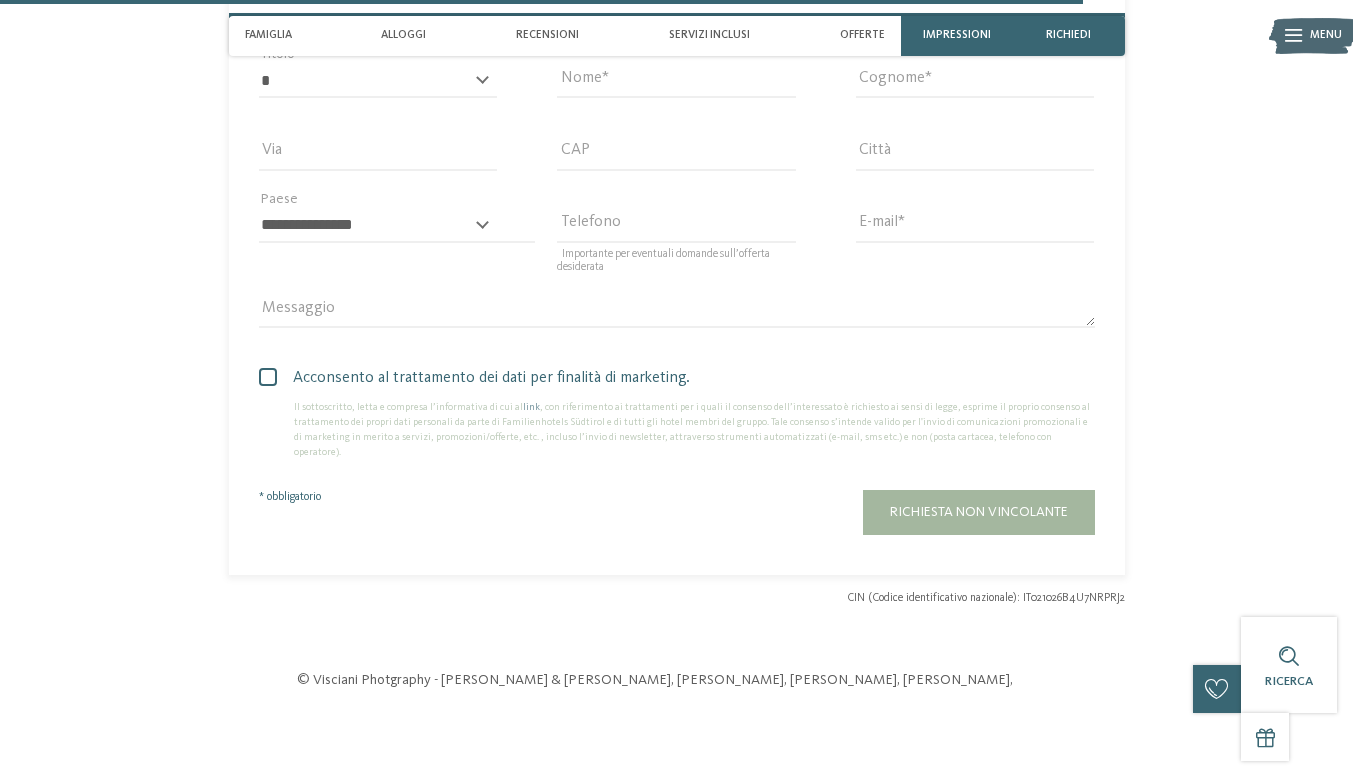 click at bounding box center [582, -229] 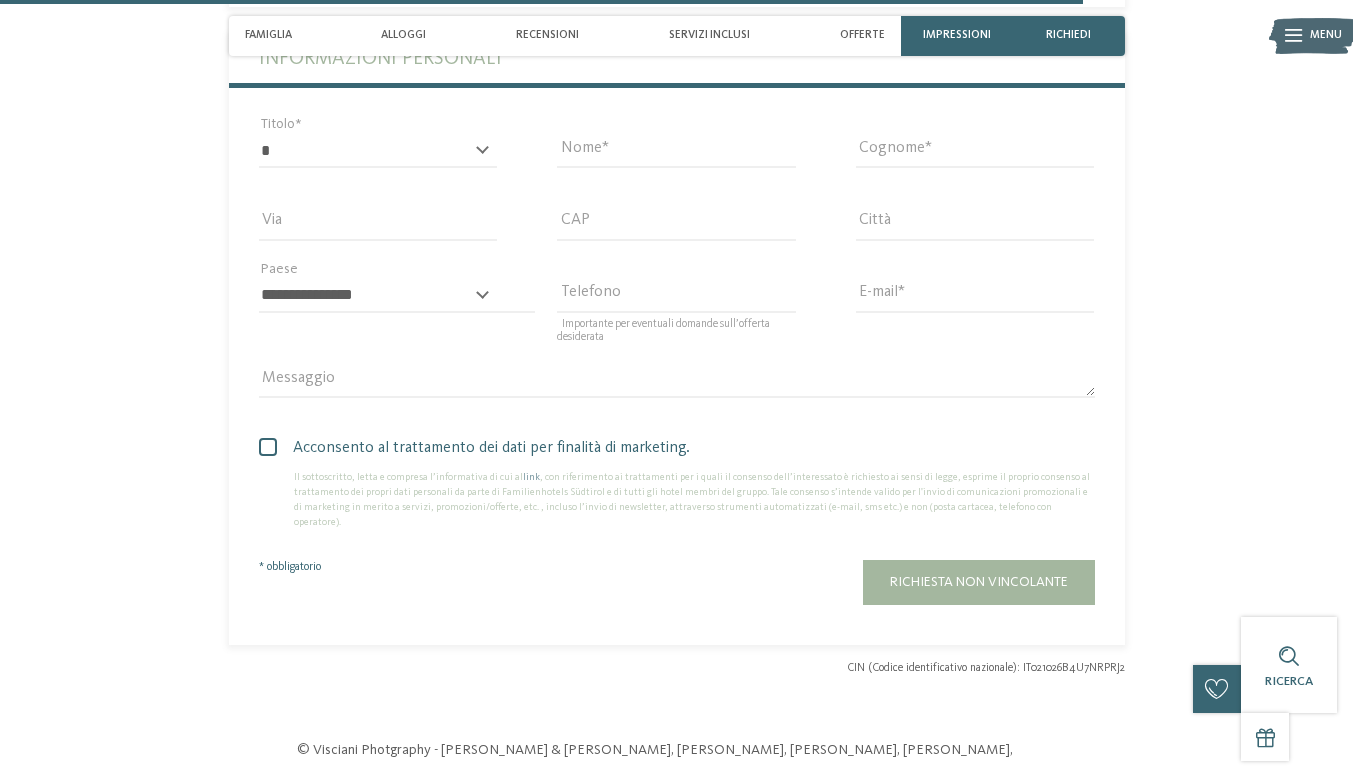click at bounding box center [582, -229] 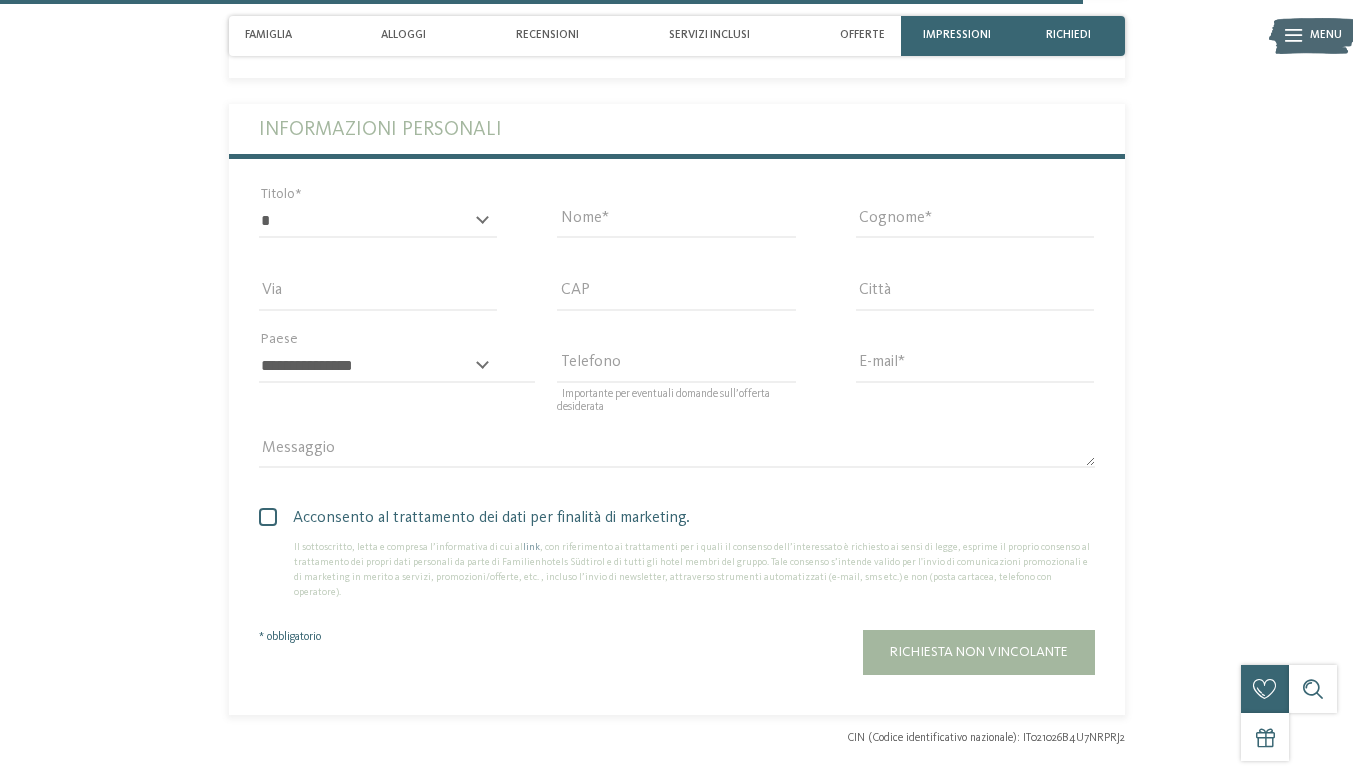 click on "* * * * * * * * * * * ** ** ** ** ** ** ** **" at bounding box center (565, -151) 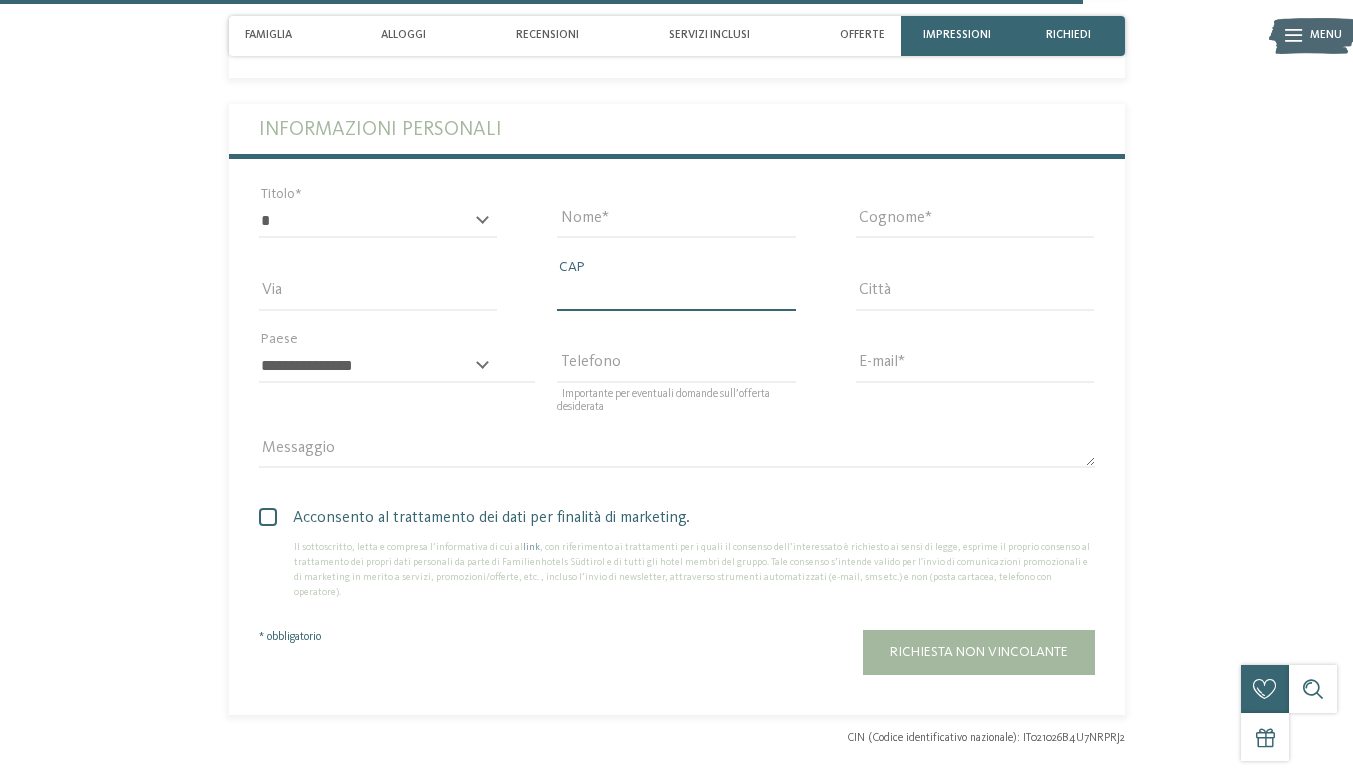 click on "CAP" at bounding box center (676, 294) 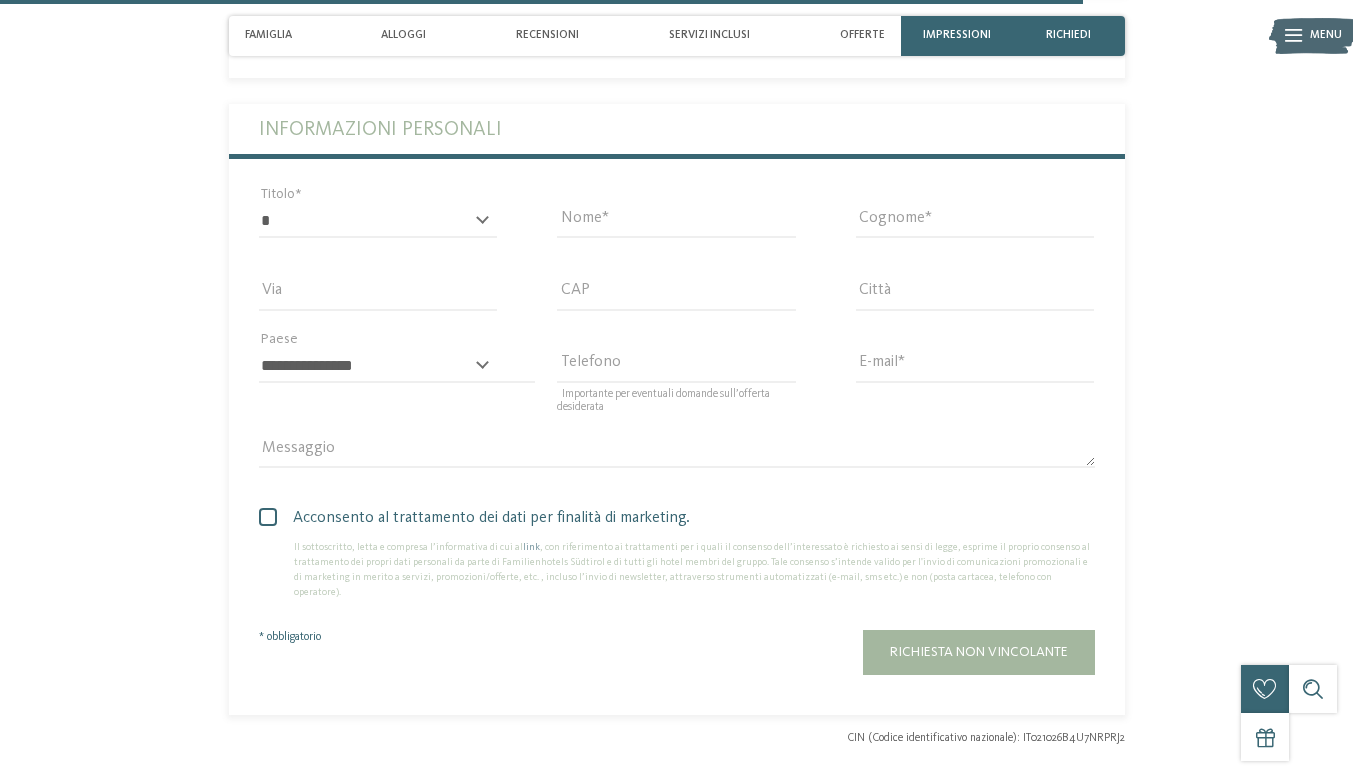 click on "* * * * * * * * * * * ** ** ** ** ** ** ** **" at bounding box center (565, -151) 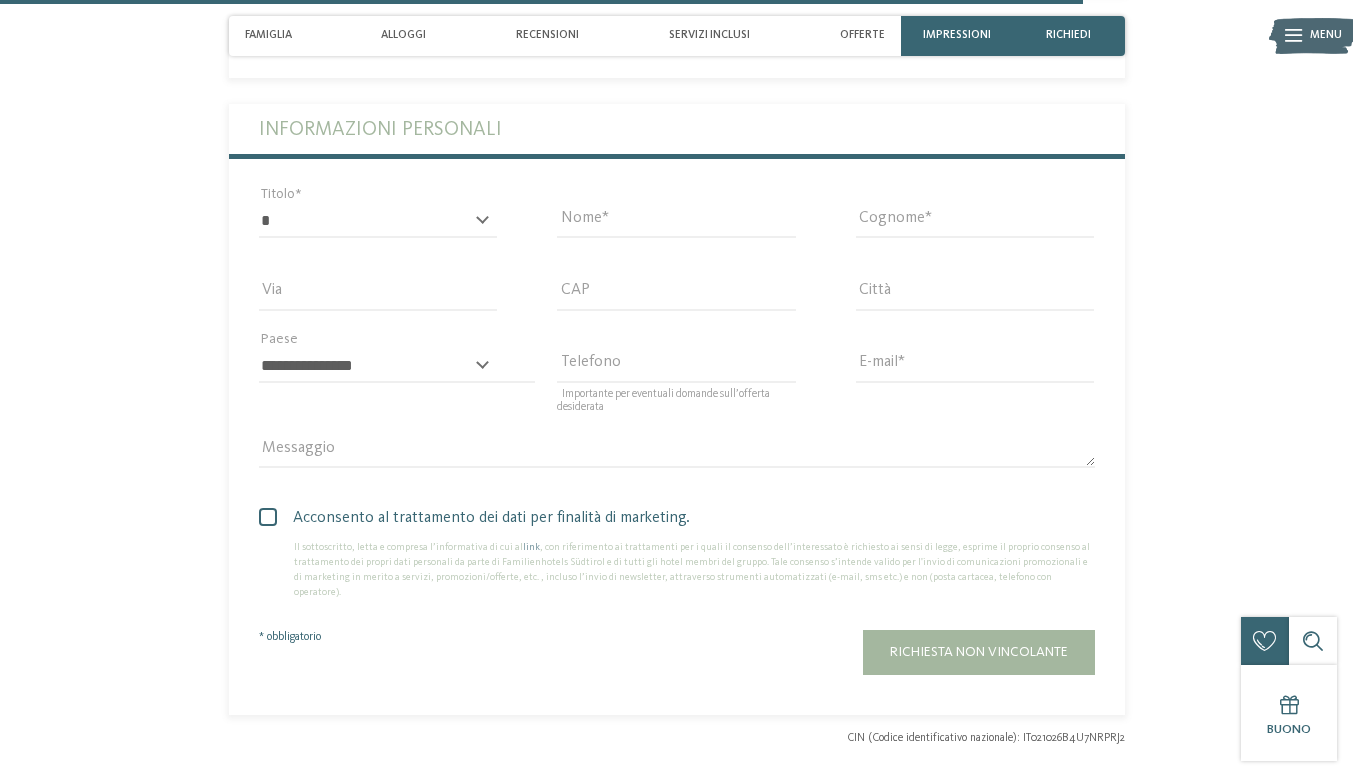 select on "**" 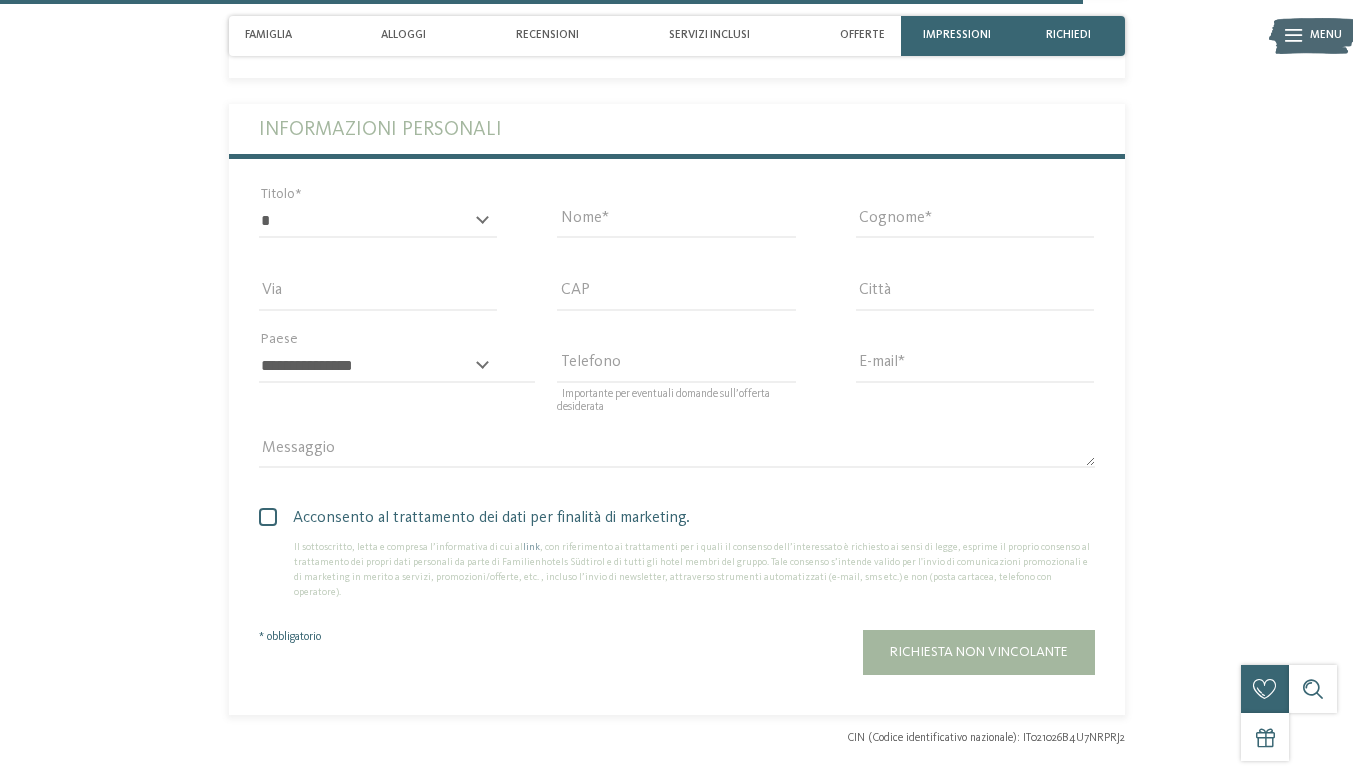 select on "**" 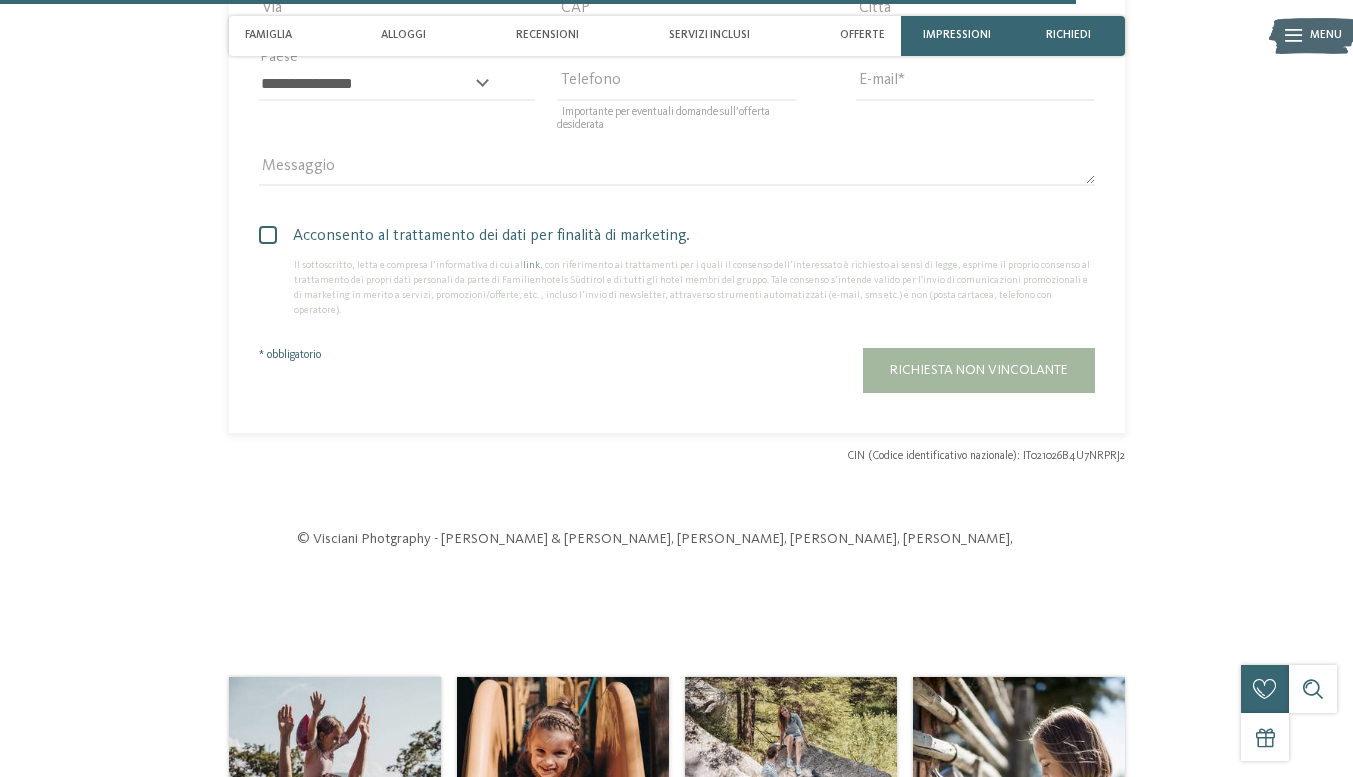 scroll, scrollTop: 5415, scrollLeft: 0, axis: vertical 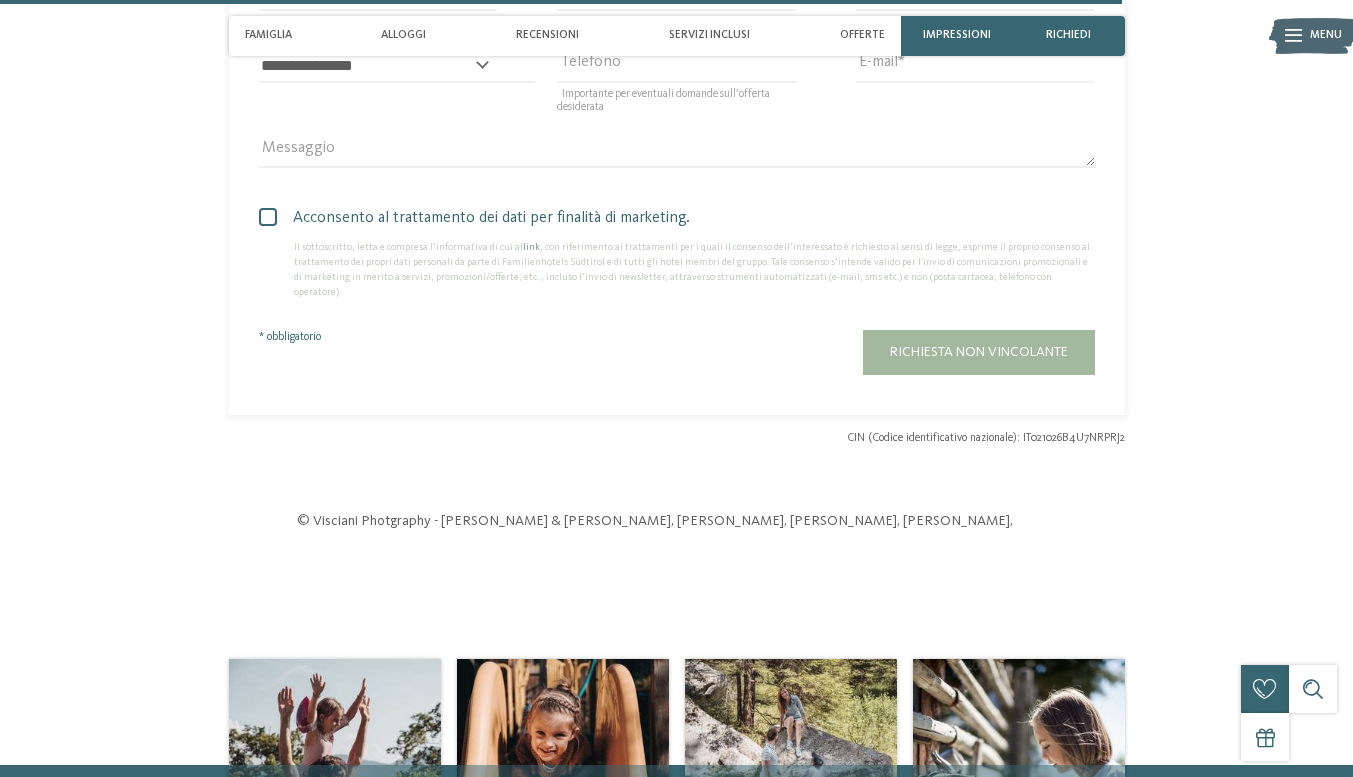 click on "* ****** ******* ******** ******" at bounding box center [378, -79] 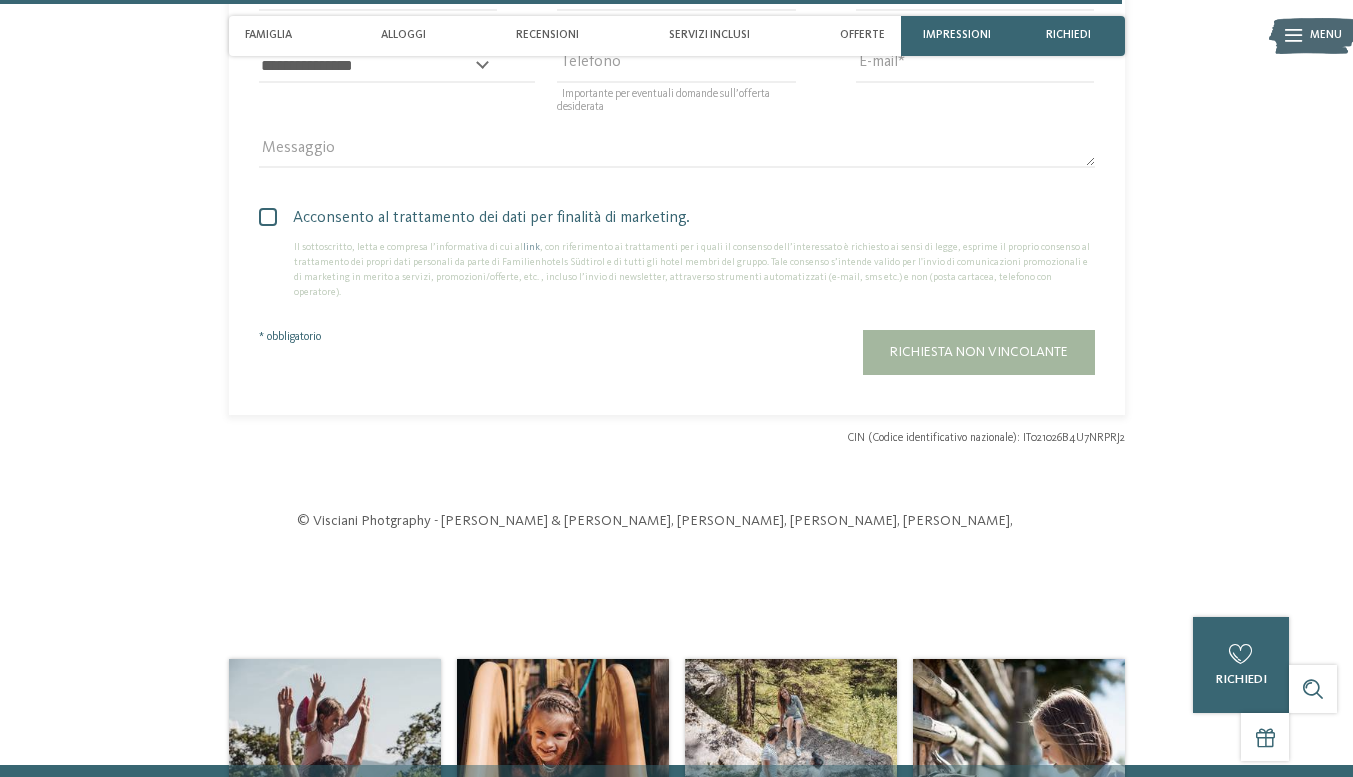 select on "*" 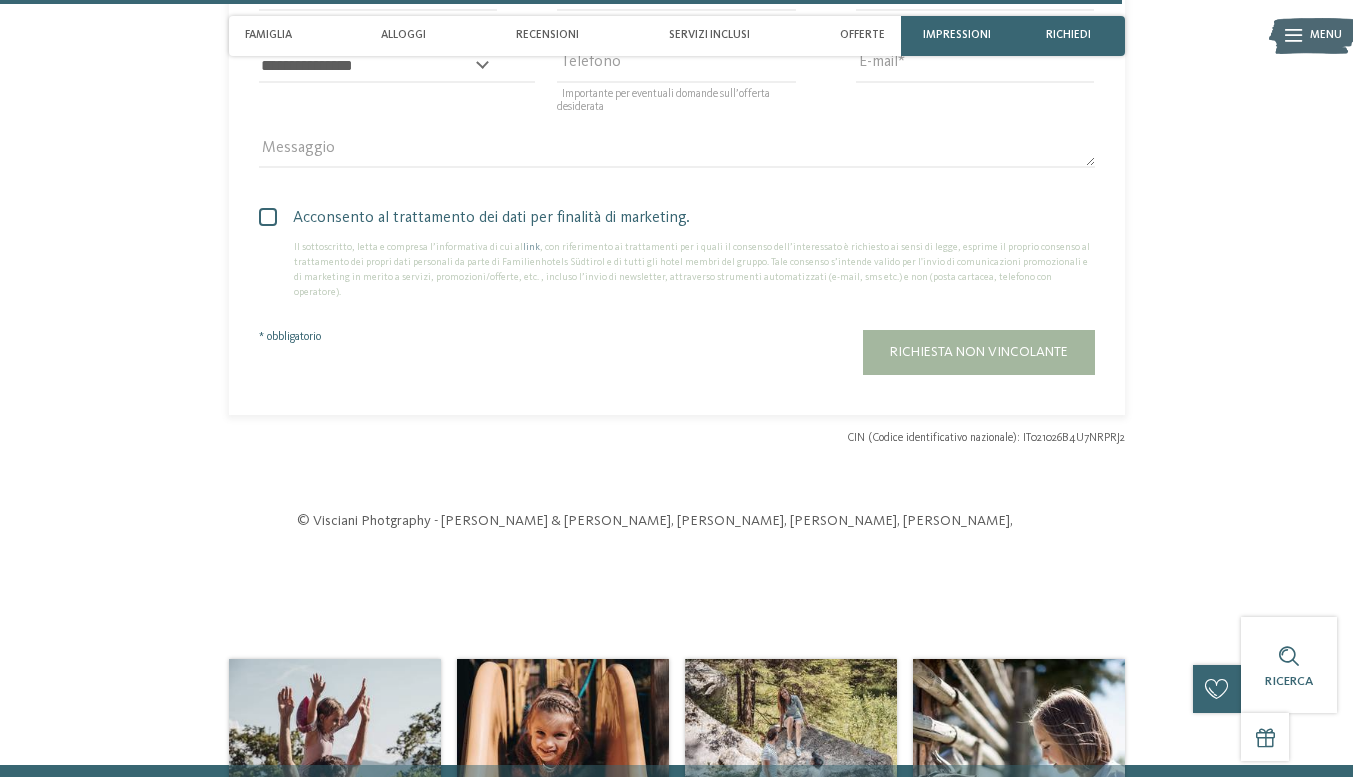 type on "********" 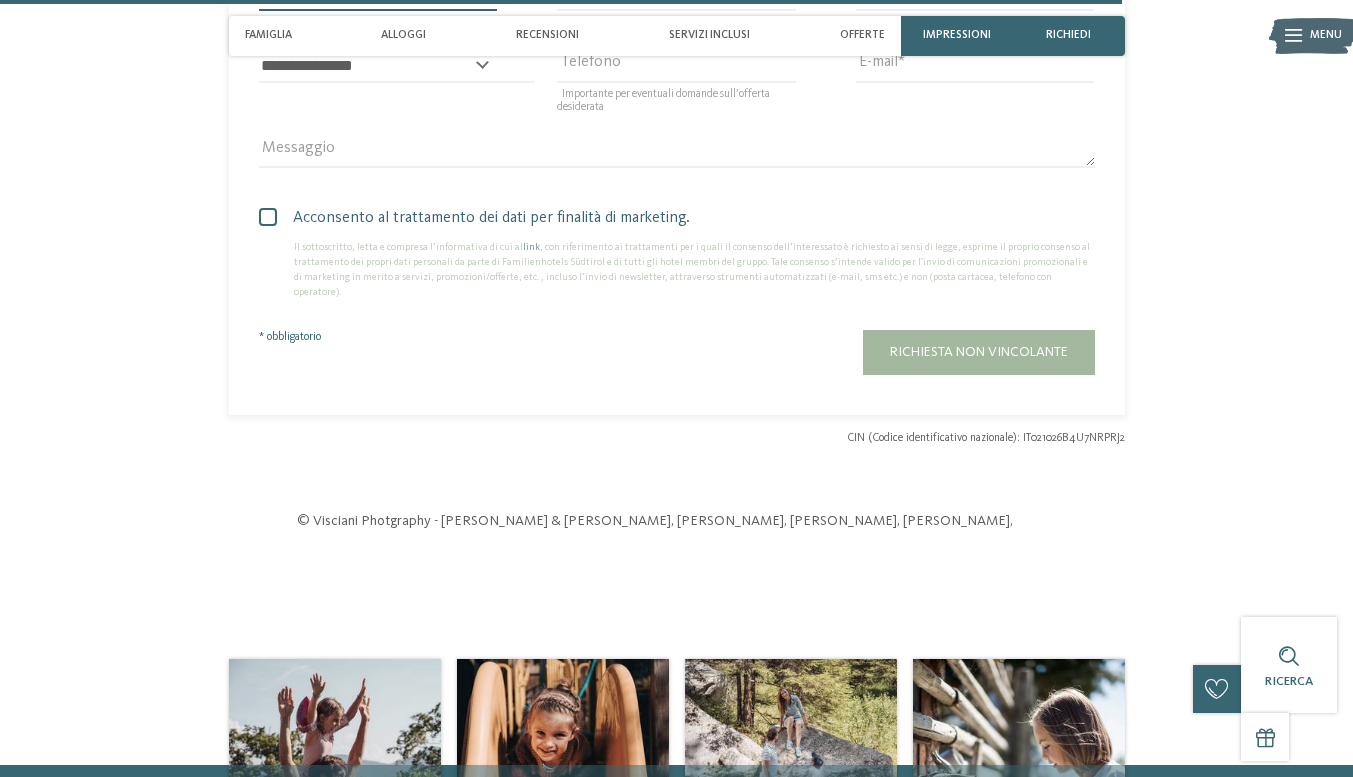 click on "Via" at bounding box center [378, -6] 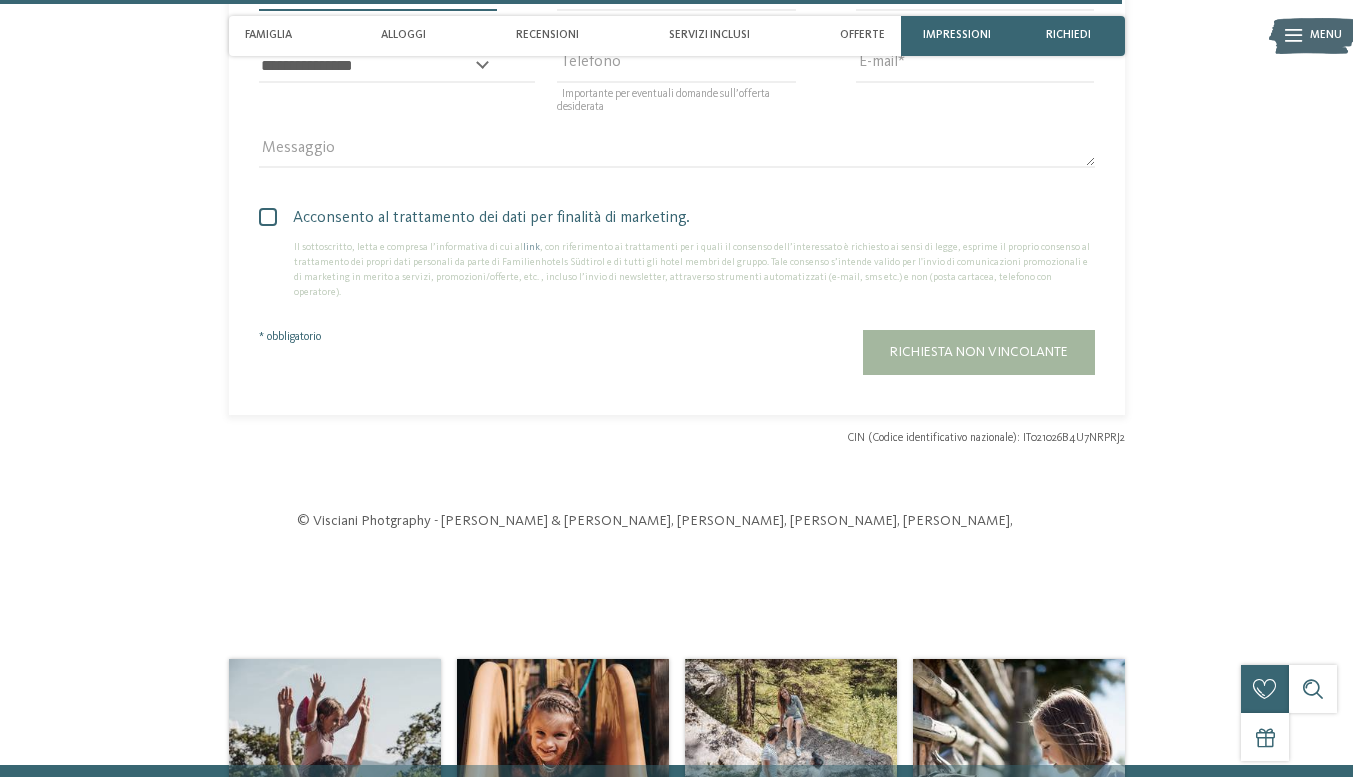 type on "**********" 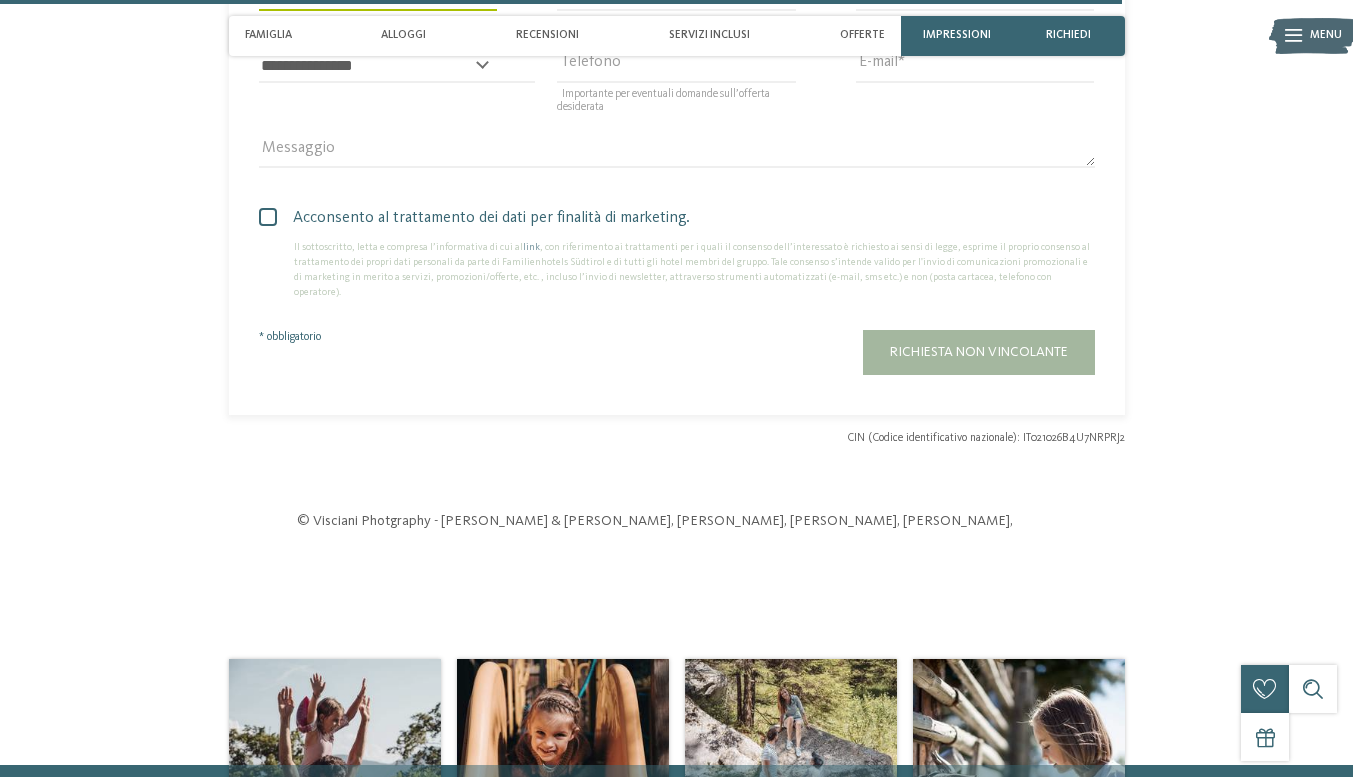 click on "CAP" at bounding box center (676, -7) 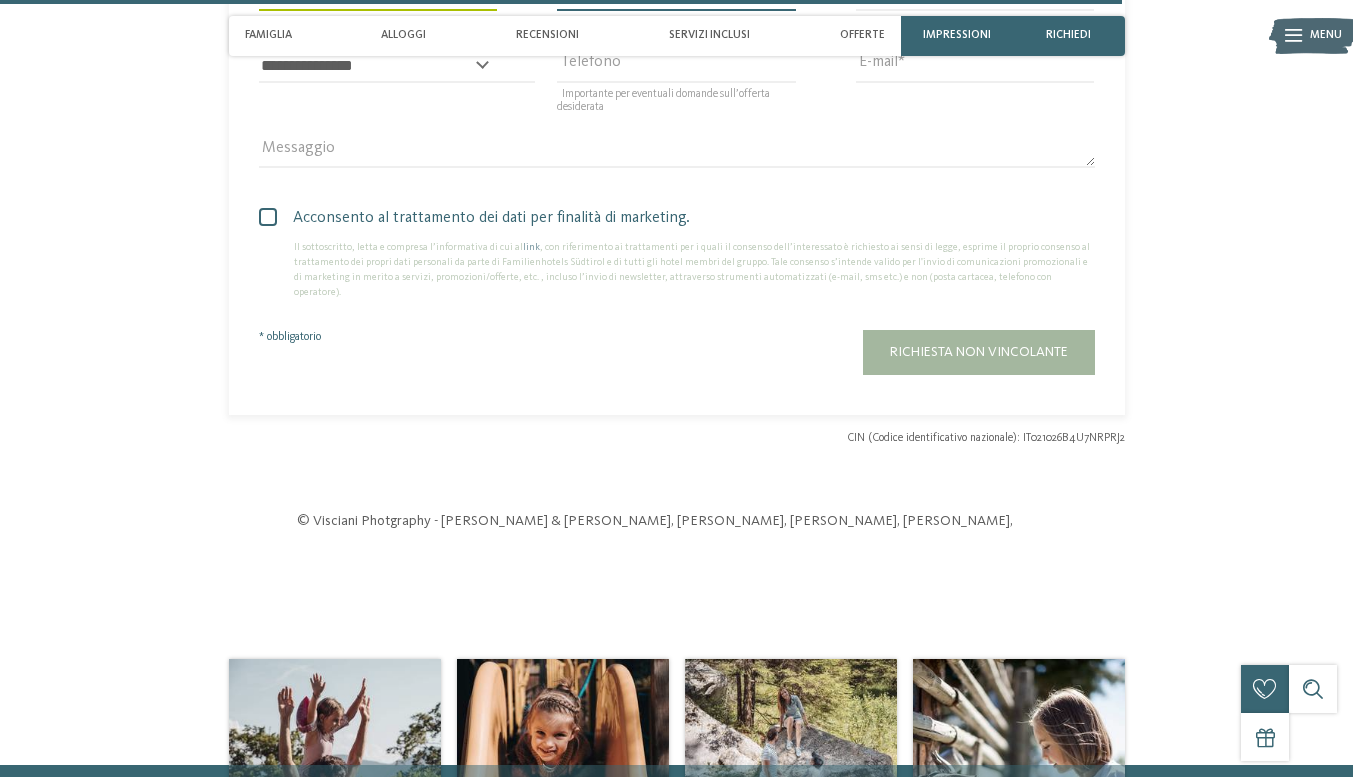 click on "CAP" at bounding box center (676, -6) 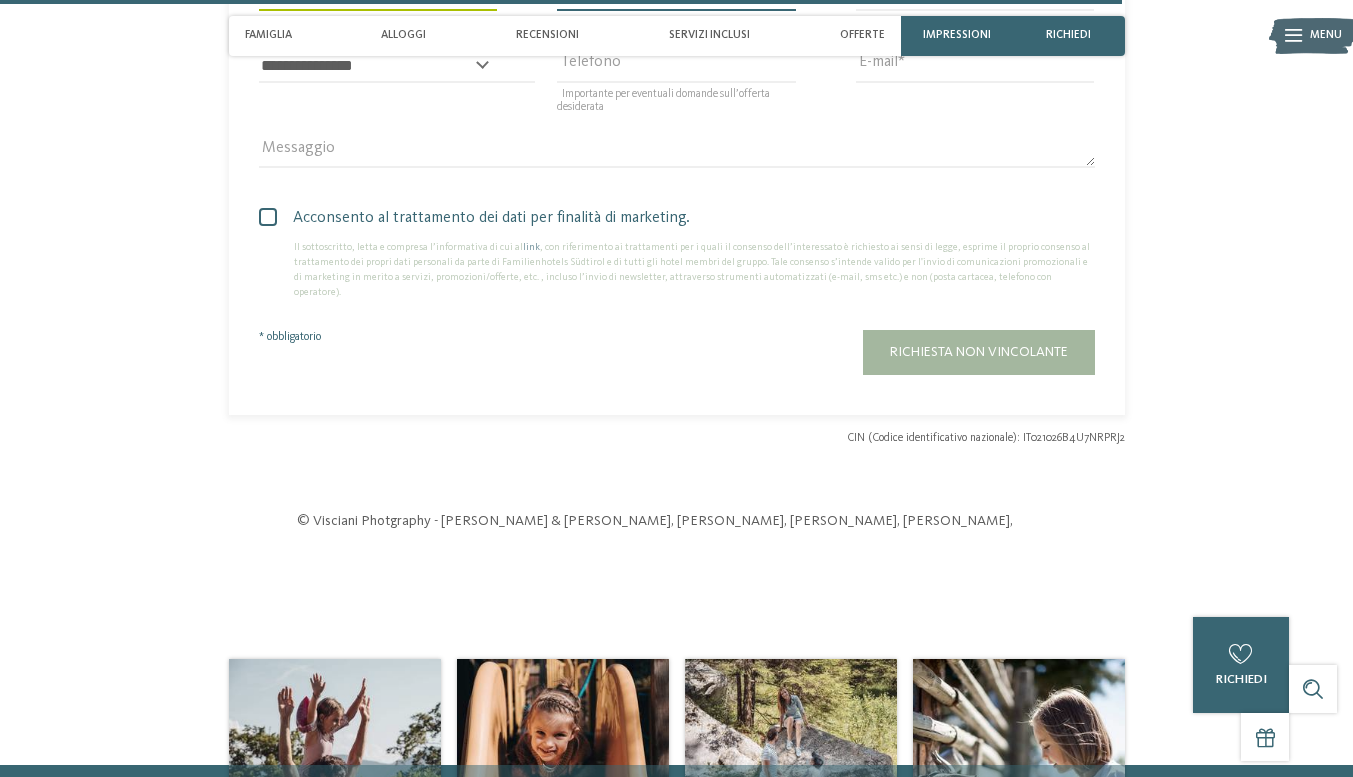 type on "*****" 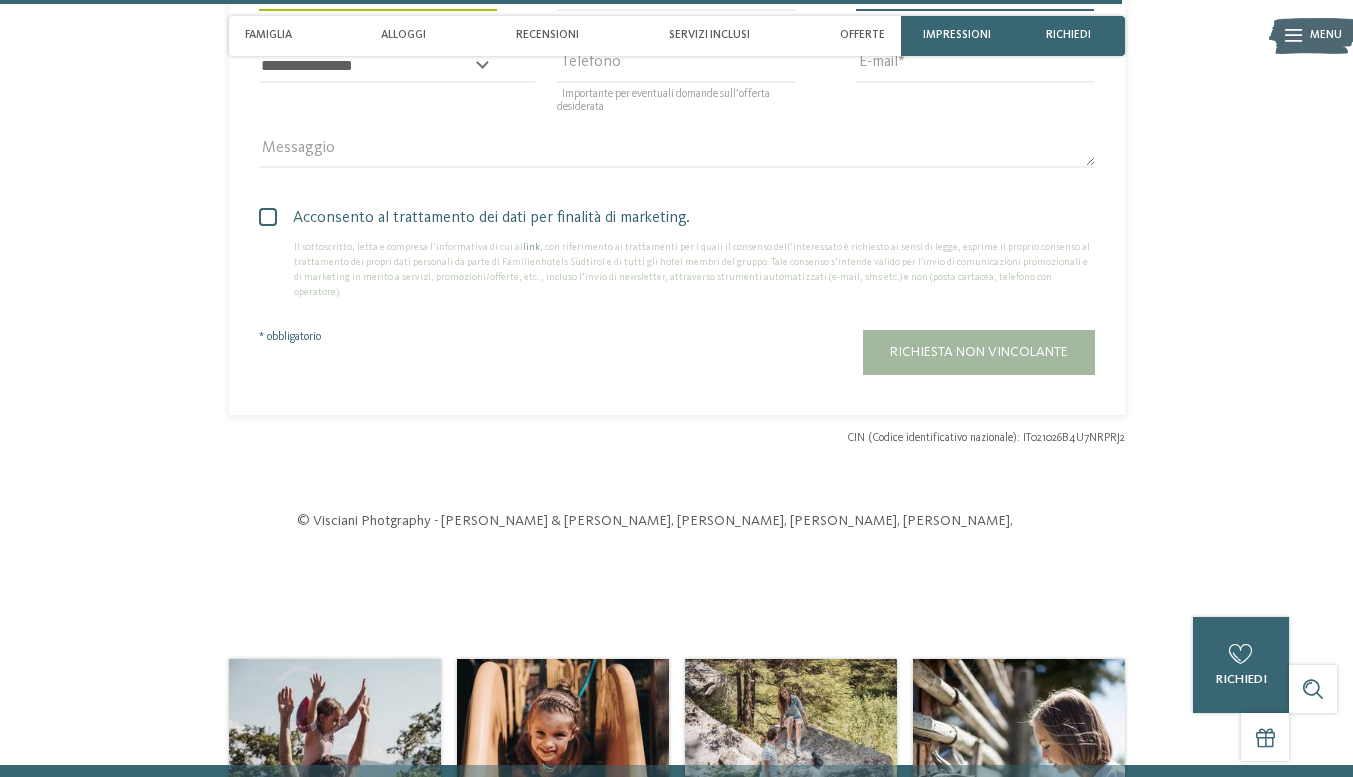 click on "Città" at bounding box center [975, -6] 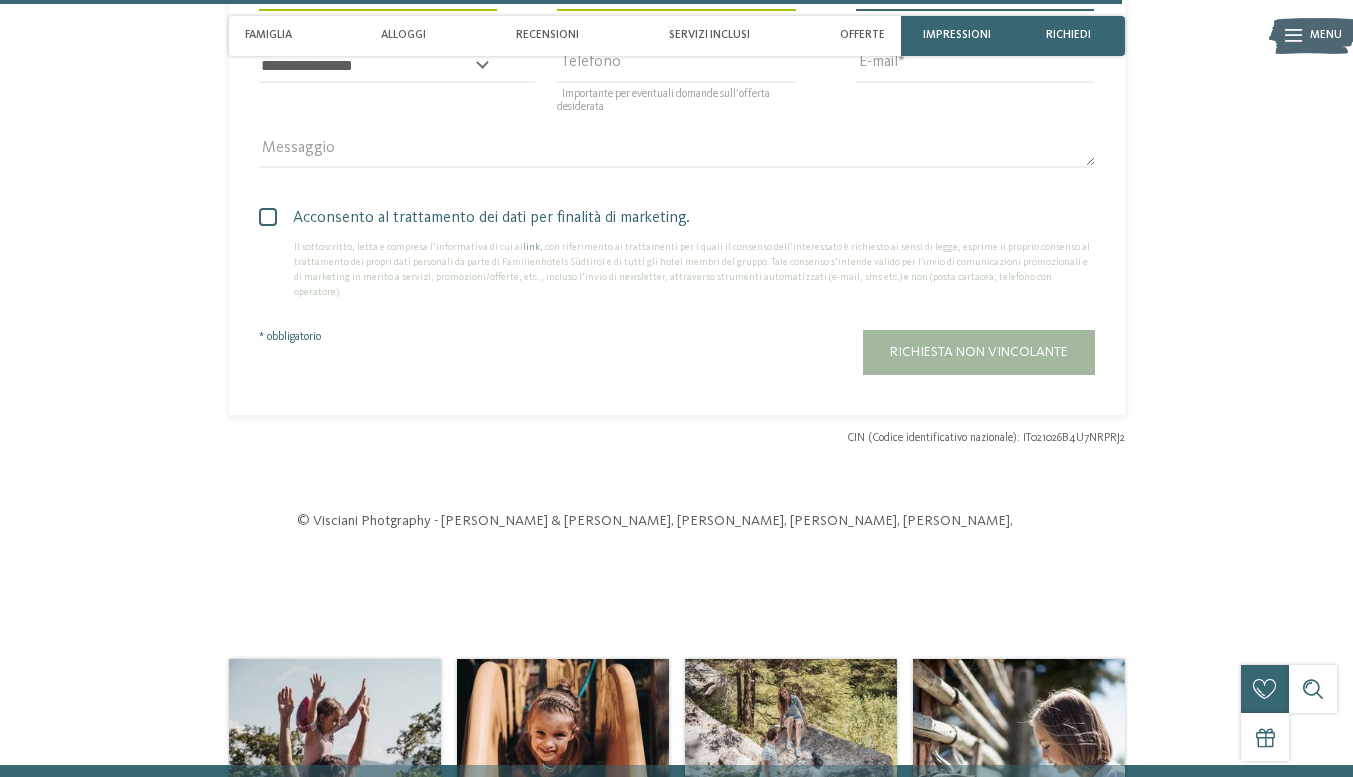type on "*******" 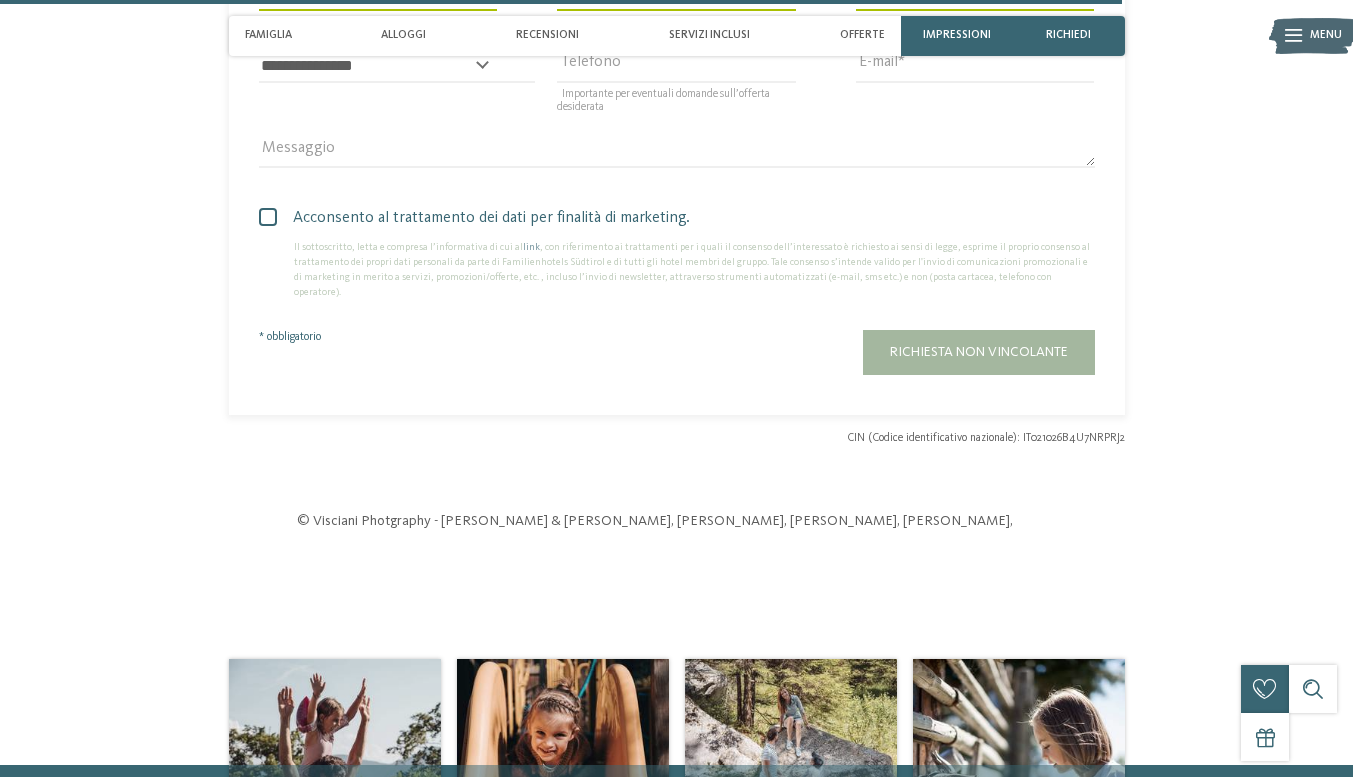 click on "E-mail" at bounding box center (975, 65) 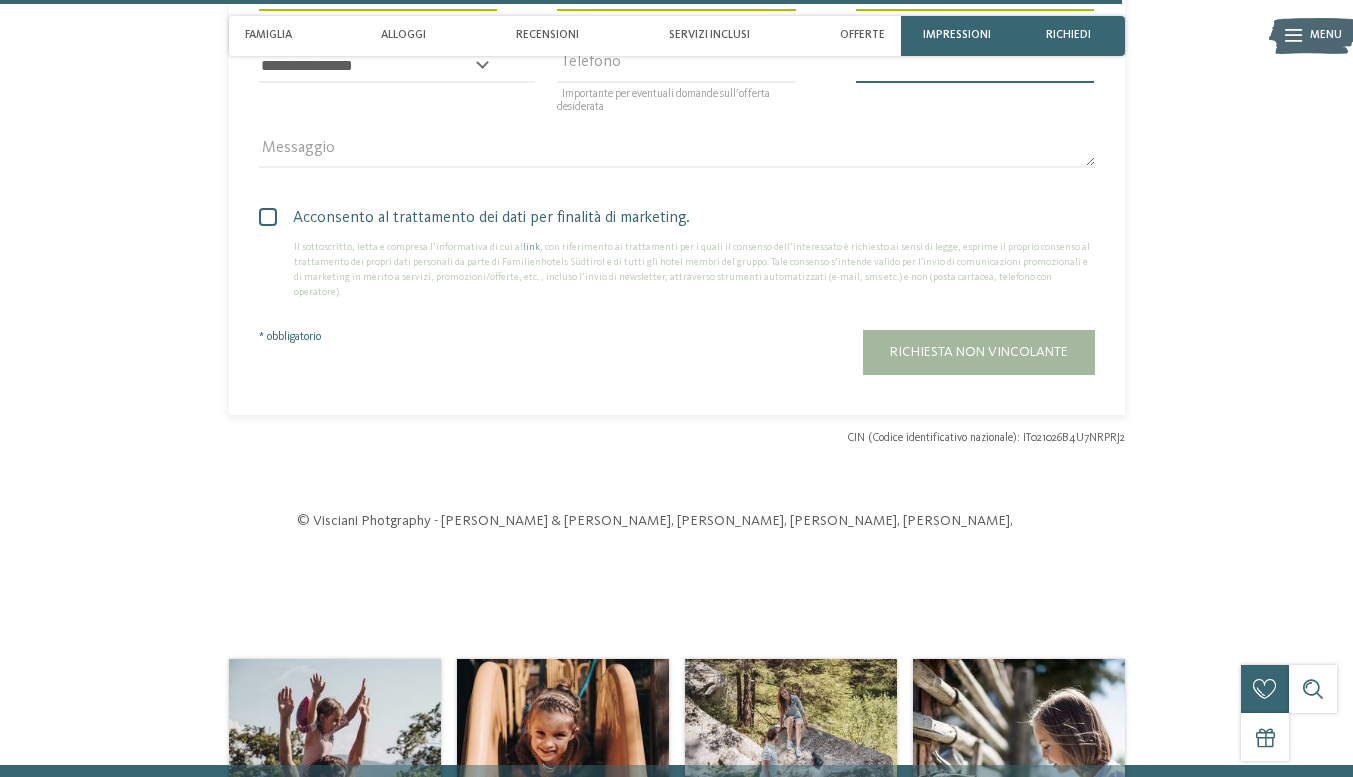 click on "E-mail" at bounding box center [975, 66] 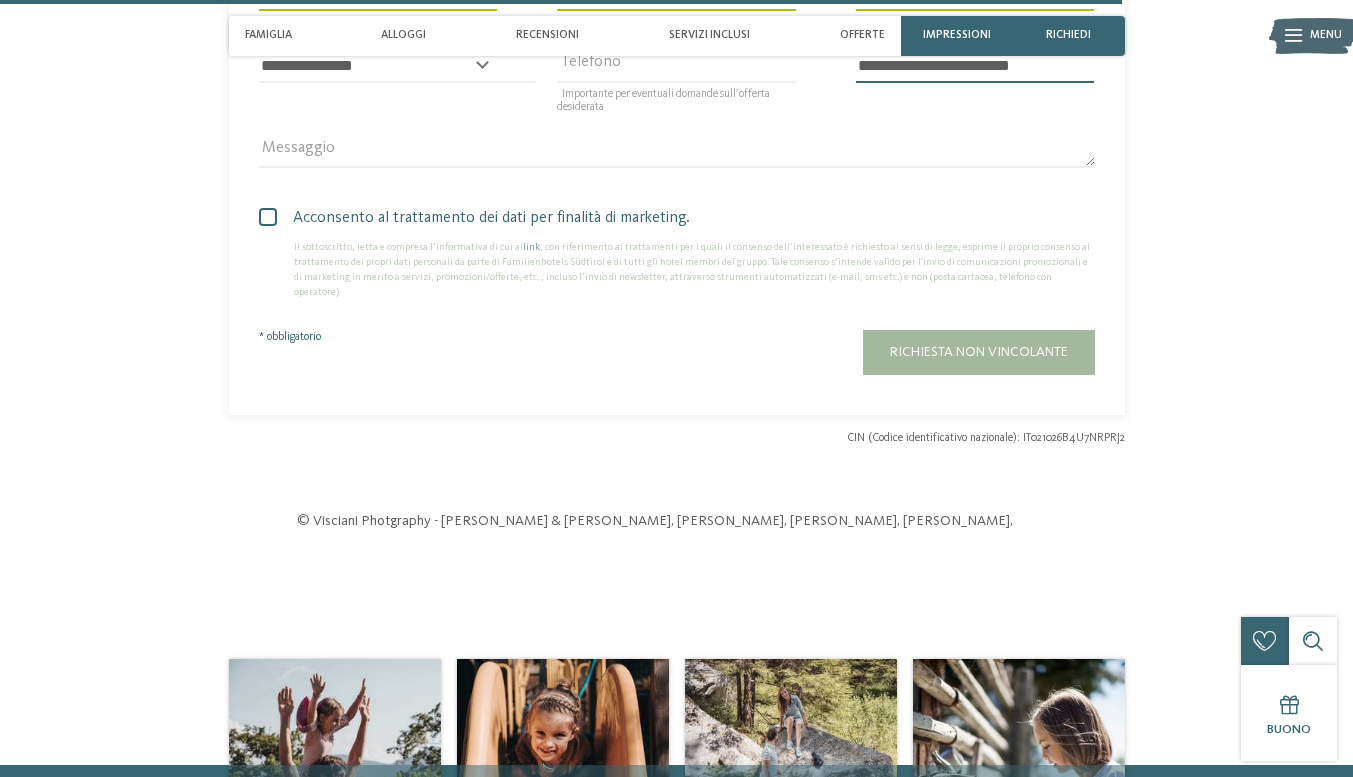 type on "**********" 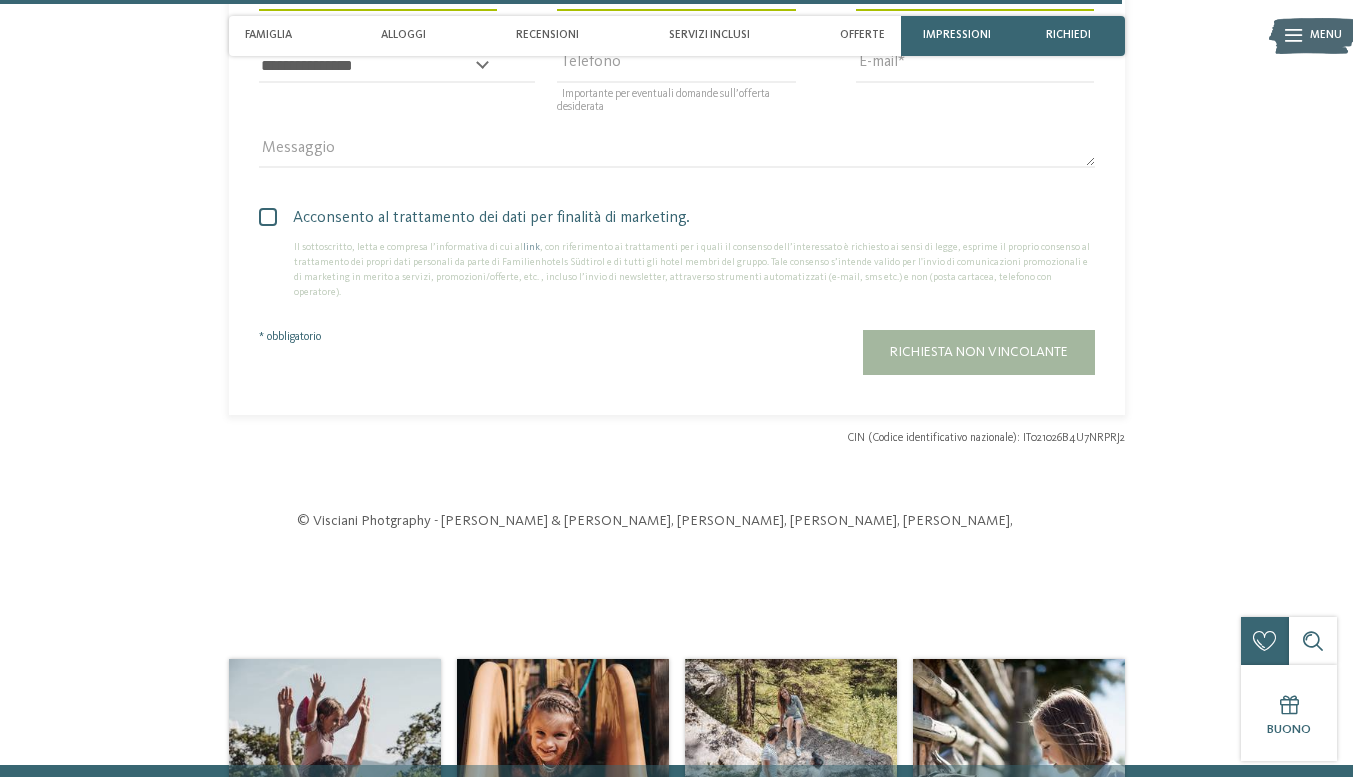 click on "**********" at bounding box center (378, 75) 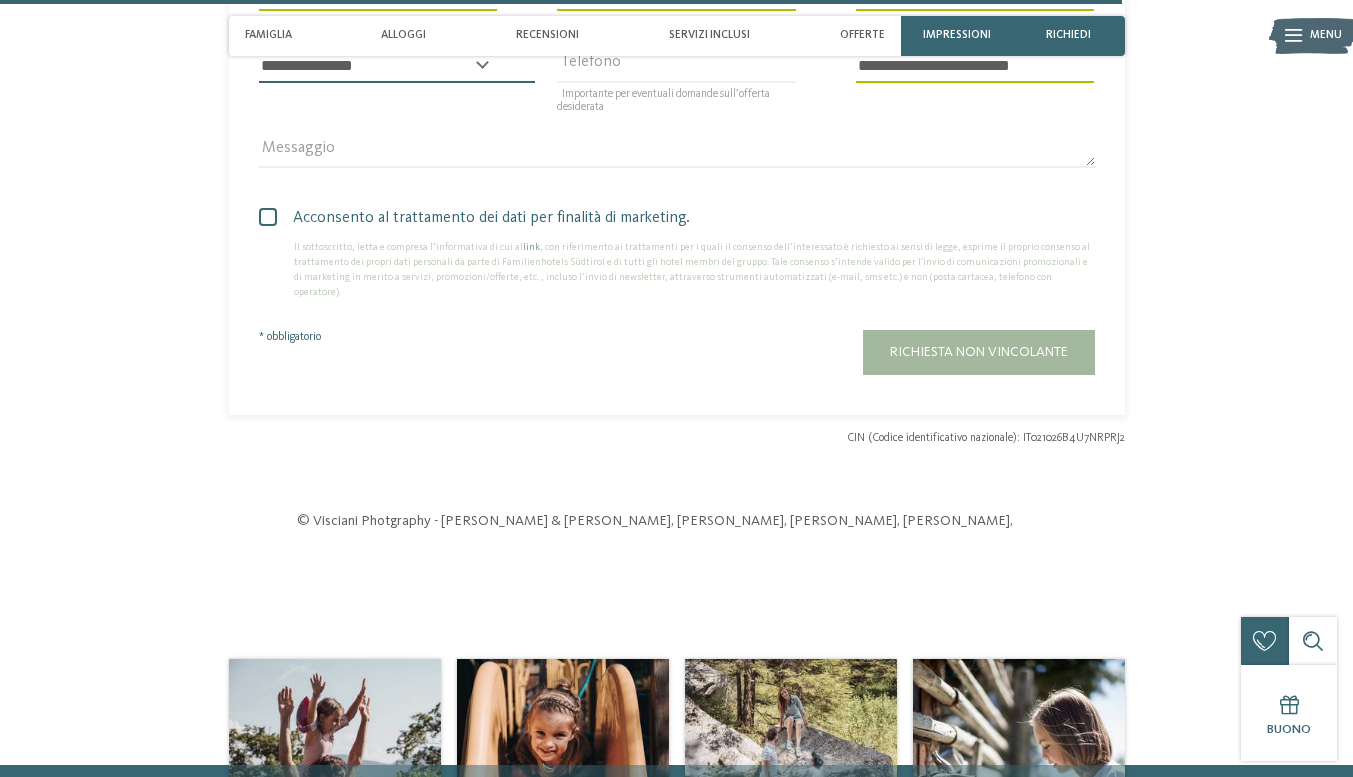 click on "**********" at bounding box center [397, 66] 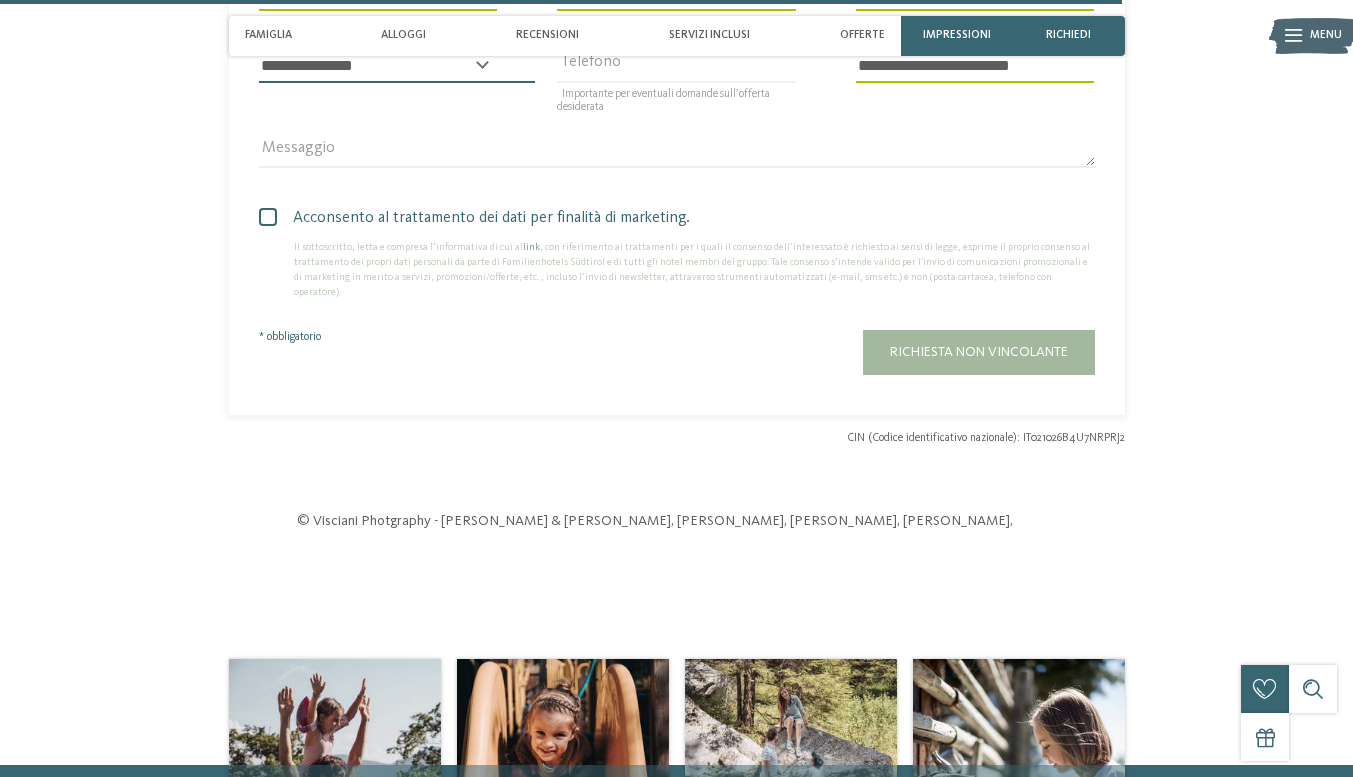 select on "**" 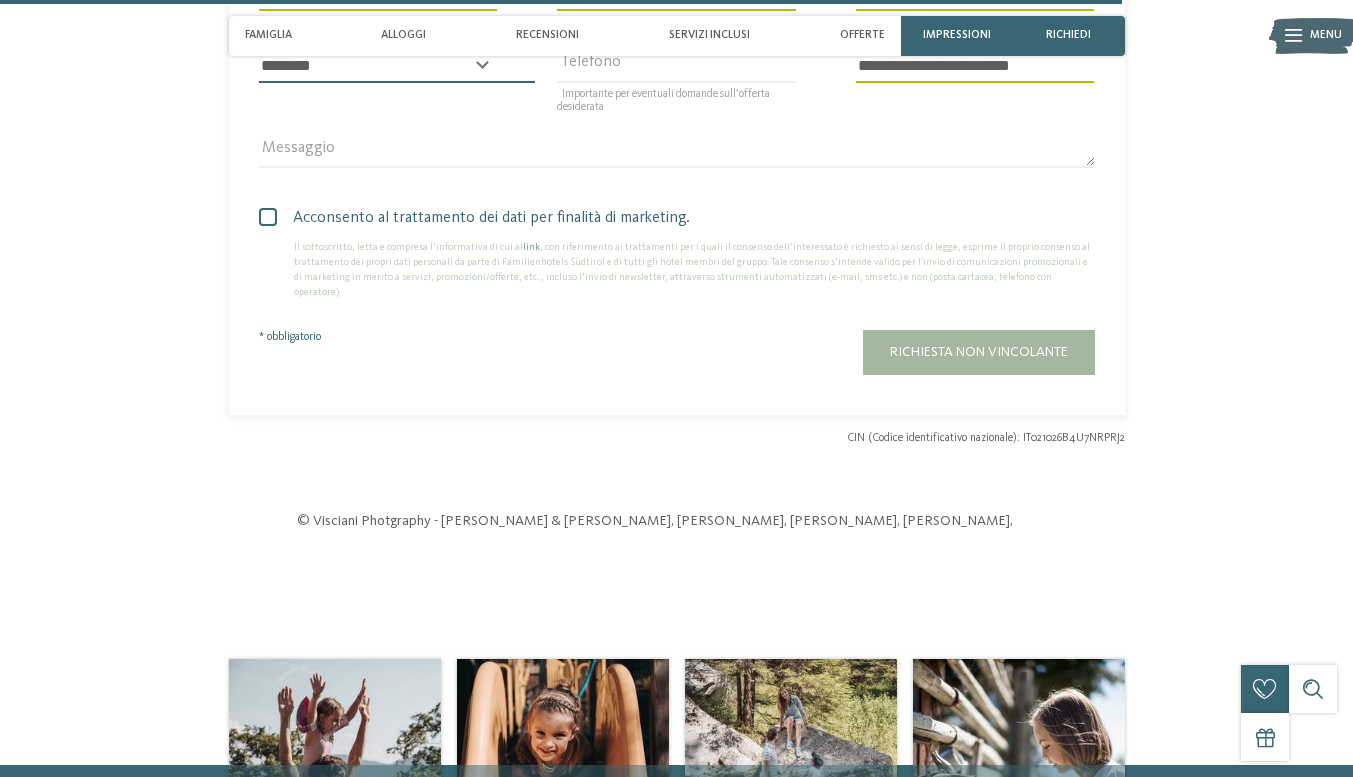 click on "**********" at bounding box center [397, 66] 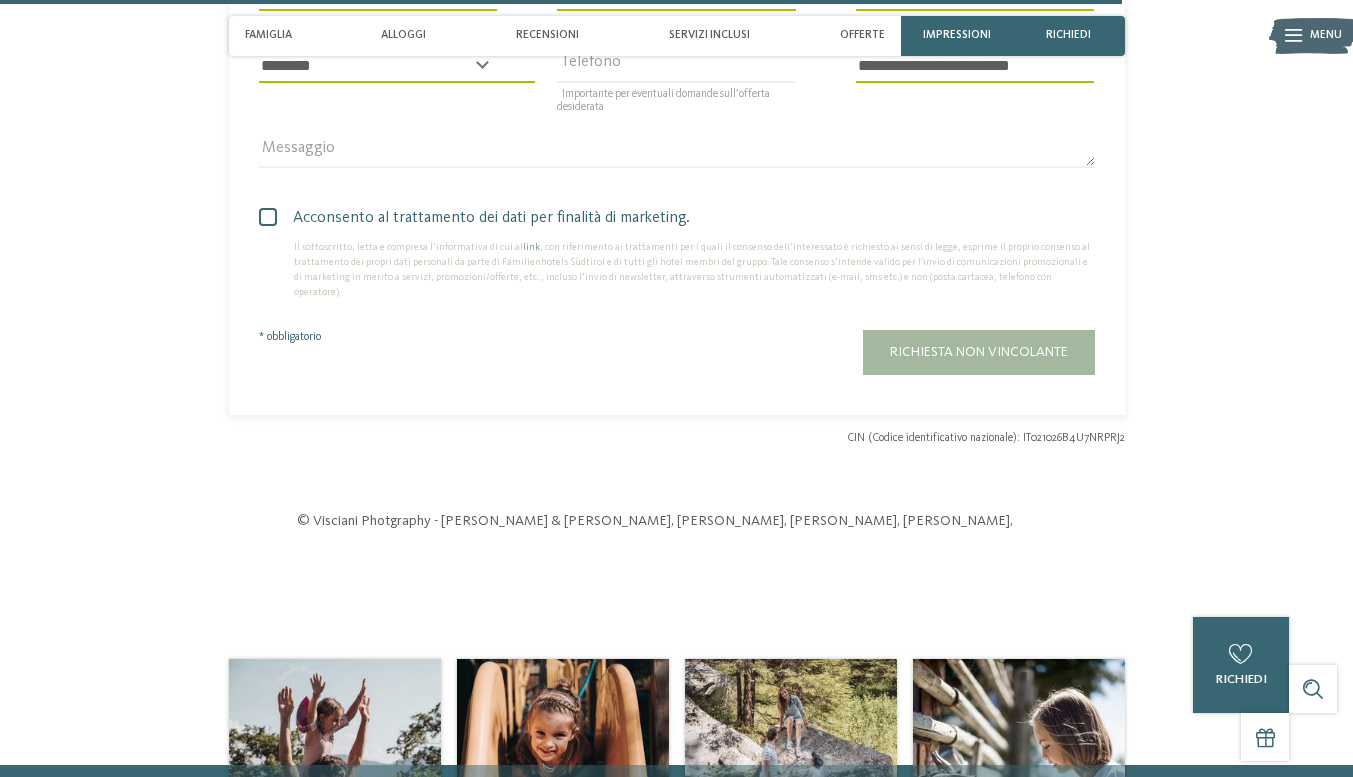 click on "Acconsento al trattamento dei dati per finalità di marketing." at bounding box center [677, 218] 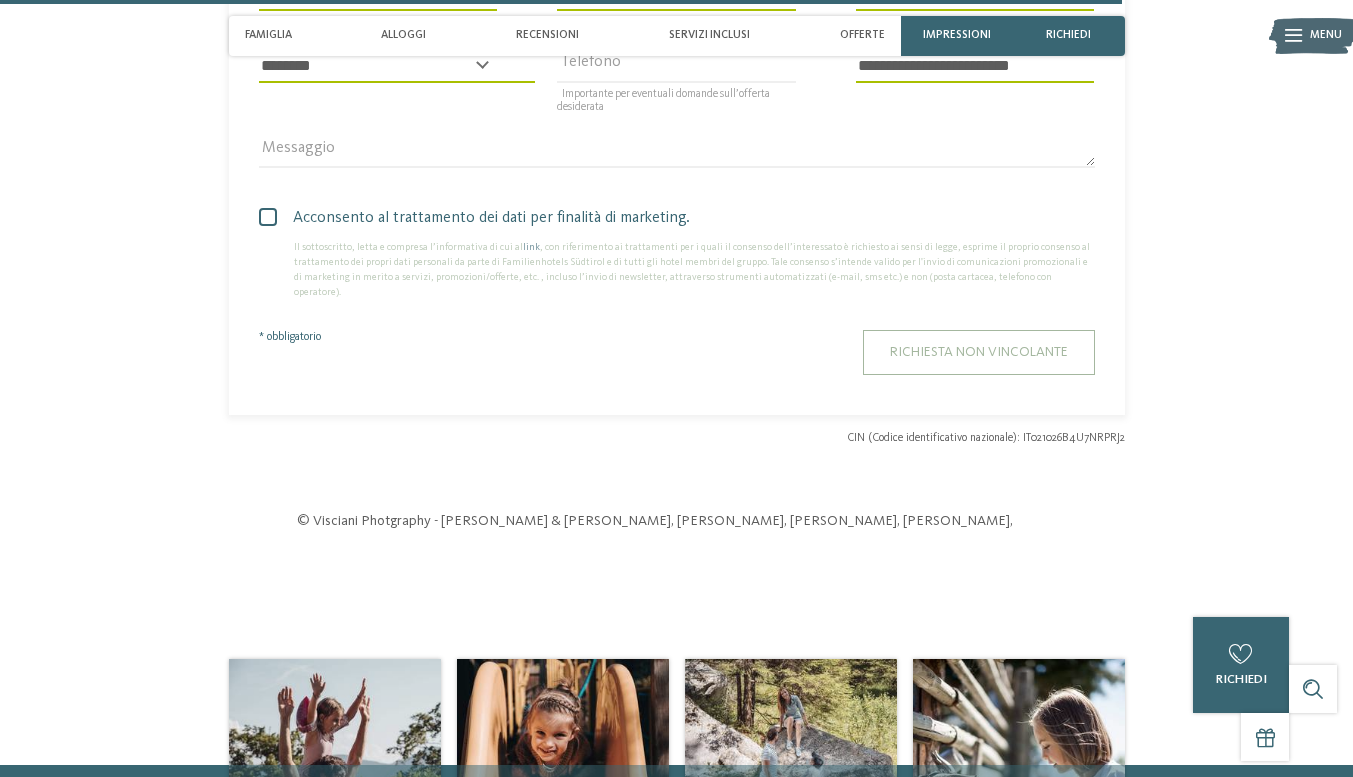 click on "Richiesta non vincolante" at bounding box center [979, 352] 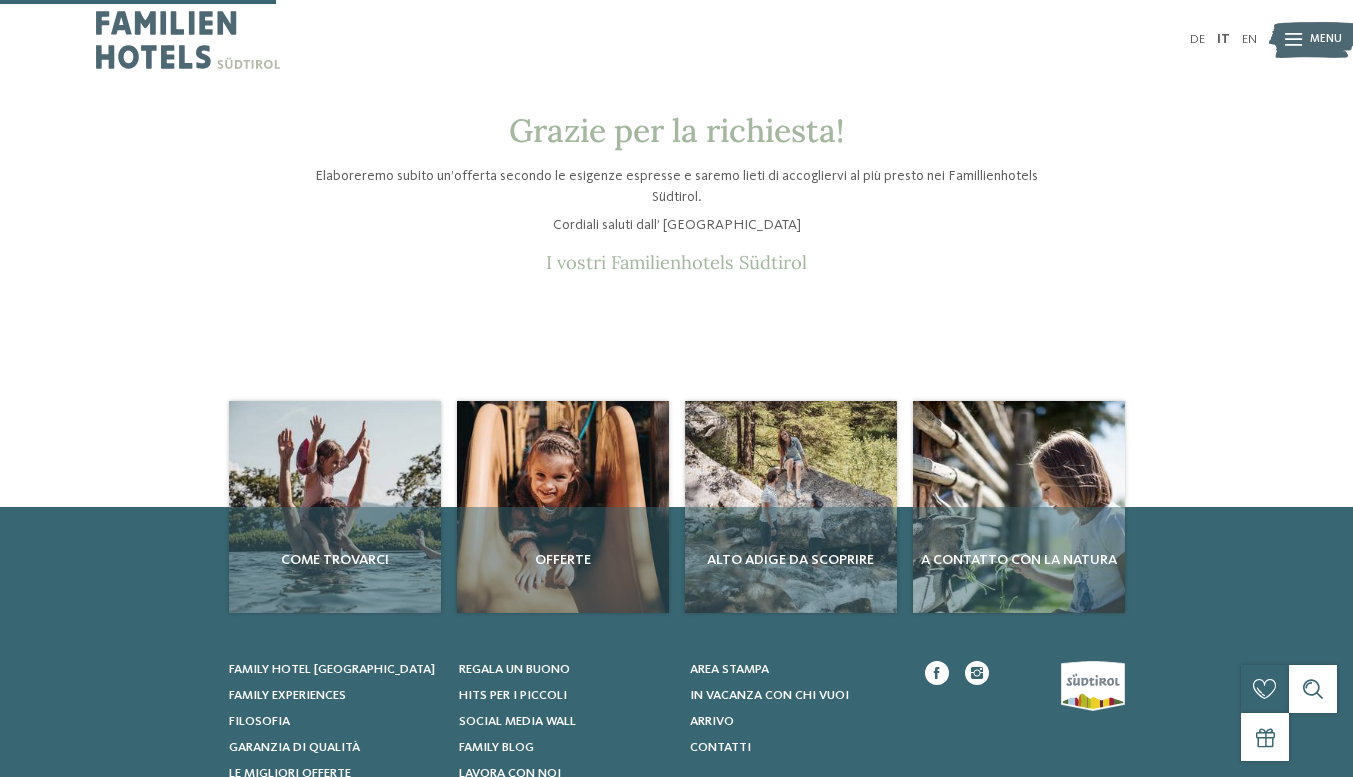 scroll, scrollTop: 100, scrollLeft: 0, axis: vertical 